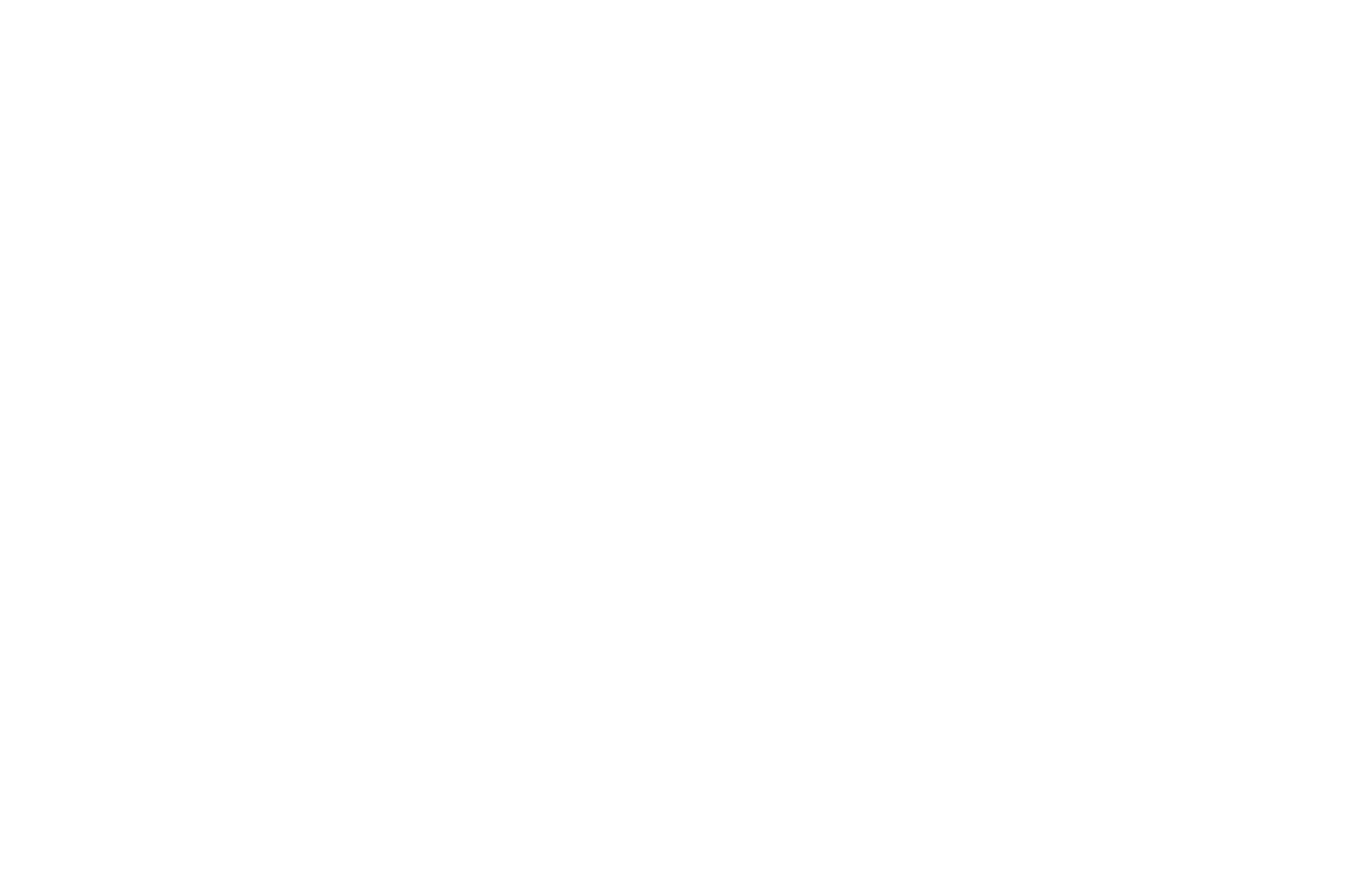 scroll, scrollTop: 0, scrollLeft: 0, axis: both 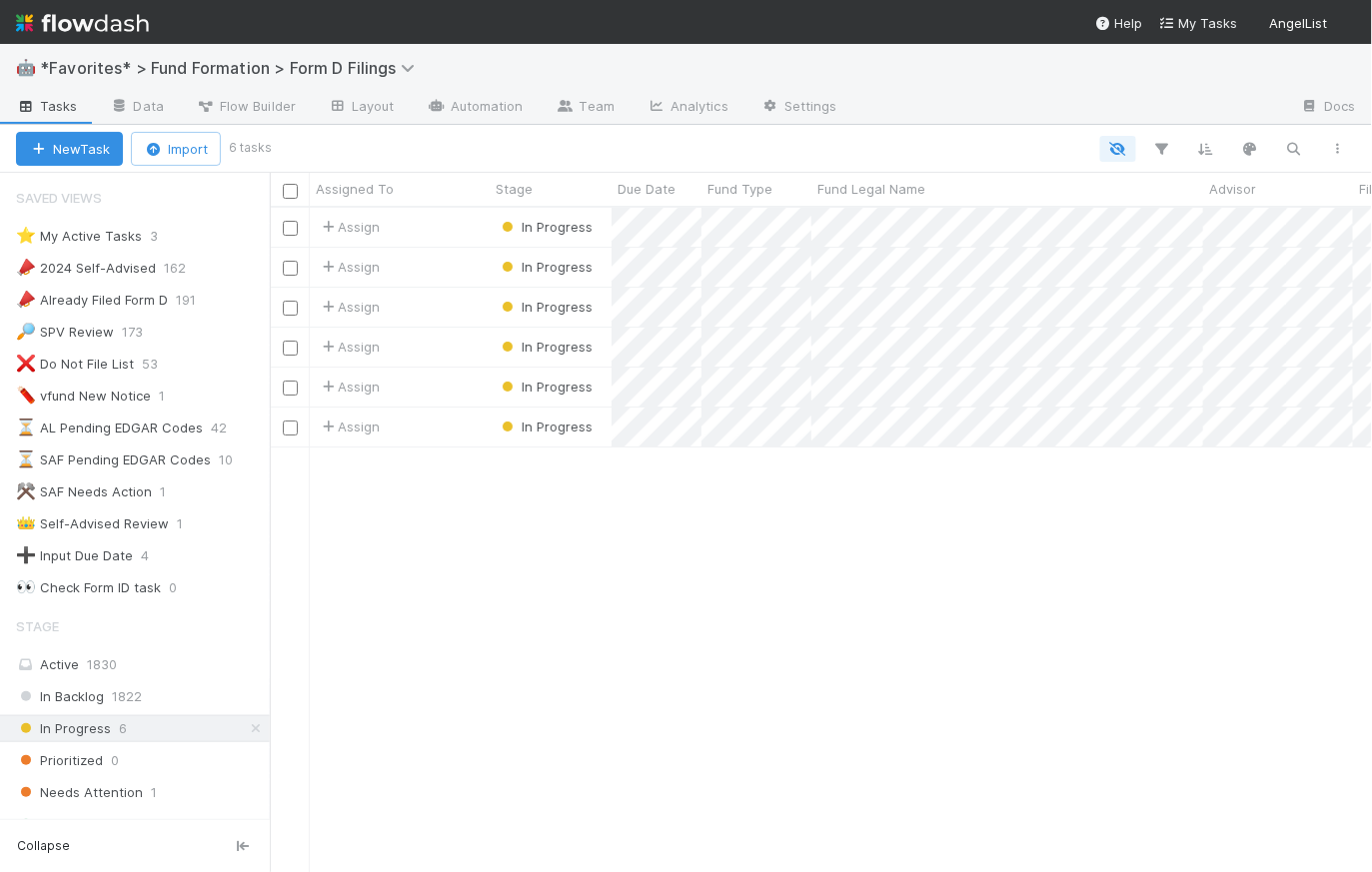 click at bounding box center [82, 23] 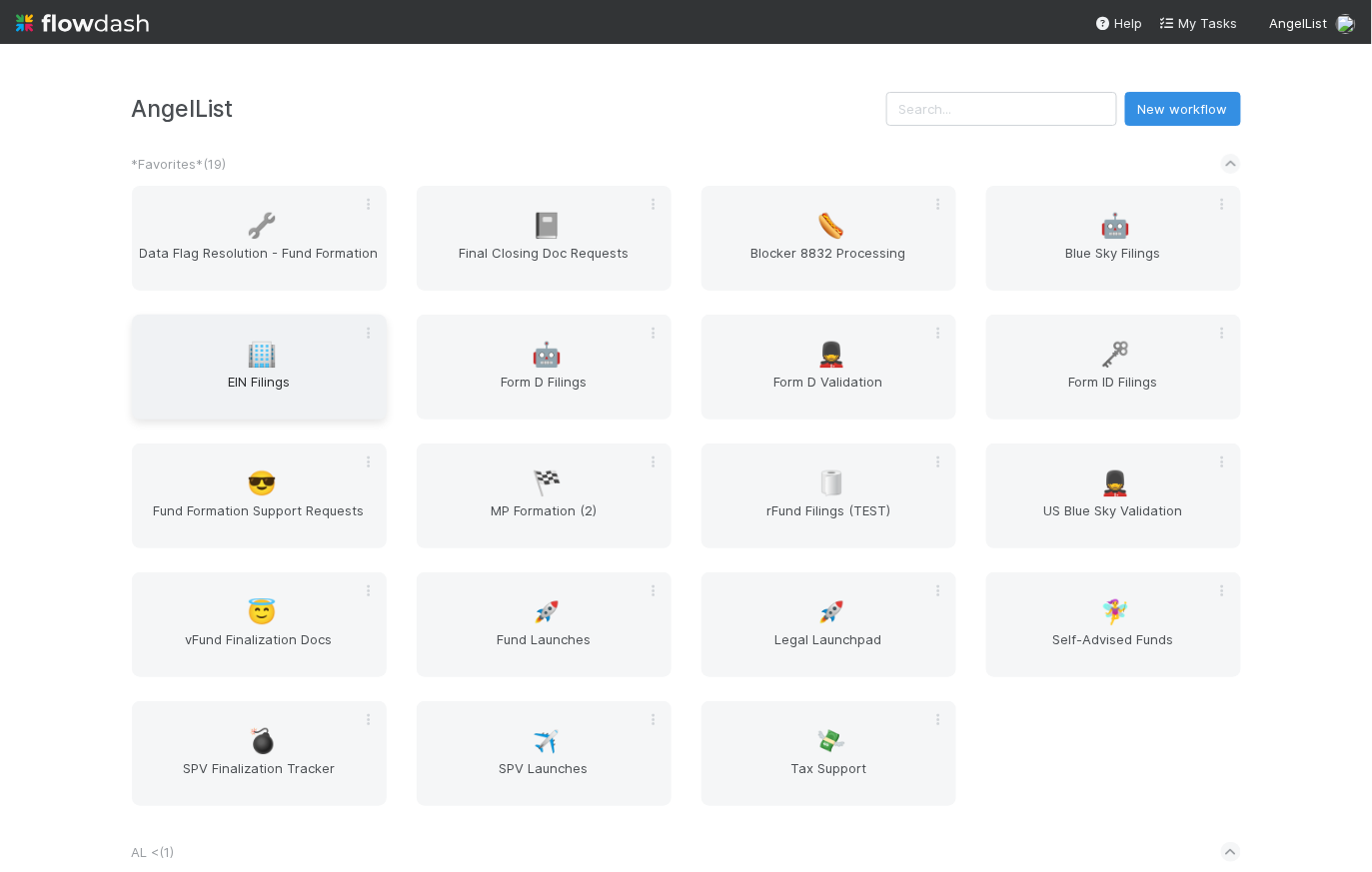 click on "EIN Filings" at bounding box center [259, 392] 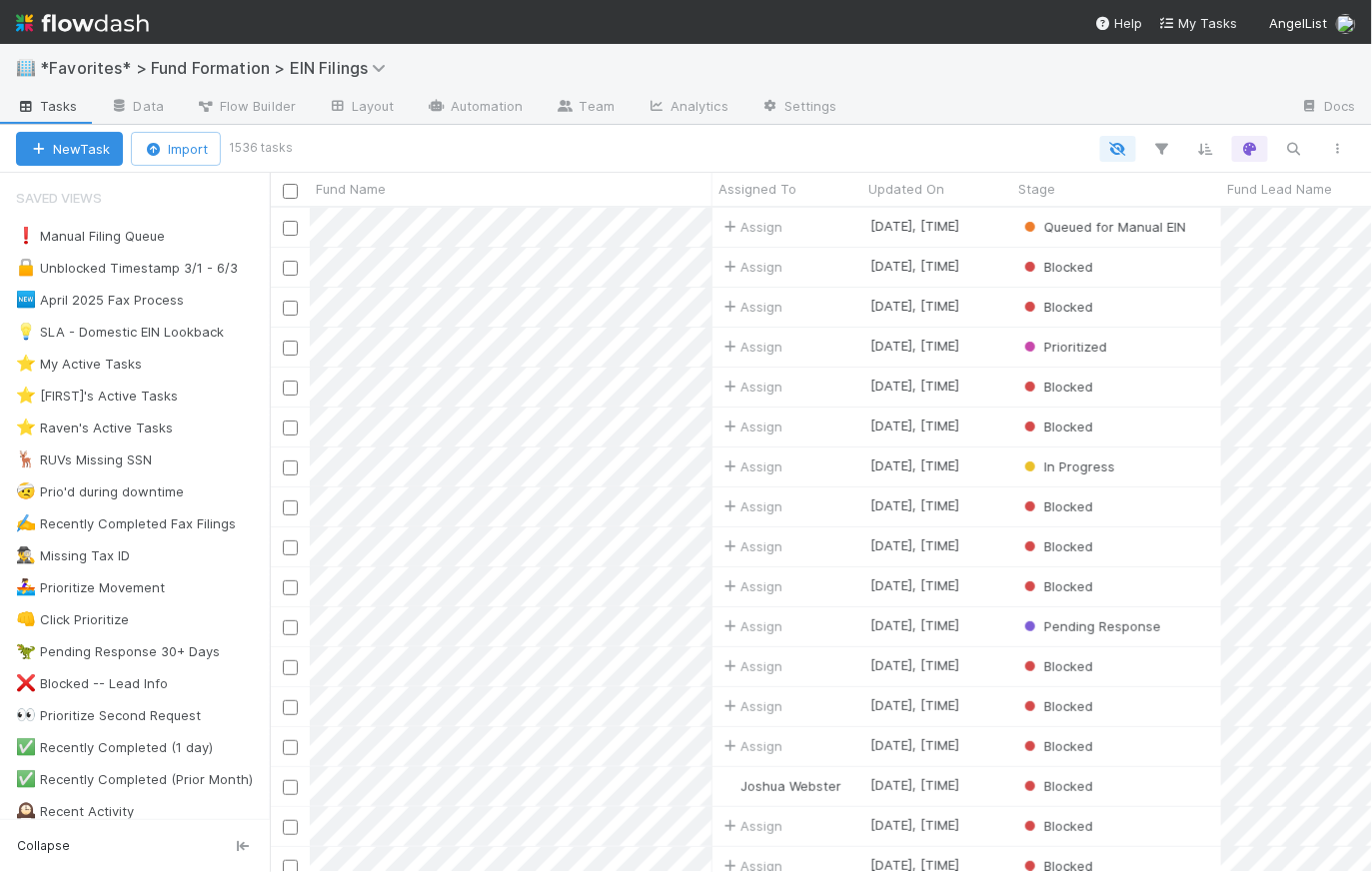 scroll, scrollTop: 14, scrollLeft: 15, axis: both 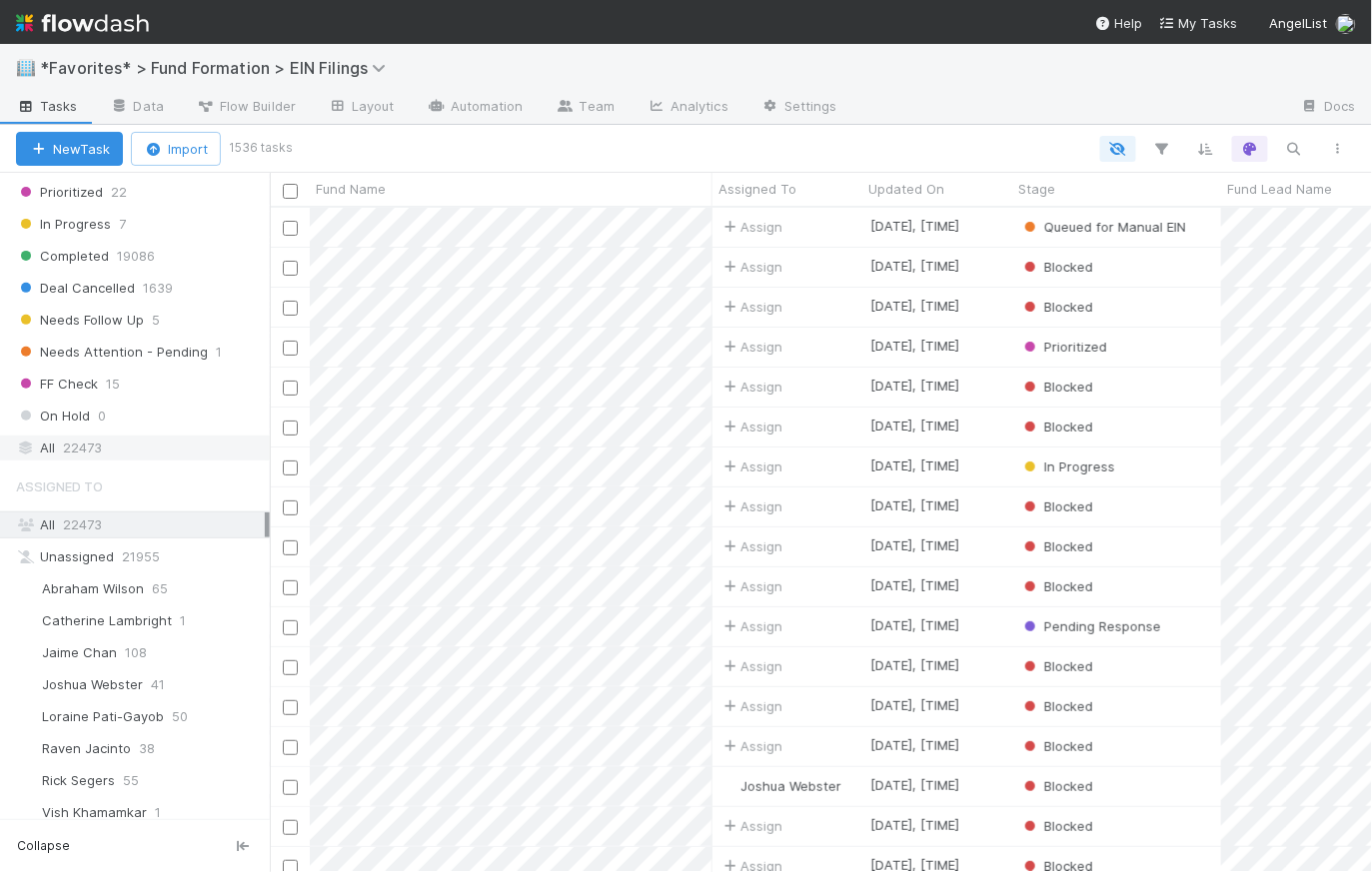 click on "22473" at bounding box center (82, 447) 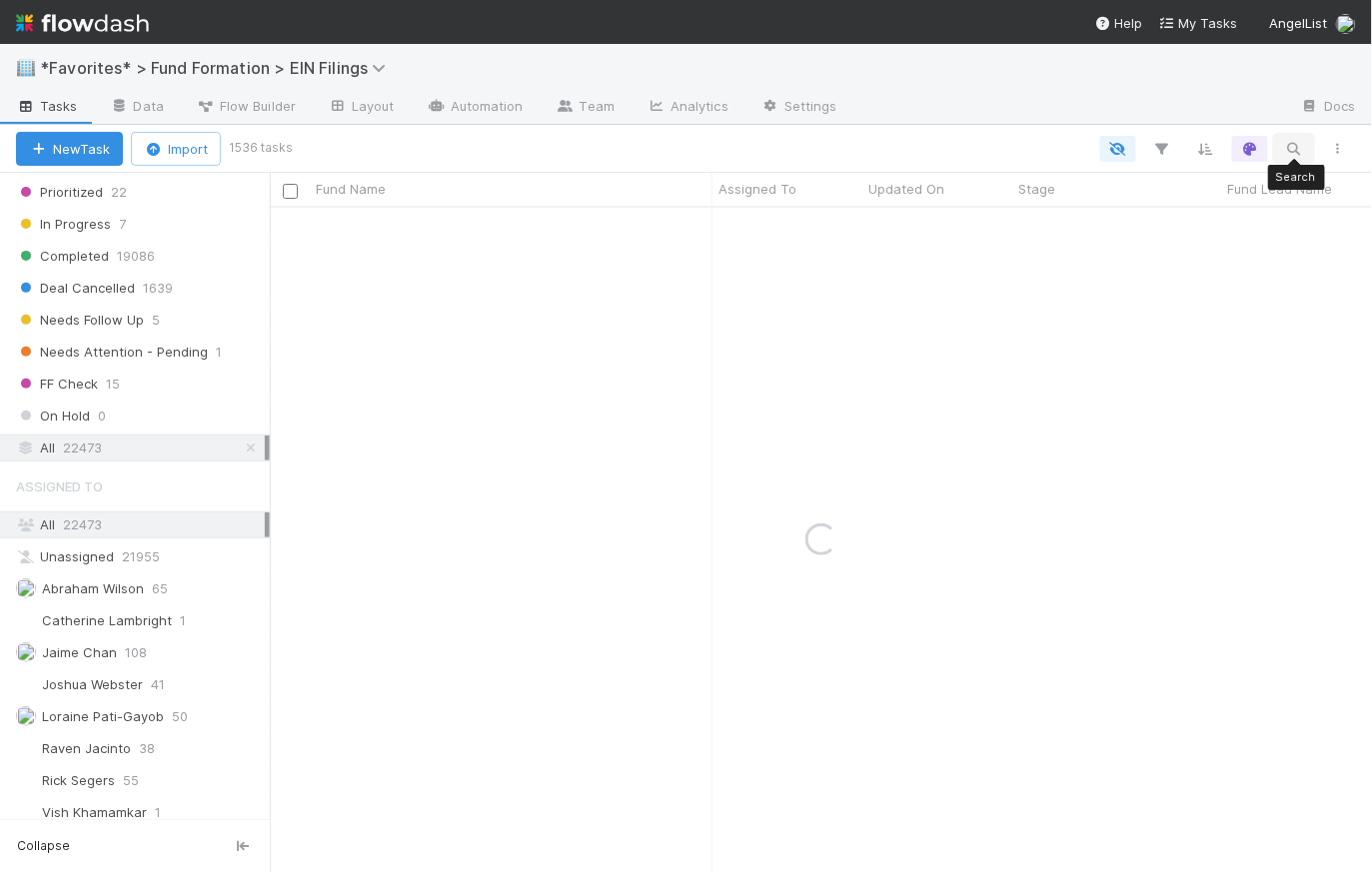 click at bounding box center [1294, 149] 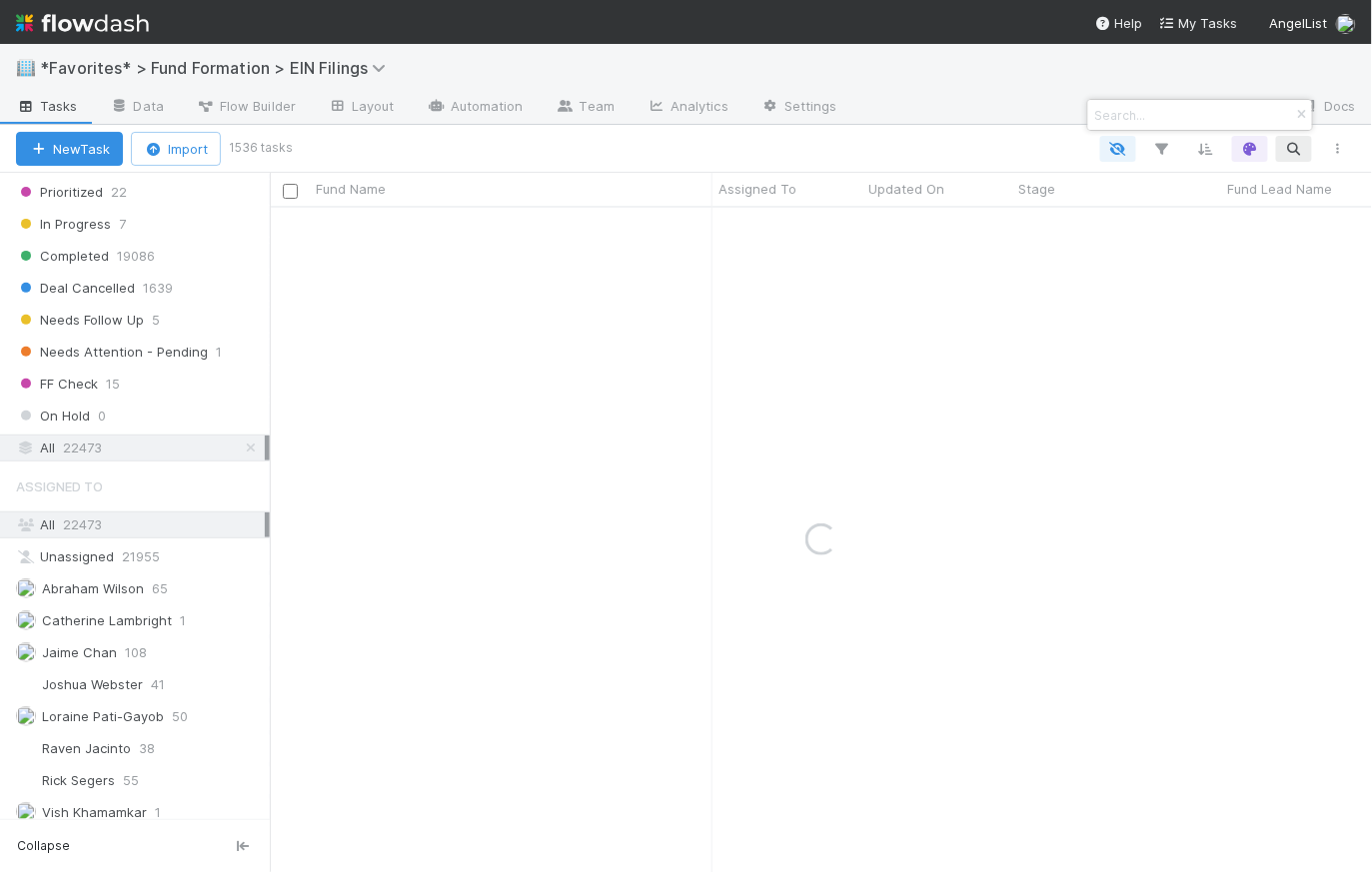 click at bounding box center (1191, 115) 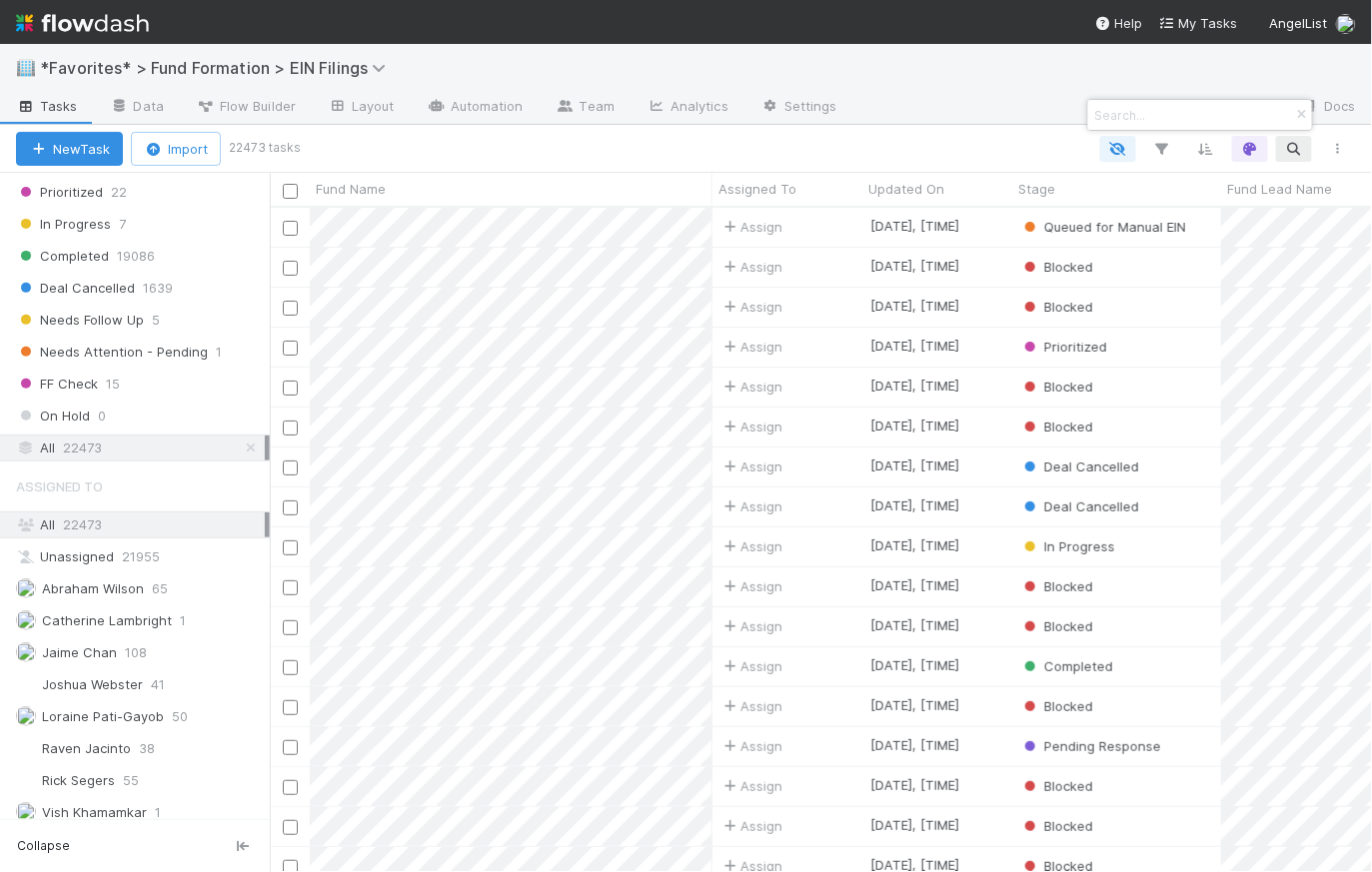 scroll, scrollTop: 14, scrollLeft: 15, axis: both 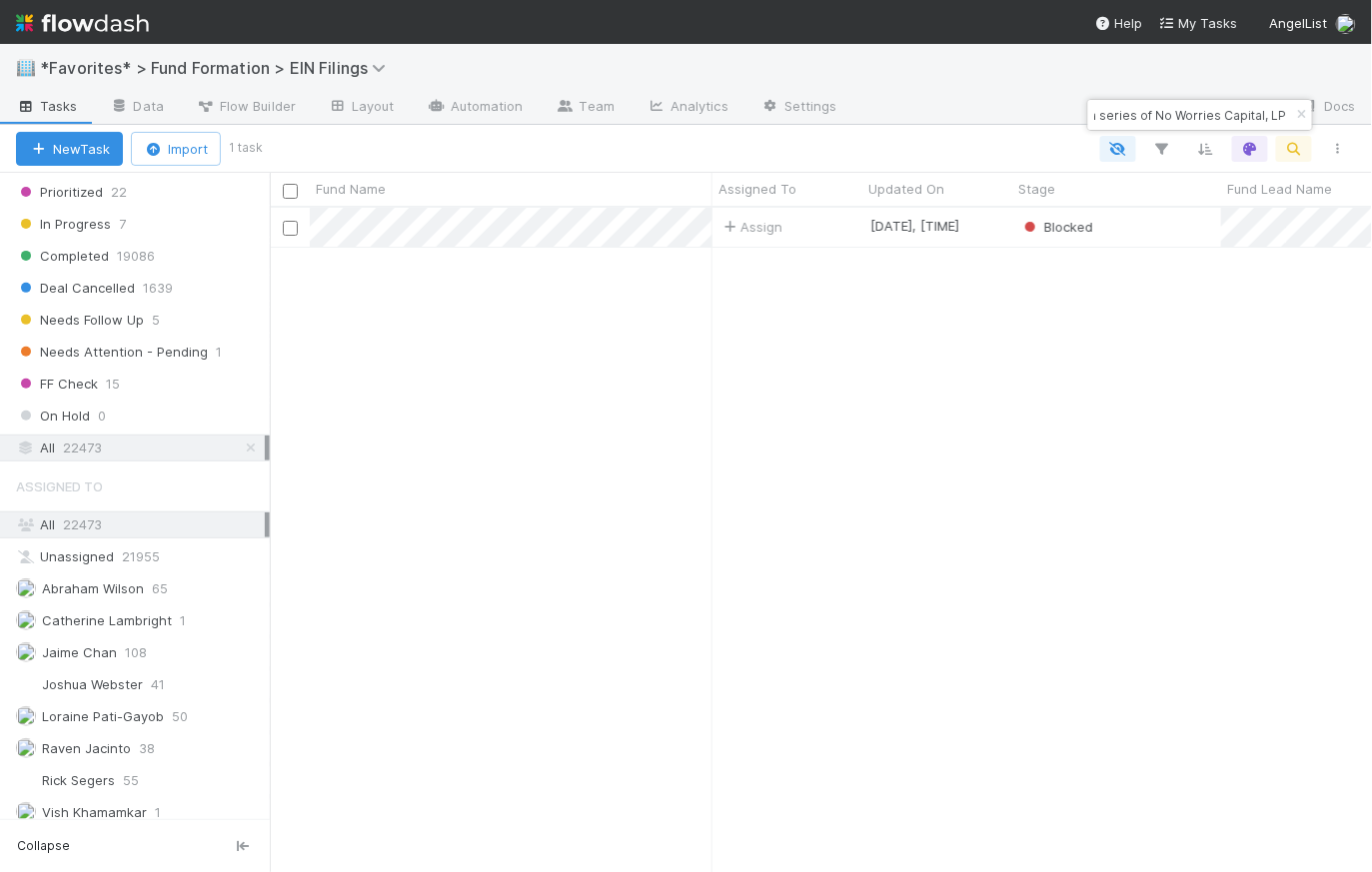 drag, startPoint x: 1178, startPoint y: 113, endPoint x: 1111, endPoint y: 111, distance: 67.02984 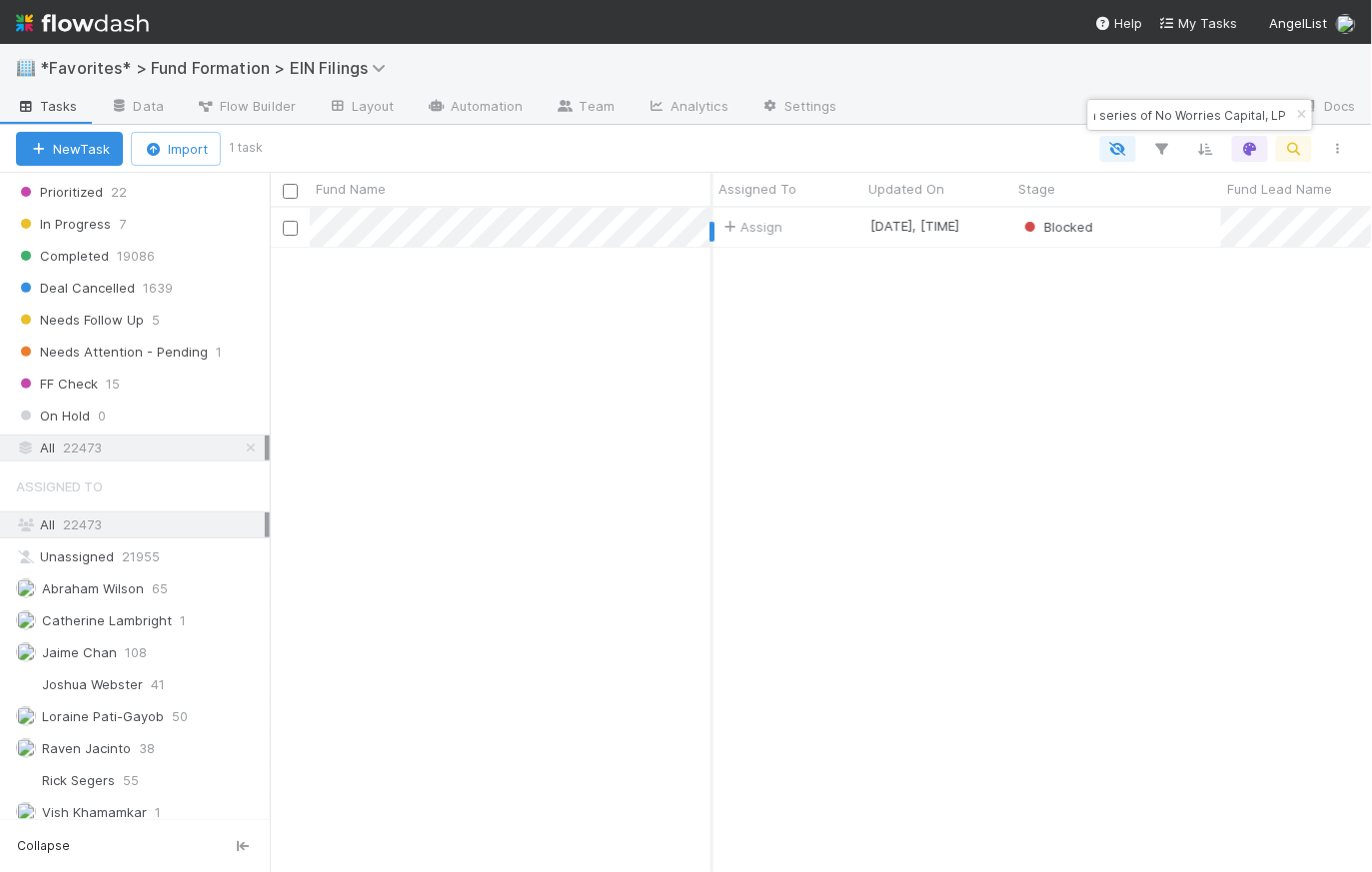 type on "The Chill Fund, a series of No Worries Capital, LP" 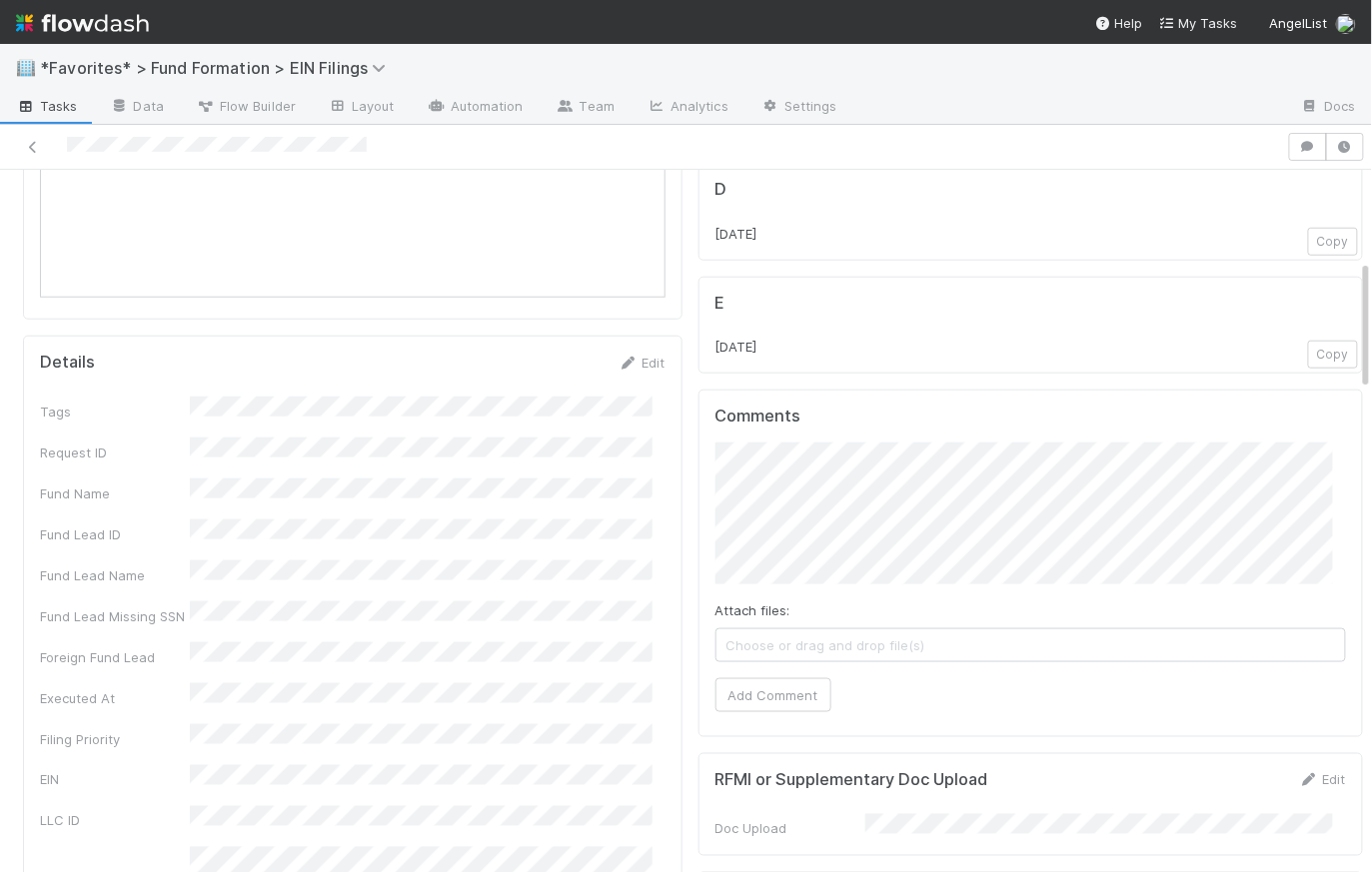 scroll, scrollTop: 0, scrollLeft: 0, axis: both 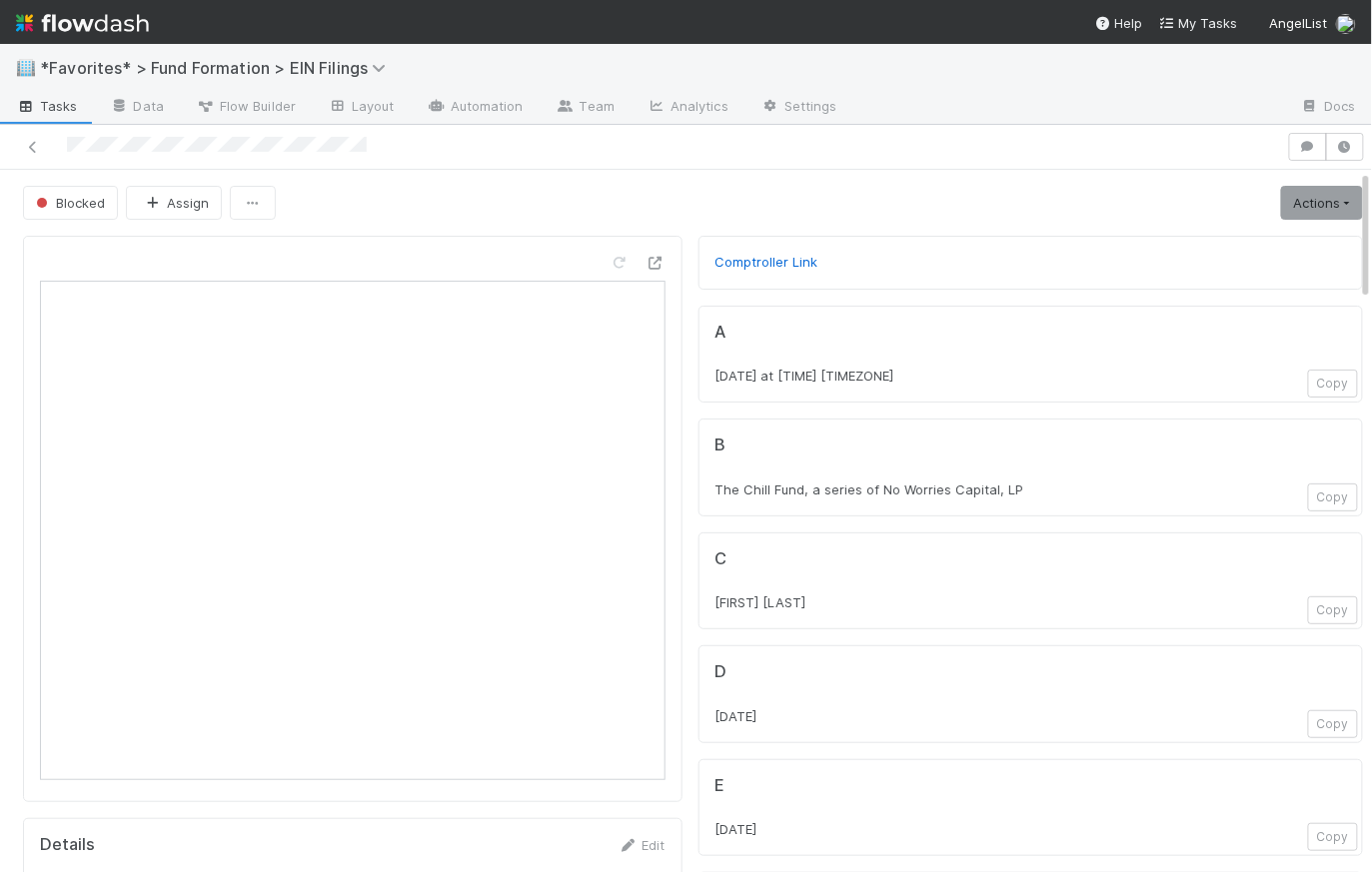 click on "Blocked Assign Actions No Filing Needed Move to Backlog Move to Needs Review Multiple Leads Listed Needs Attention Invalid Lead Entity Move to Blocked -- Special Instructions Move to Queued for Manual EIN Request EIN Filing Notifications New Fax Process -- Sent Urgent Filing" at bounding box center (692, 203) 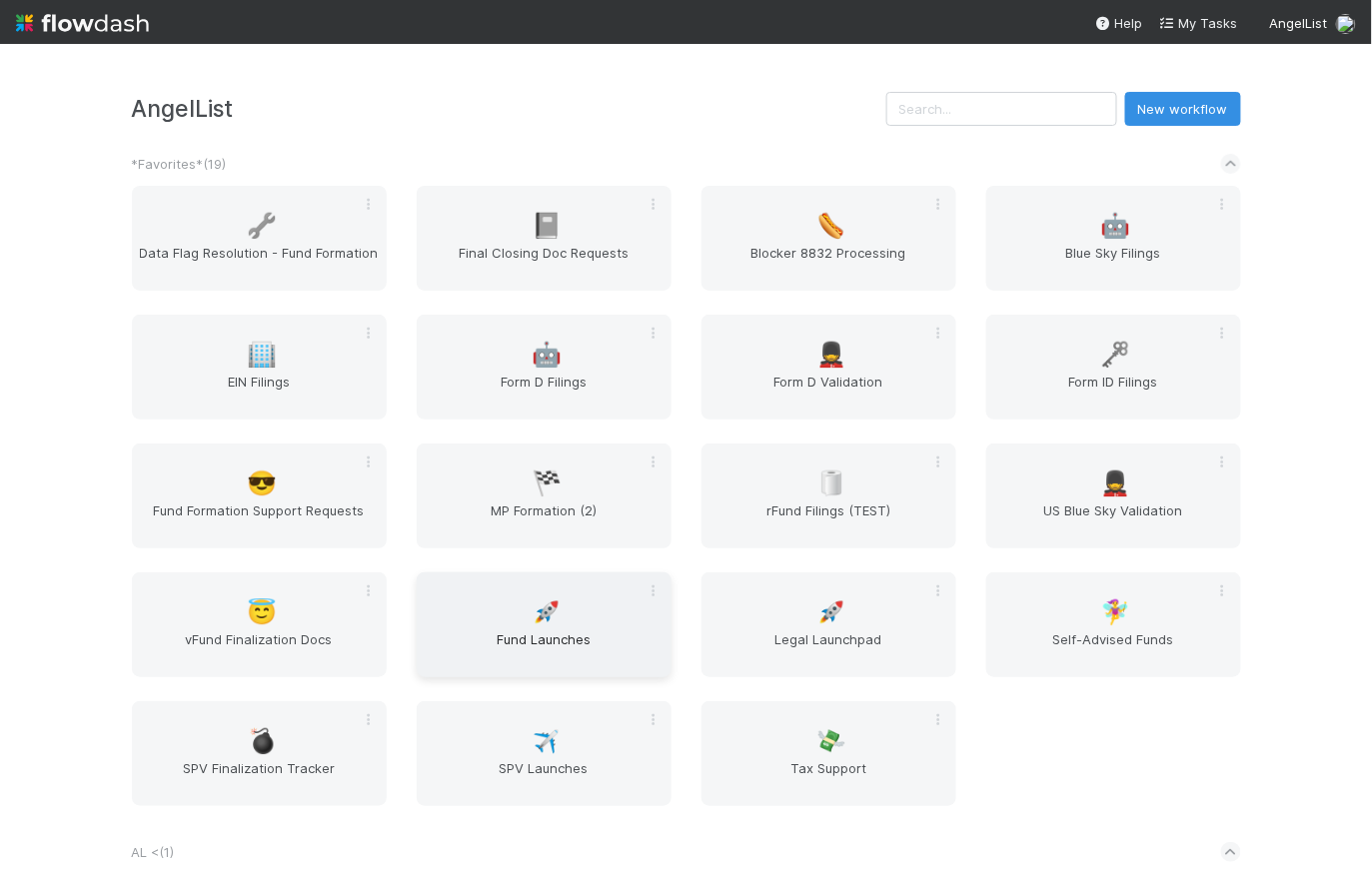 click on "🚀 Fund Launches" at bounding box center [544, 624] 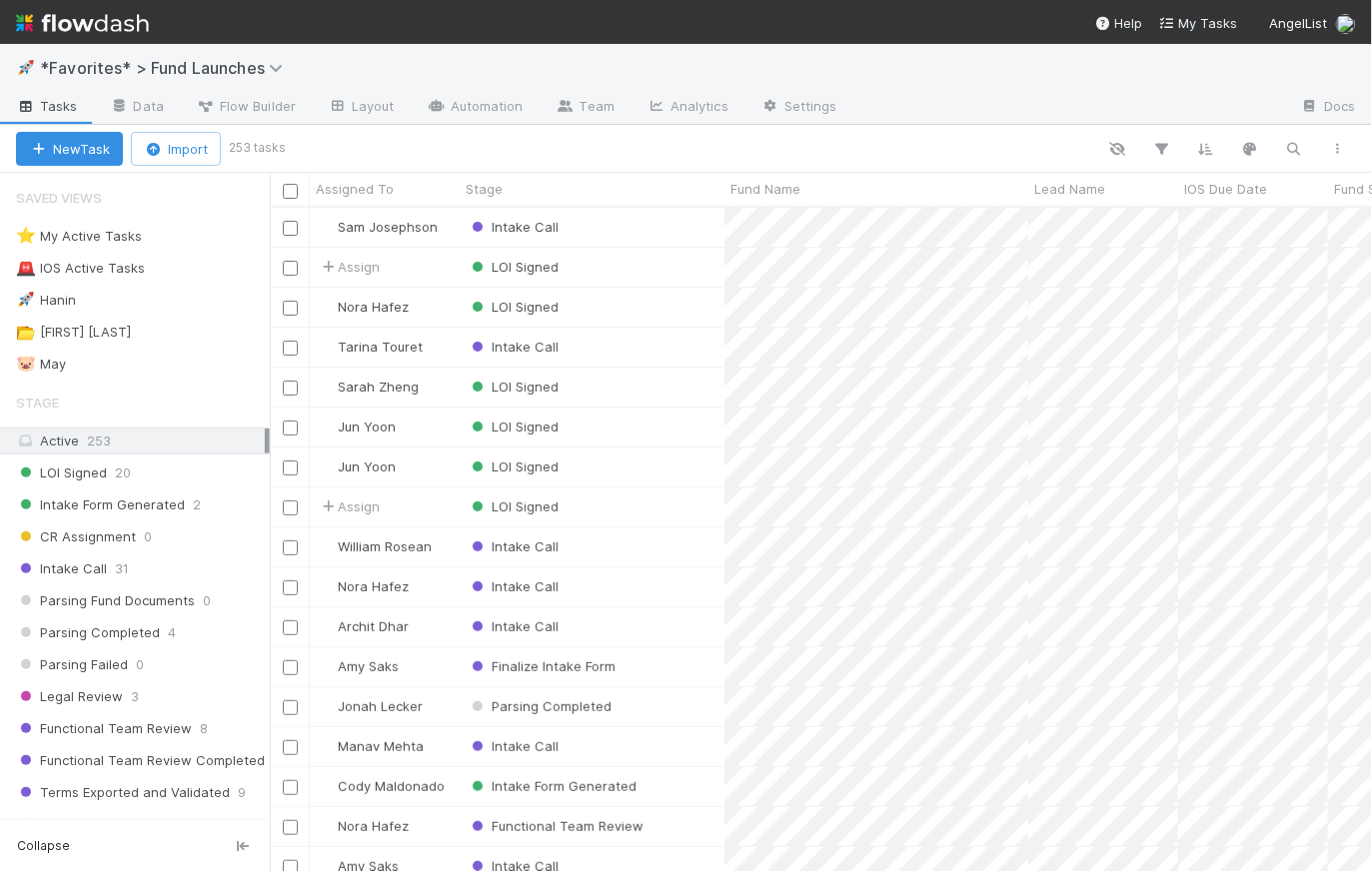 scroll, scrollTop: 14, scrollLeft: 15, axis: both 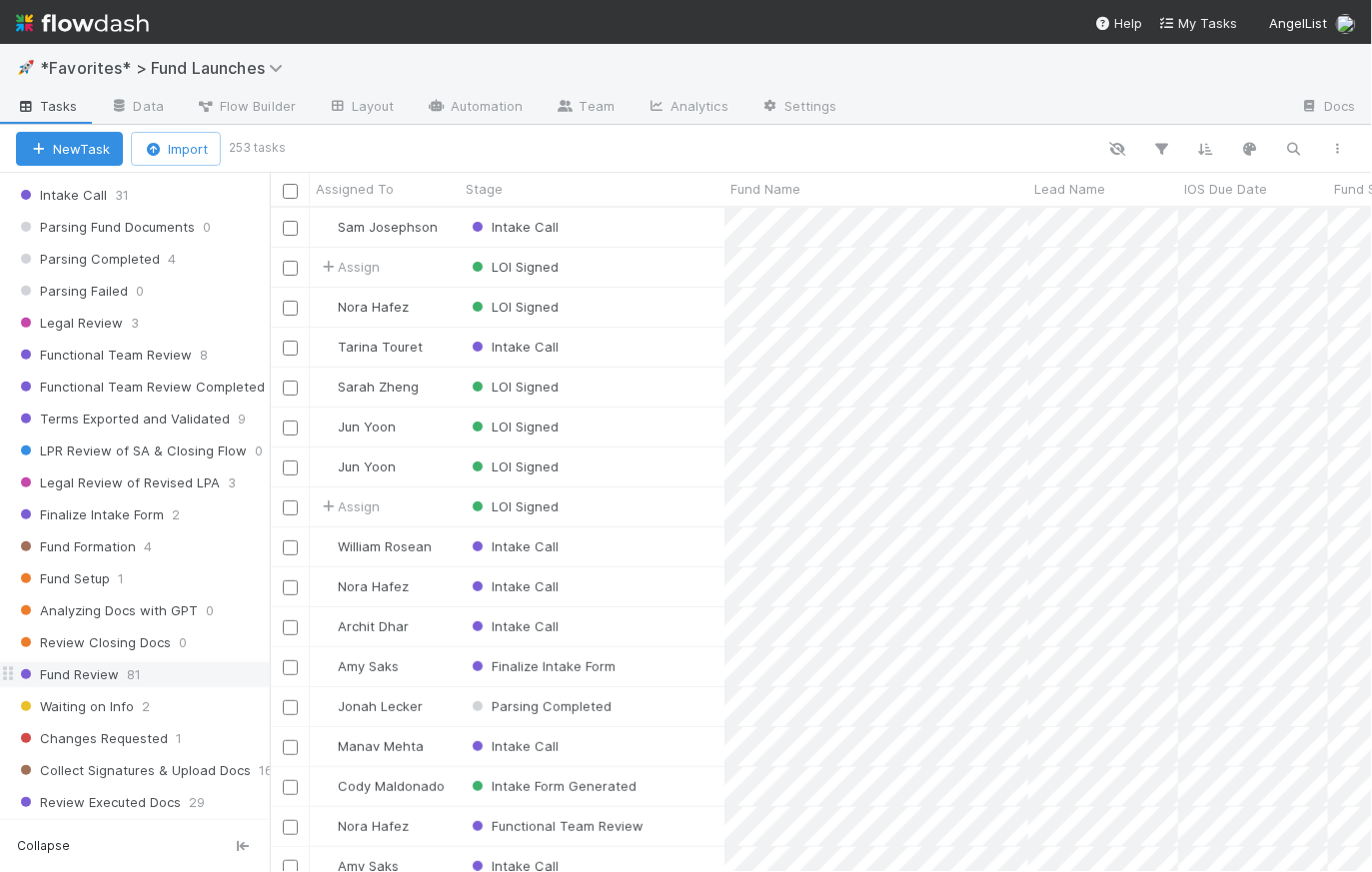click on "Fund Review" at bounding box center (67, 674) 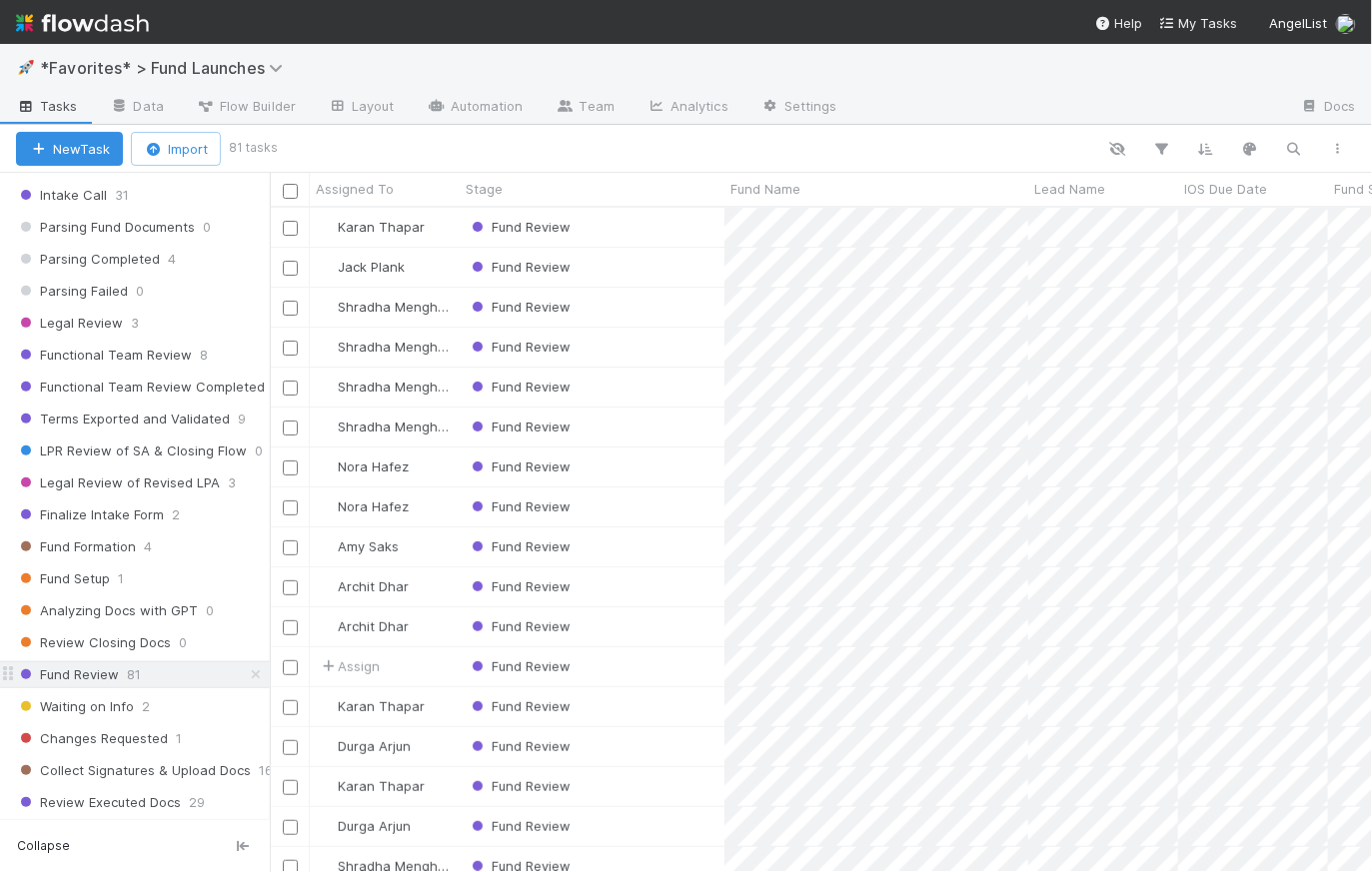 scroll, scrollTop: 14, scrollLeft: 15, axis: both 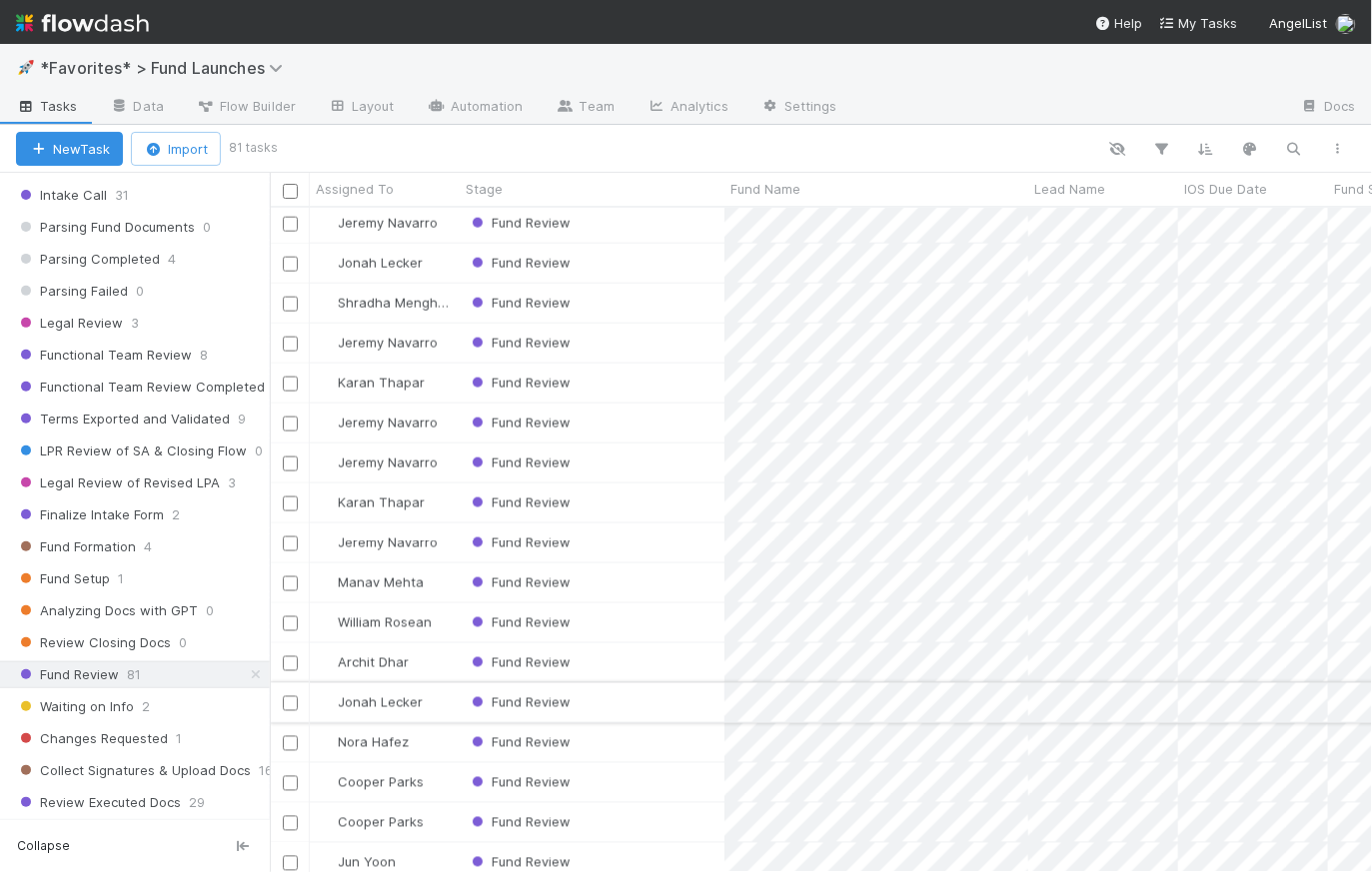 click on "Fund Review" at bounding box center [592, 702] 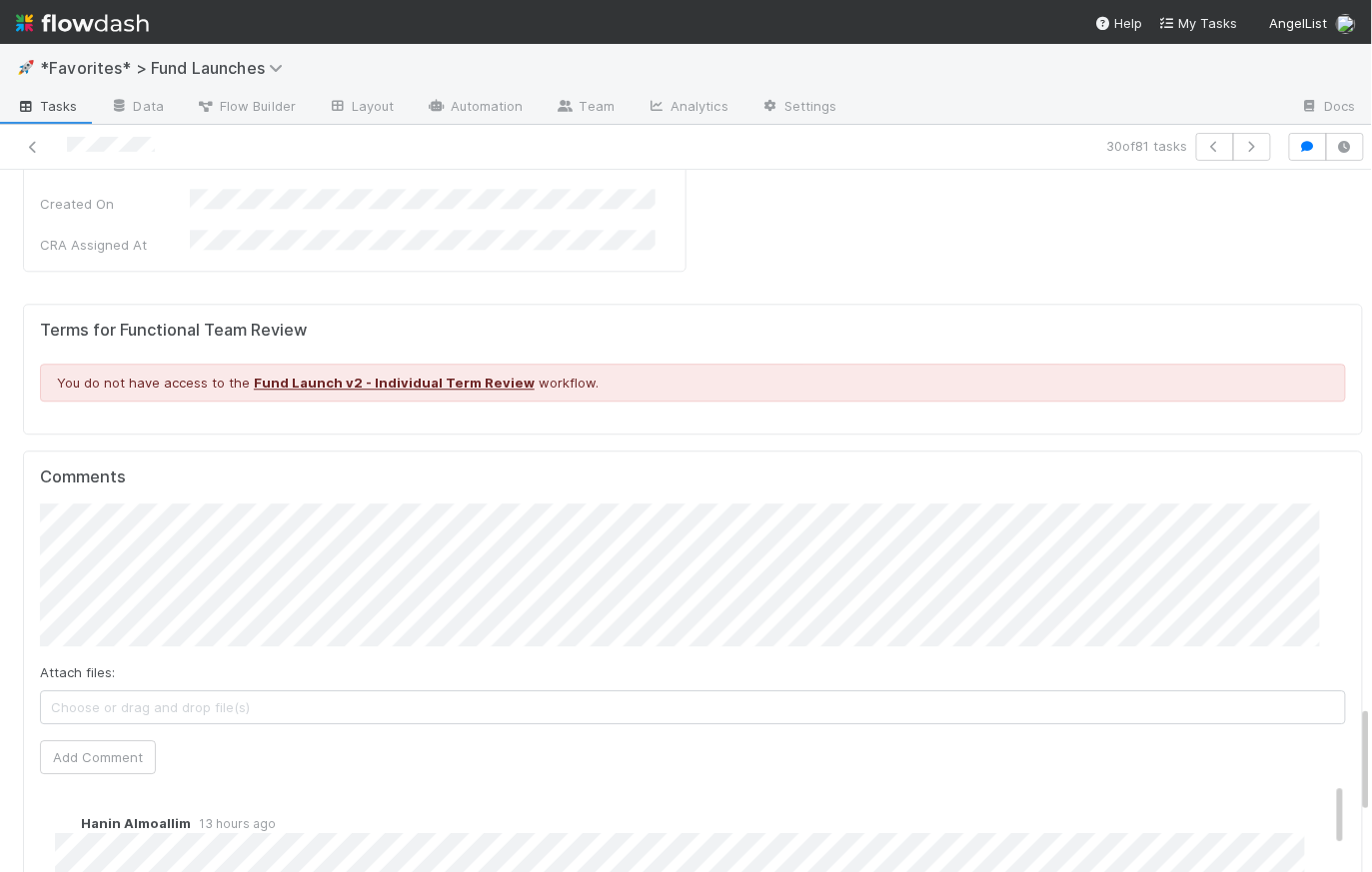 scroll, scrollTop: 3351, scrollLeft: 0, axis: vertical 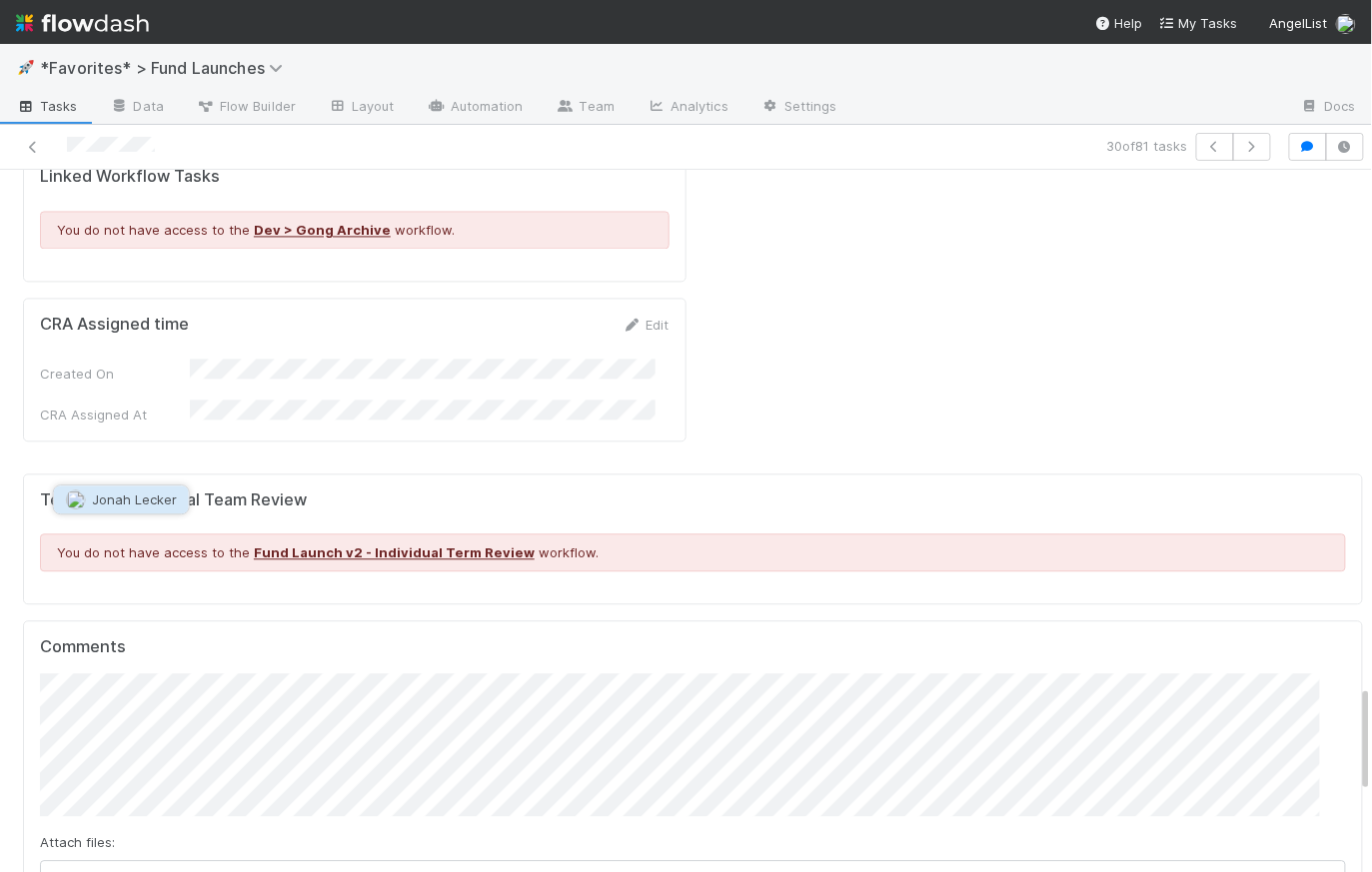 click on "Jonah Lecker" at bounding box center (134, 499) 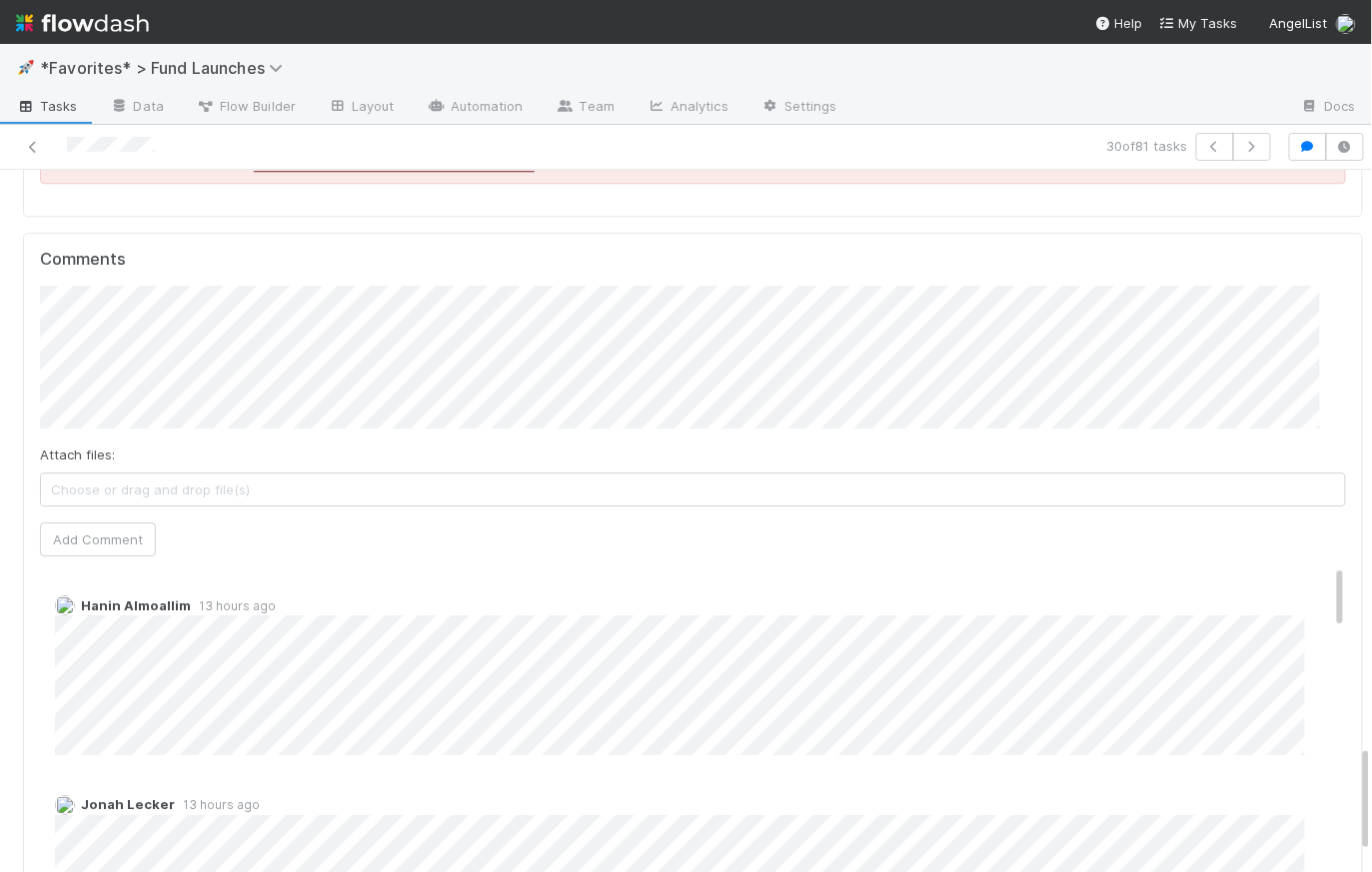 scroll, scrollTop: 3556, scrollLeft: 0, axis: vertical 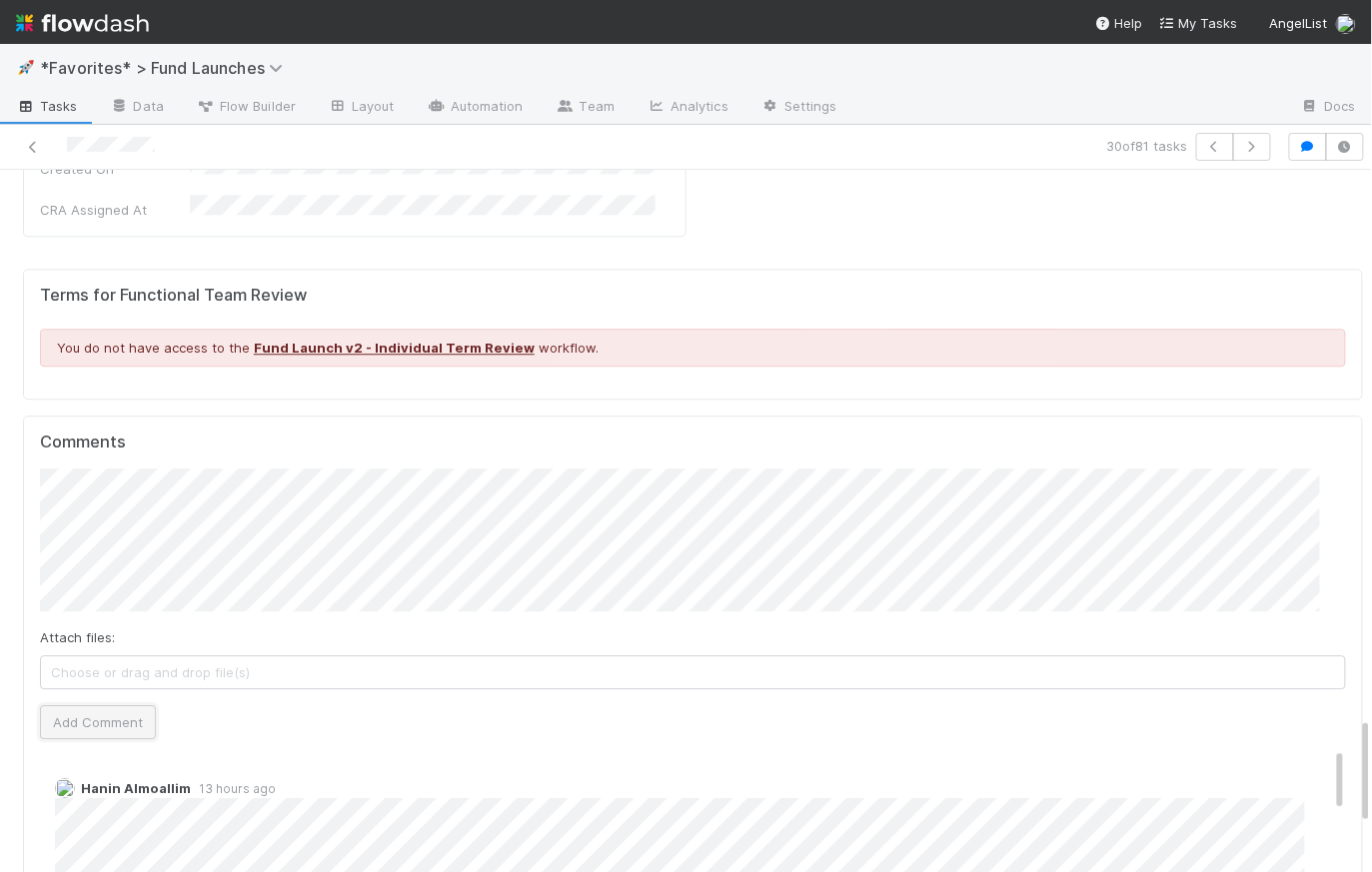click on "Add Comment" at bounding box center (98, 722) 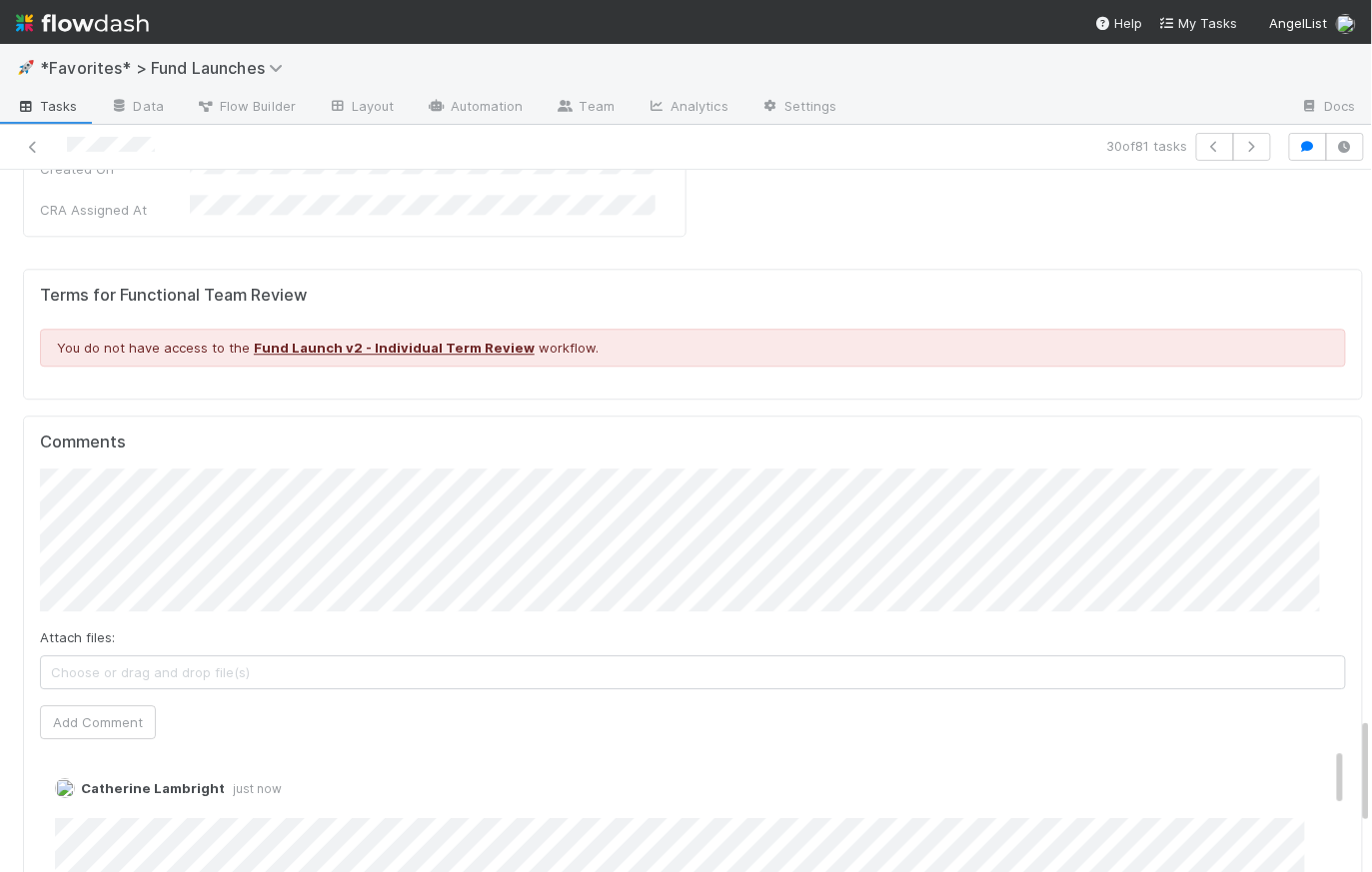 click at bounding box center (82, 23) 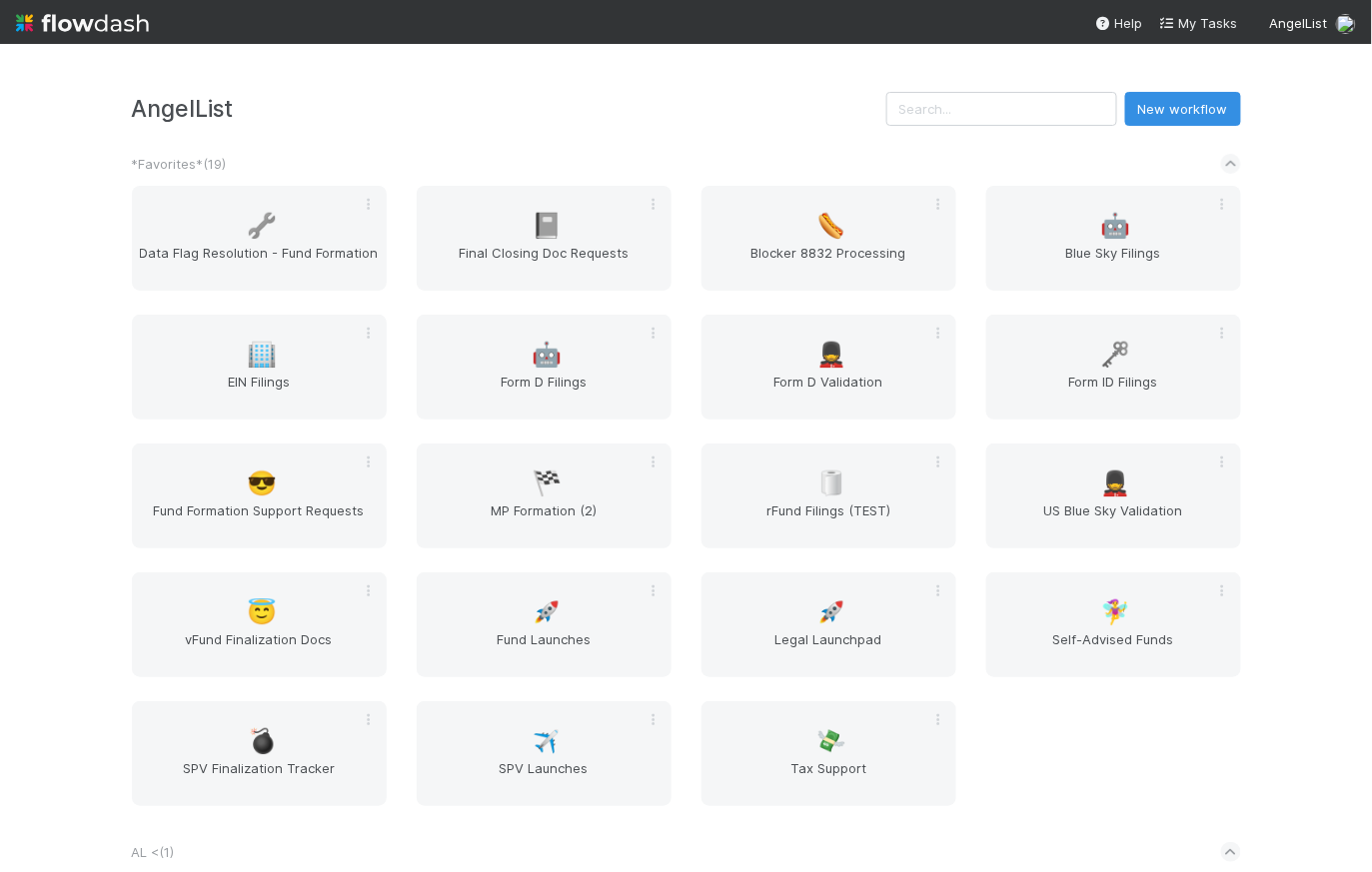 scroll, scrollTop: 1904, scrollLeft: 0, axis: vertical 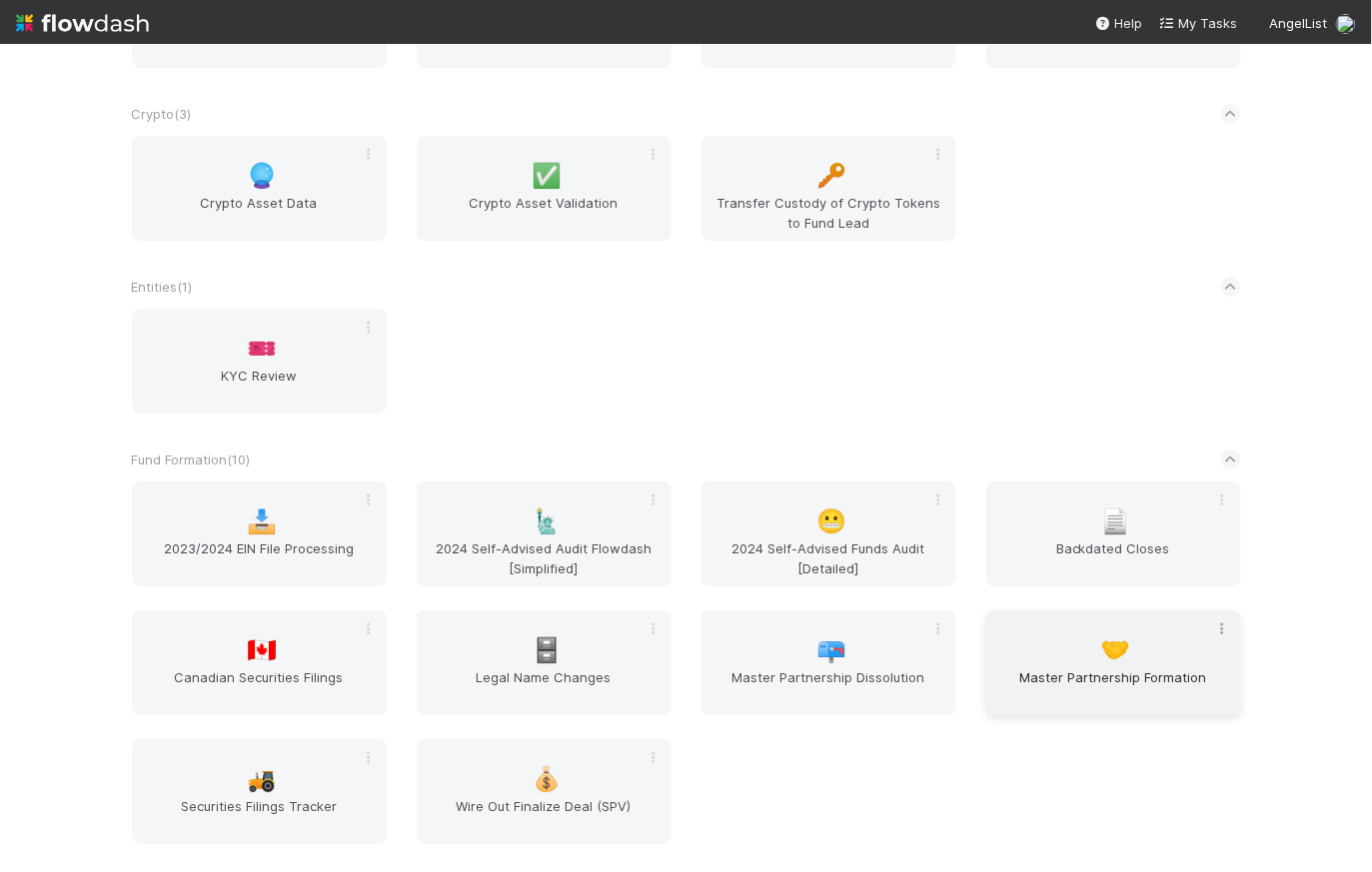 click at bounding box center (1223, 628) 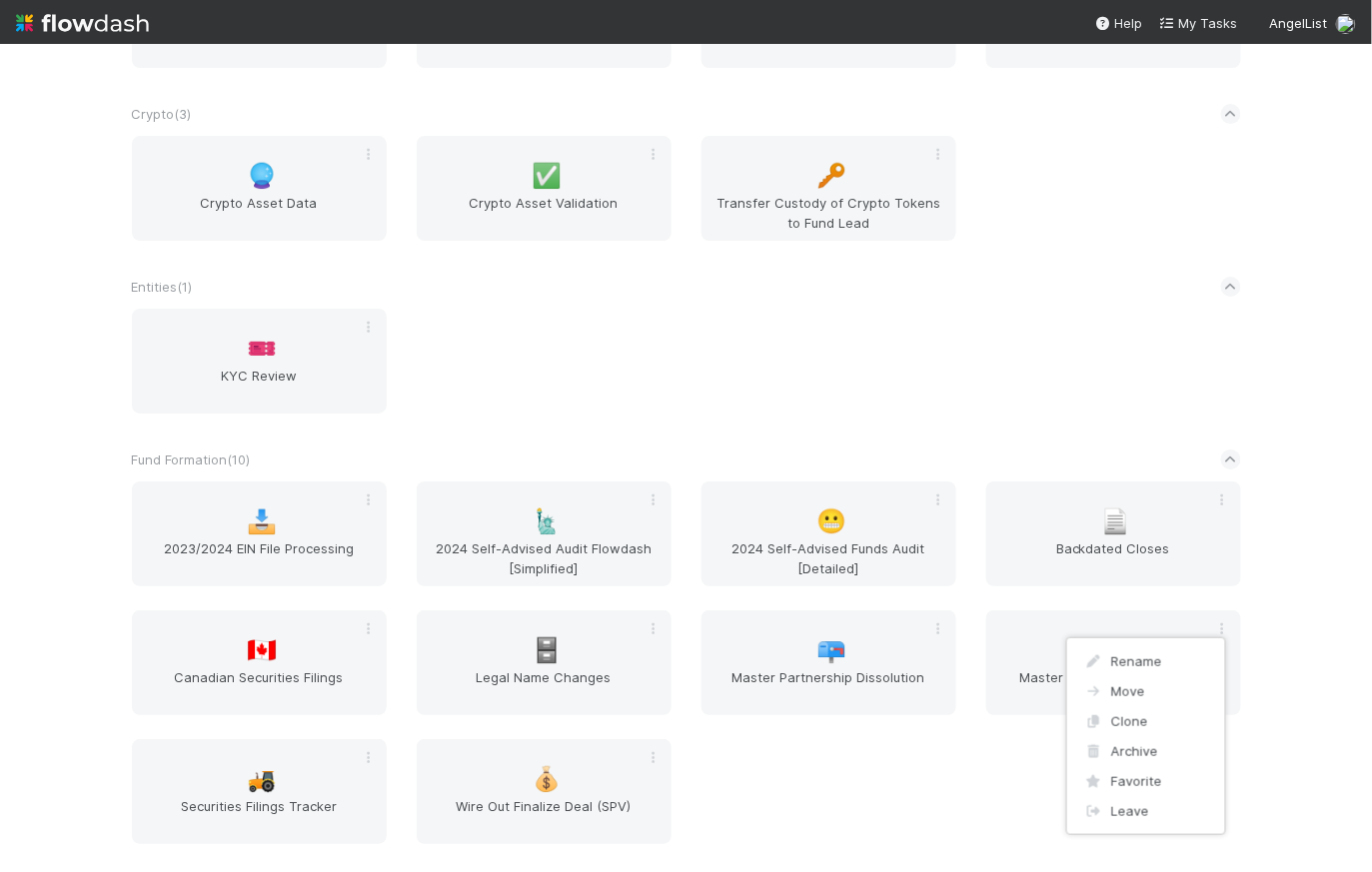 click on "Rename Move Clone Archive Favorite Leave" at bounding box center [686, 436] 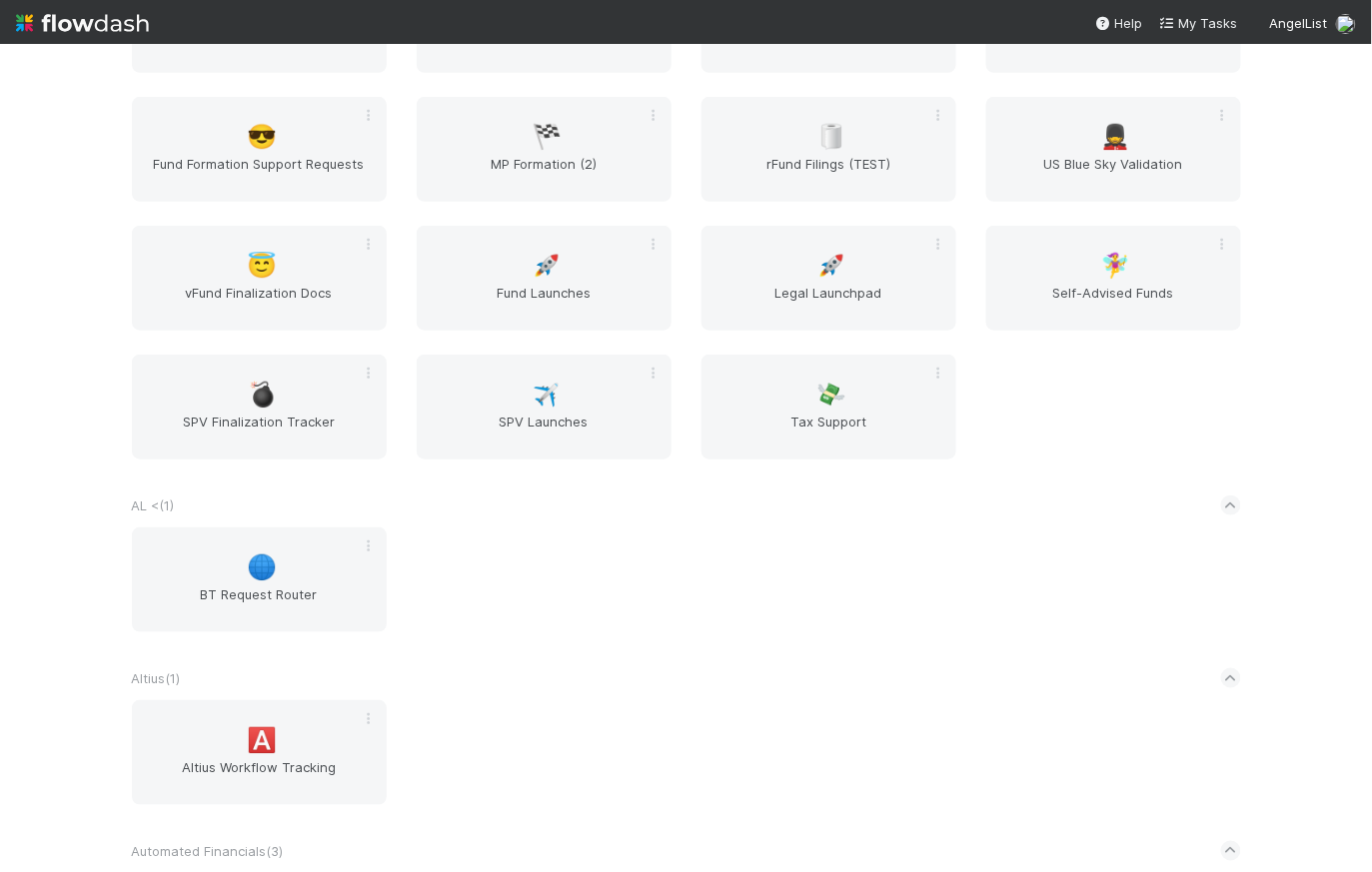 scroll, scrollTop: 0, scrollLeft: 0, axis: both 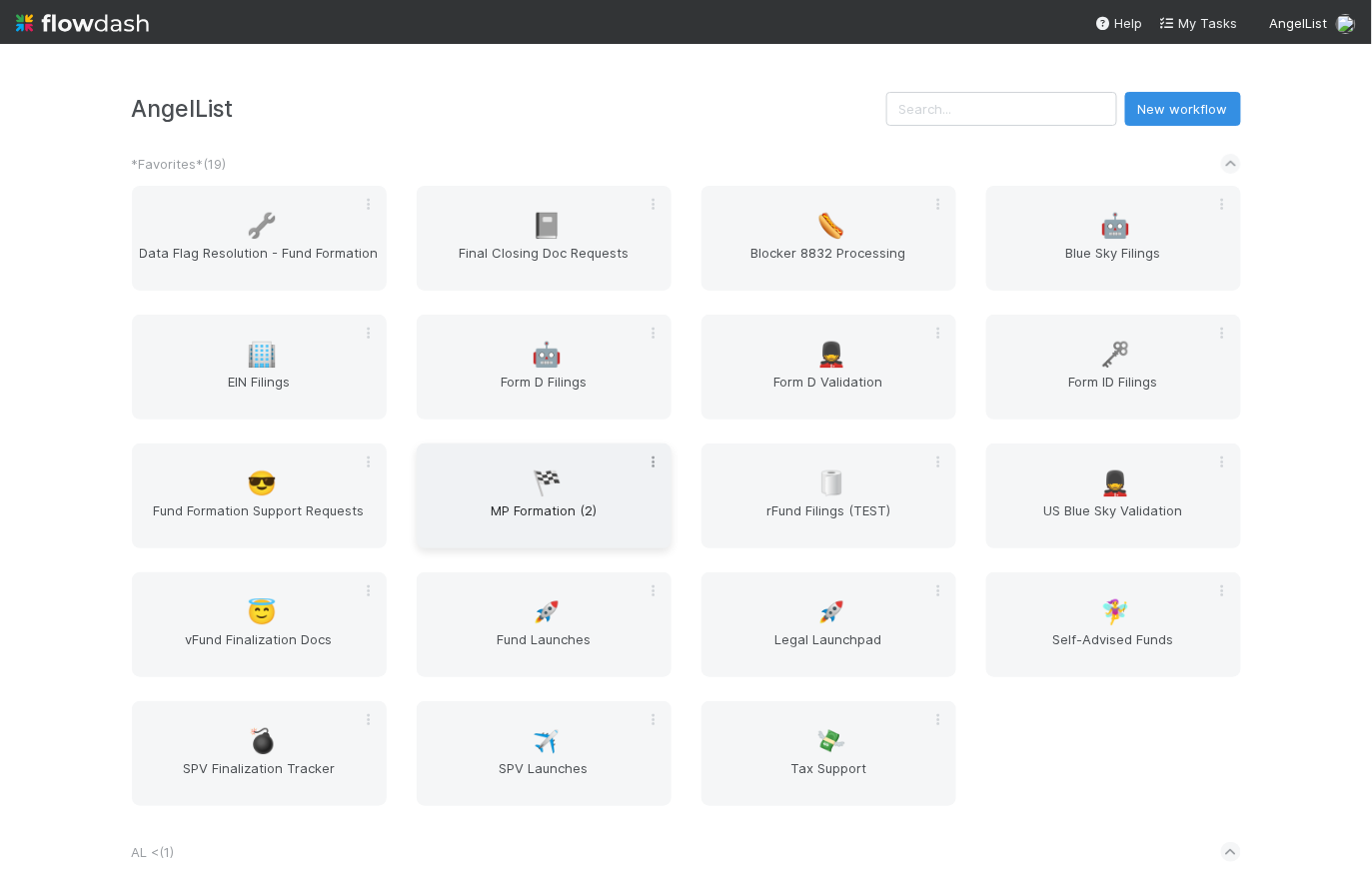 click at bounding box center [654, 461] 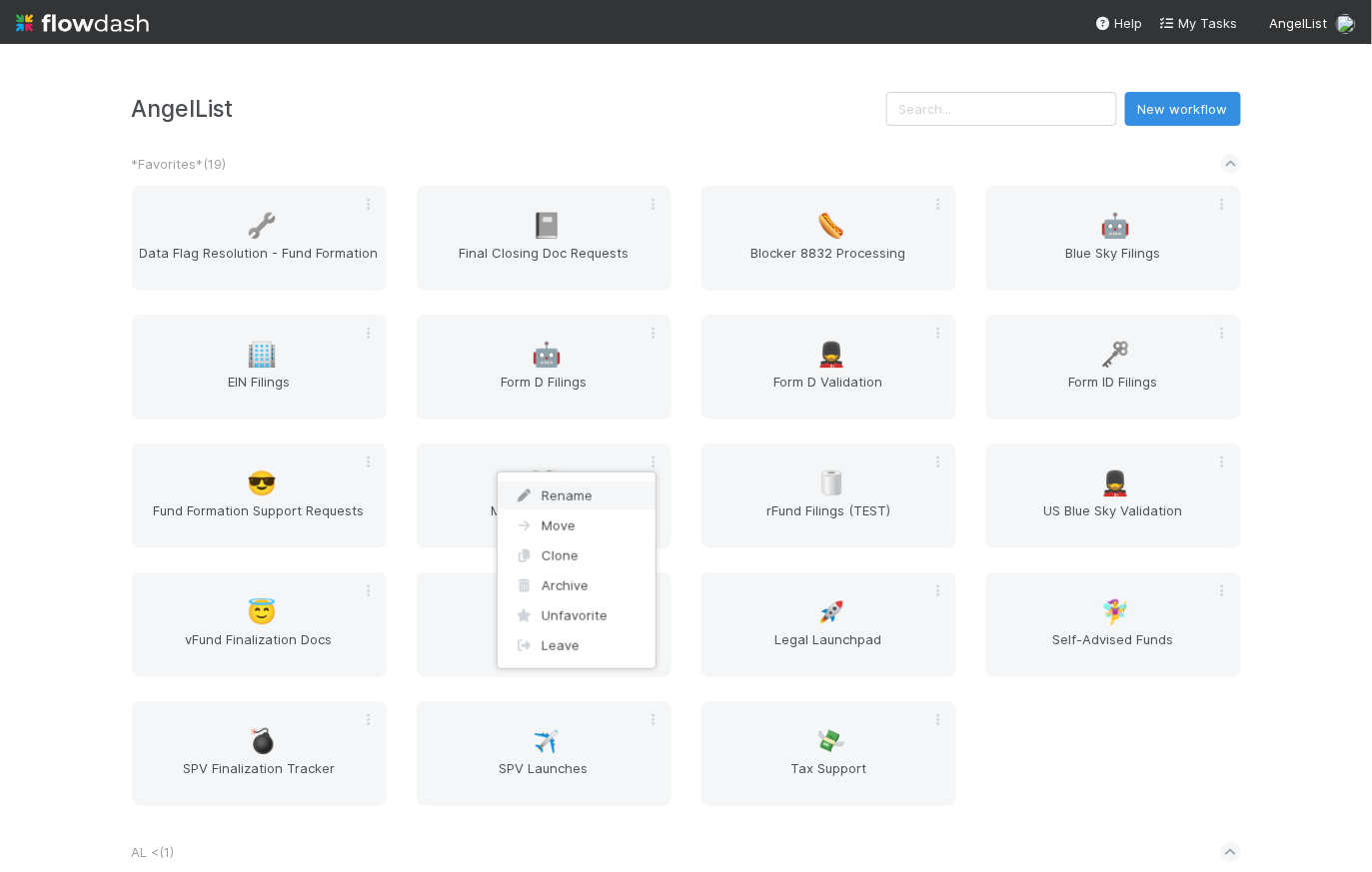 click on "Rename" at bounding box center (577, 495) 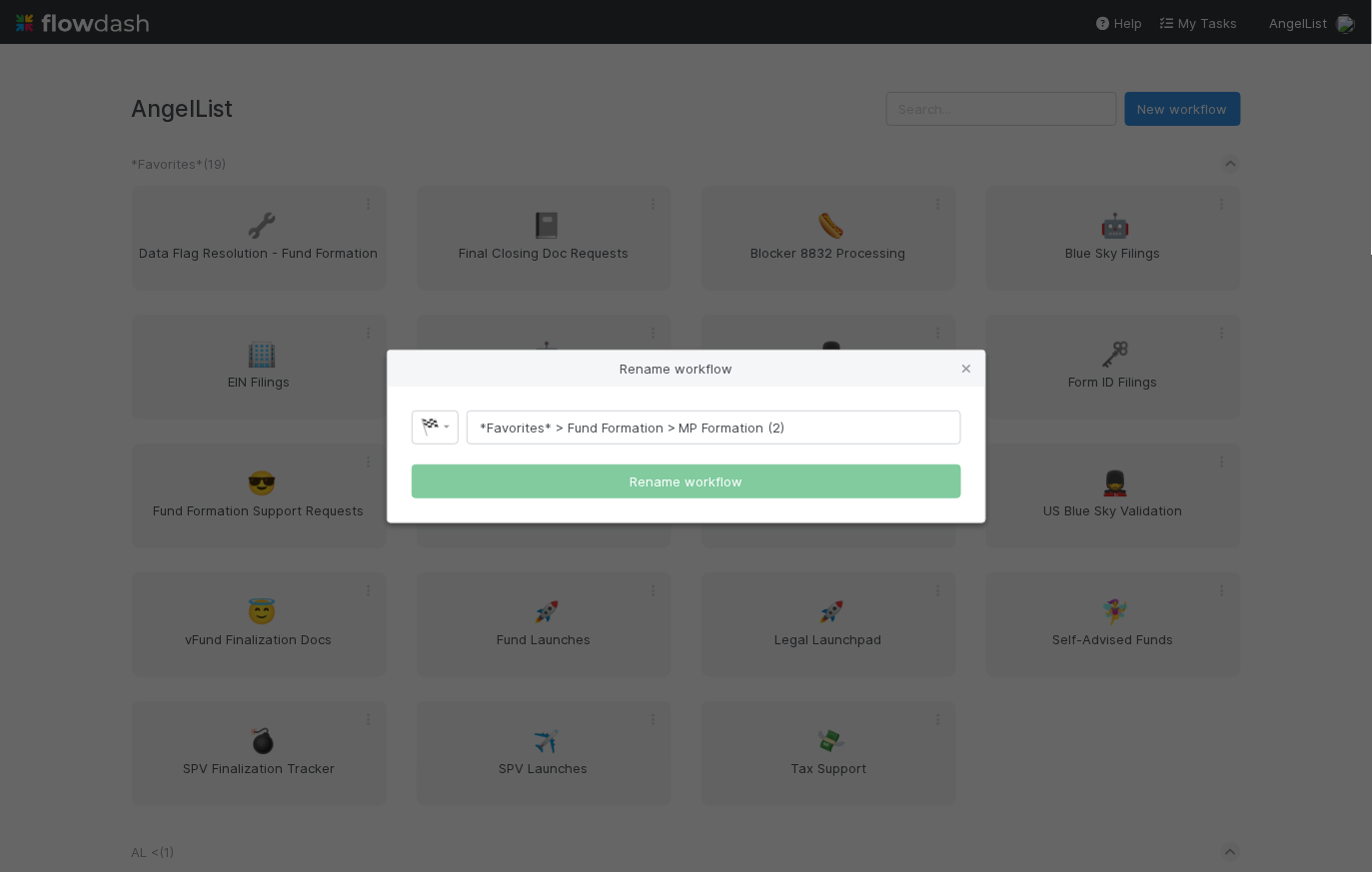 click on "*Favorites* > Fund Formation > MP Formation (2)" at bounding box center (713, 428) 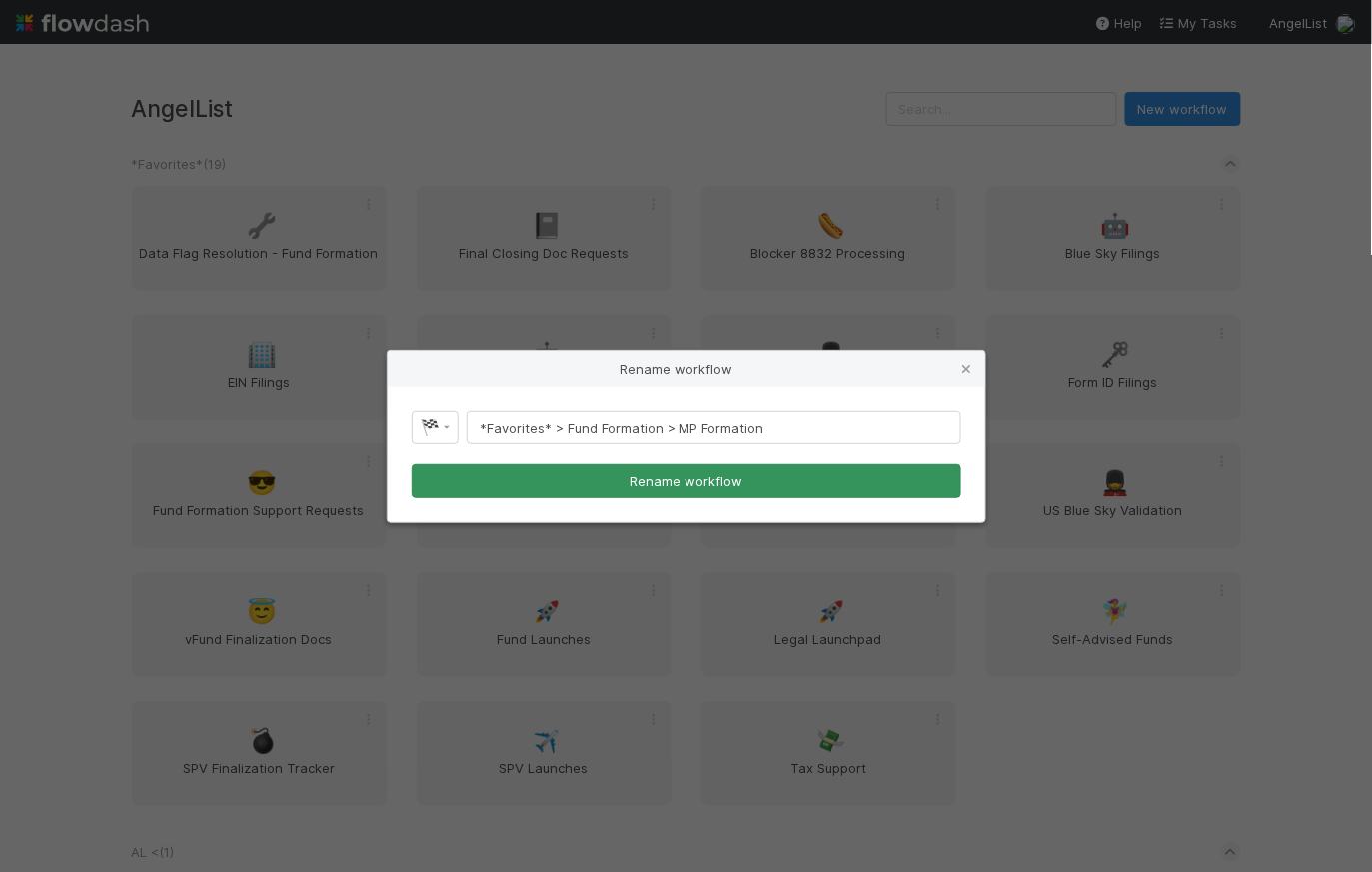 type on "*Favorites* > Fund Formation > MP Formation" 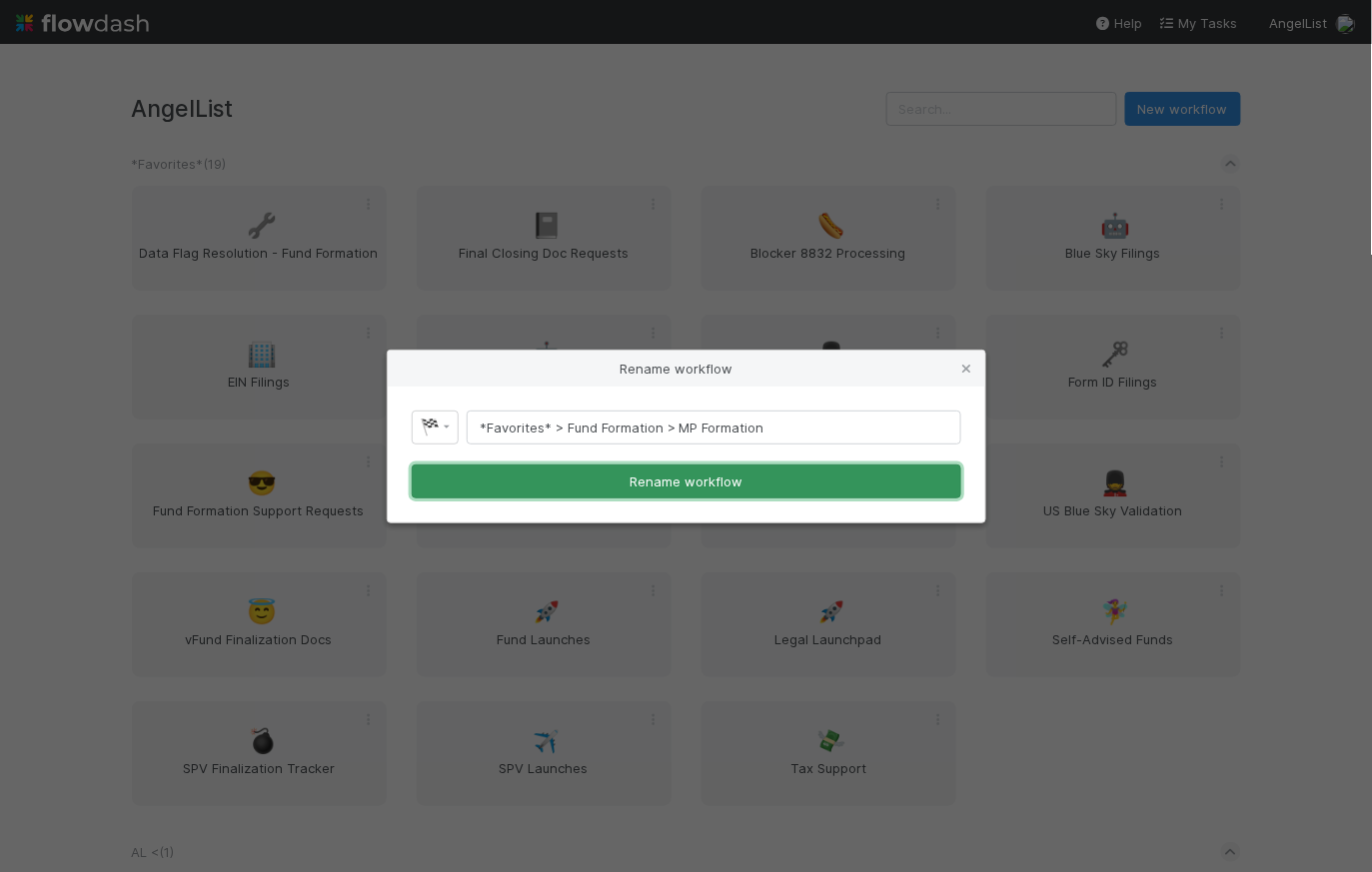 click on "Rename workflow" at bounding box center [686, 481] 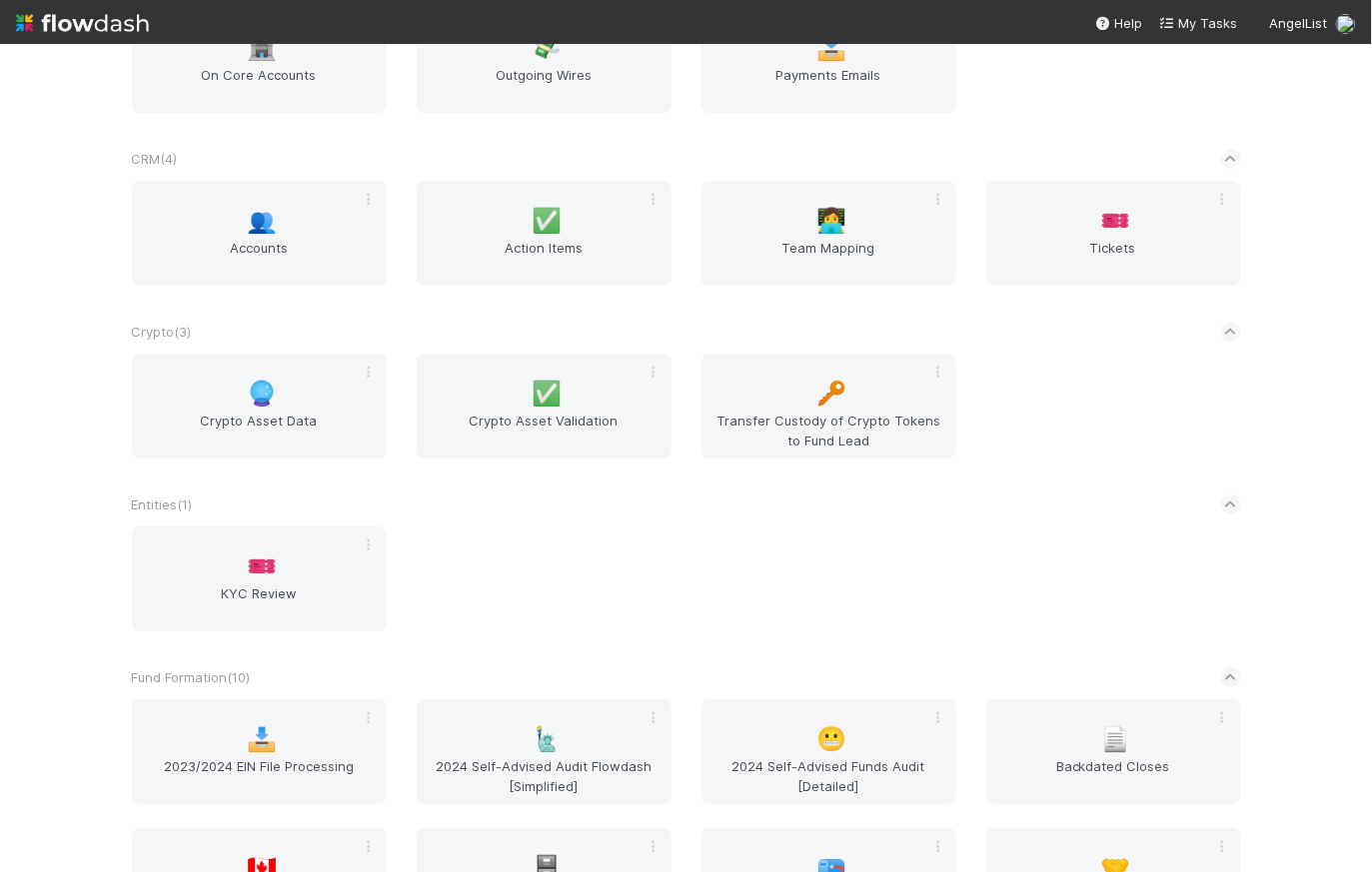 scroll, scrollTop: 2102, scrollLeft: 0, axis: vertical 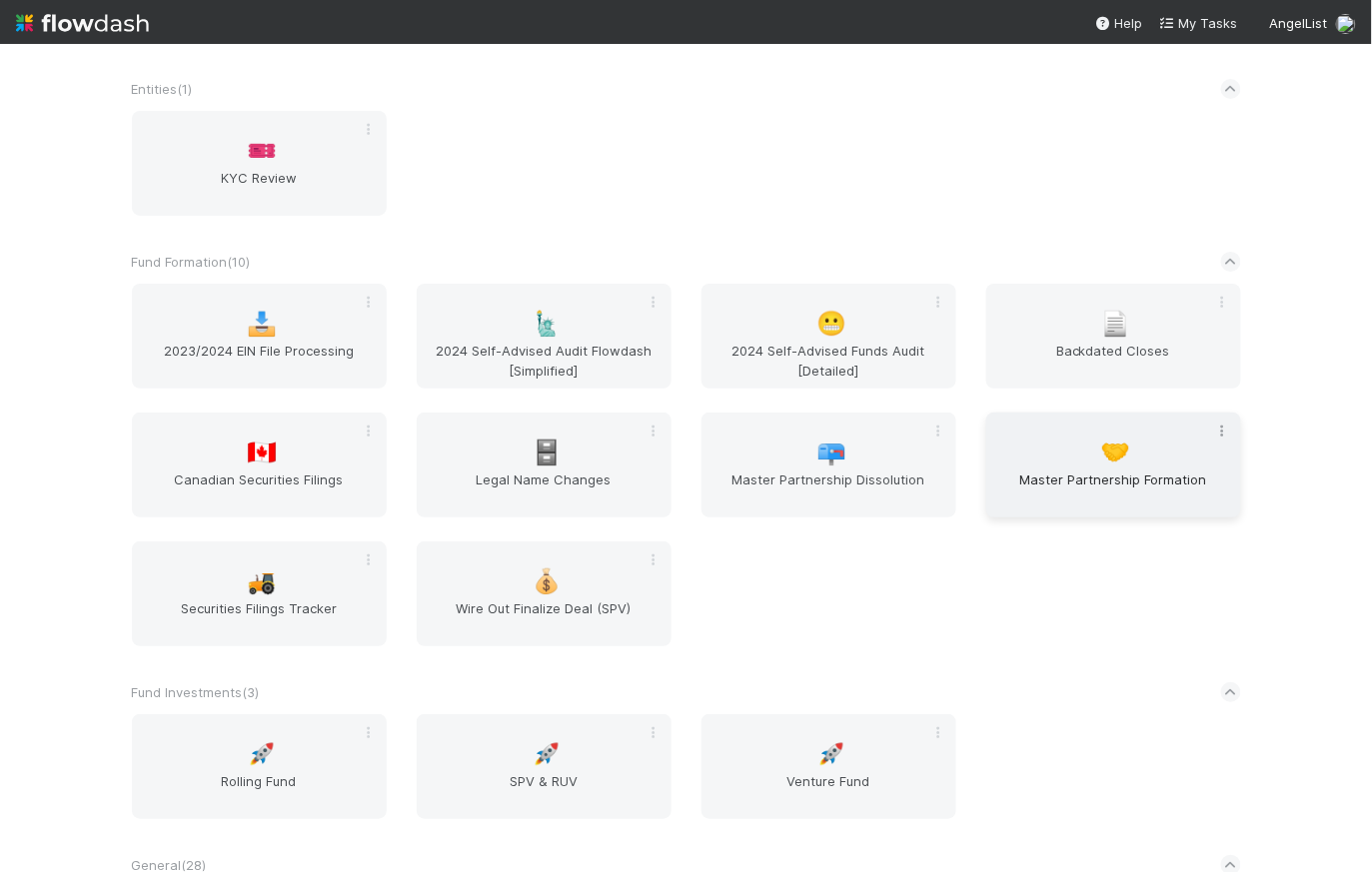 click at bounding box center [1223, 431] 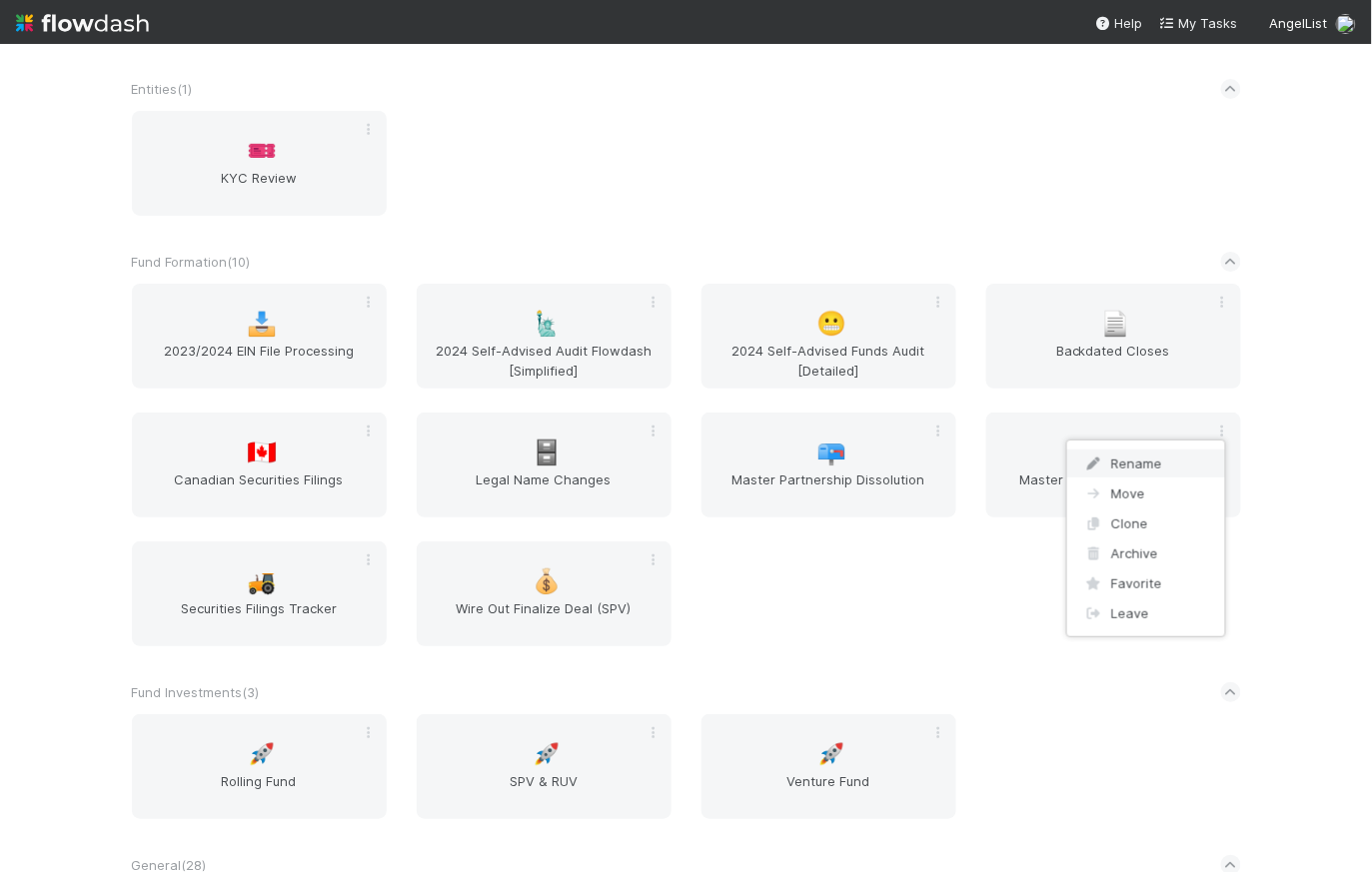 click on "Rename" at bounding box center [1146, 463] 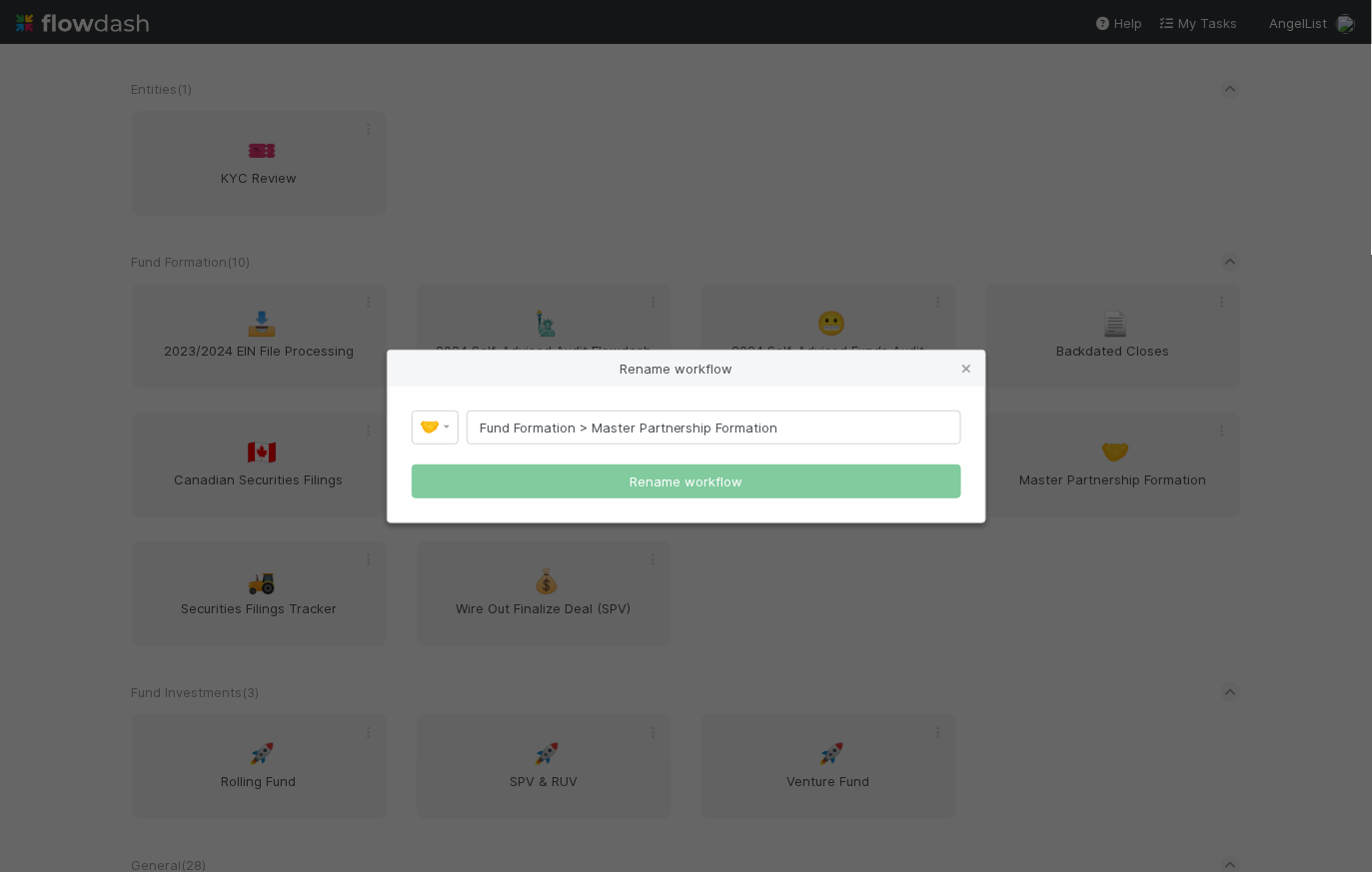 click on "Fund Formation > Master Partnership Formation" at bounding box center [713, 428] 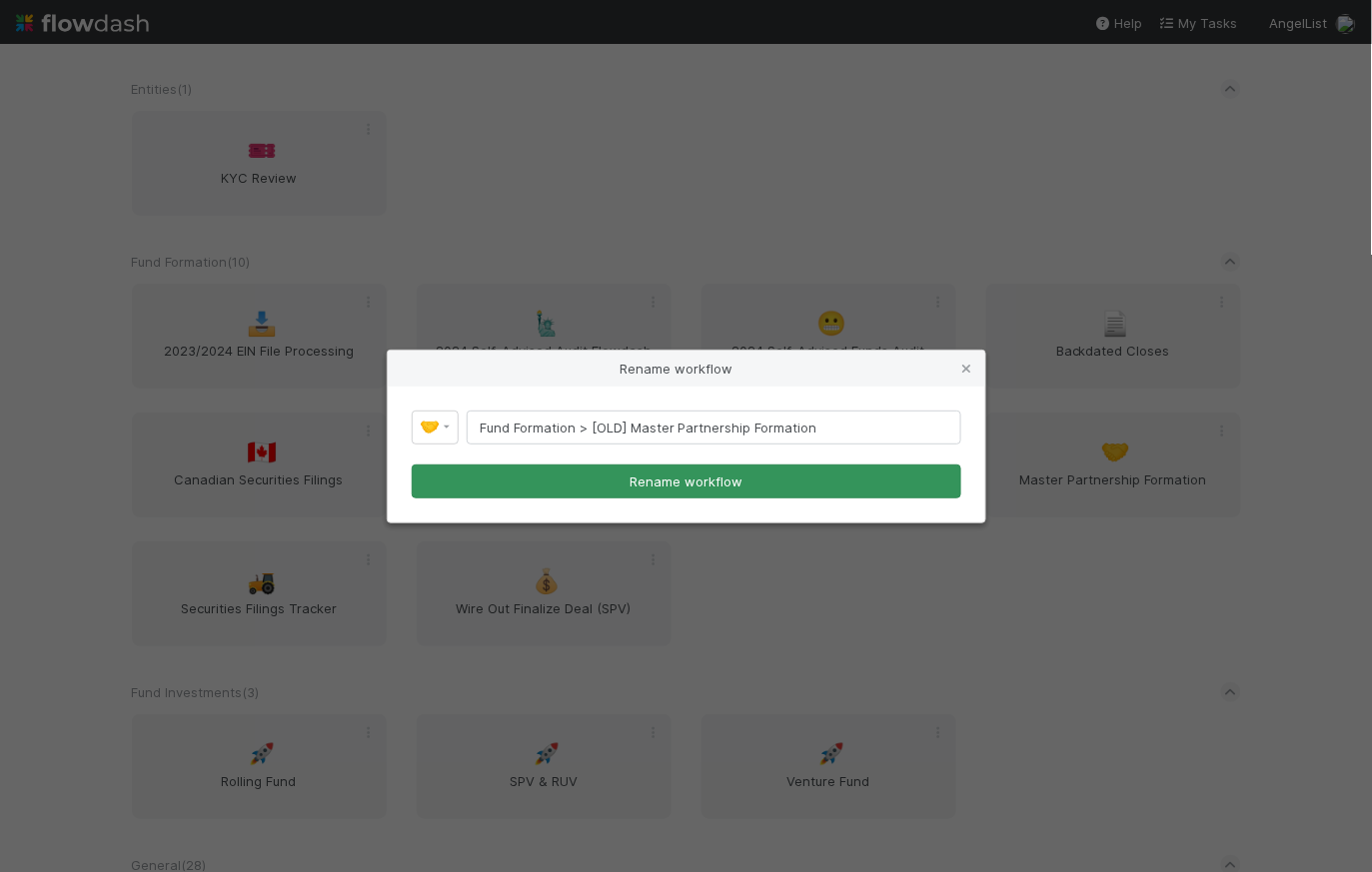 type on "Fund Formation > [OLD] Master Partnership Formation" 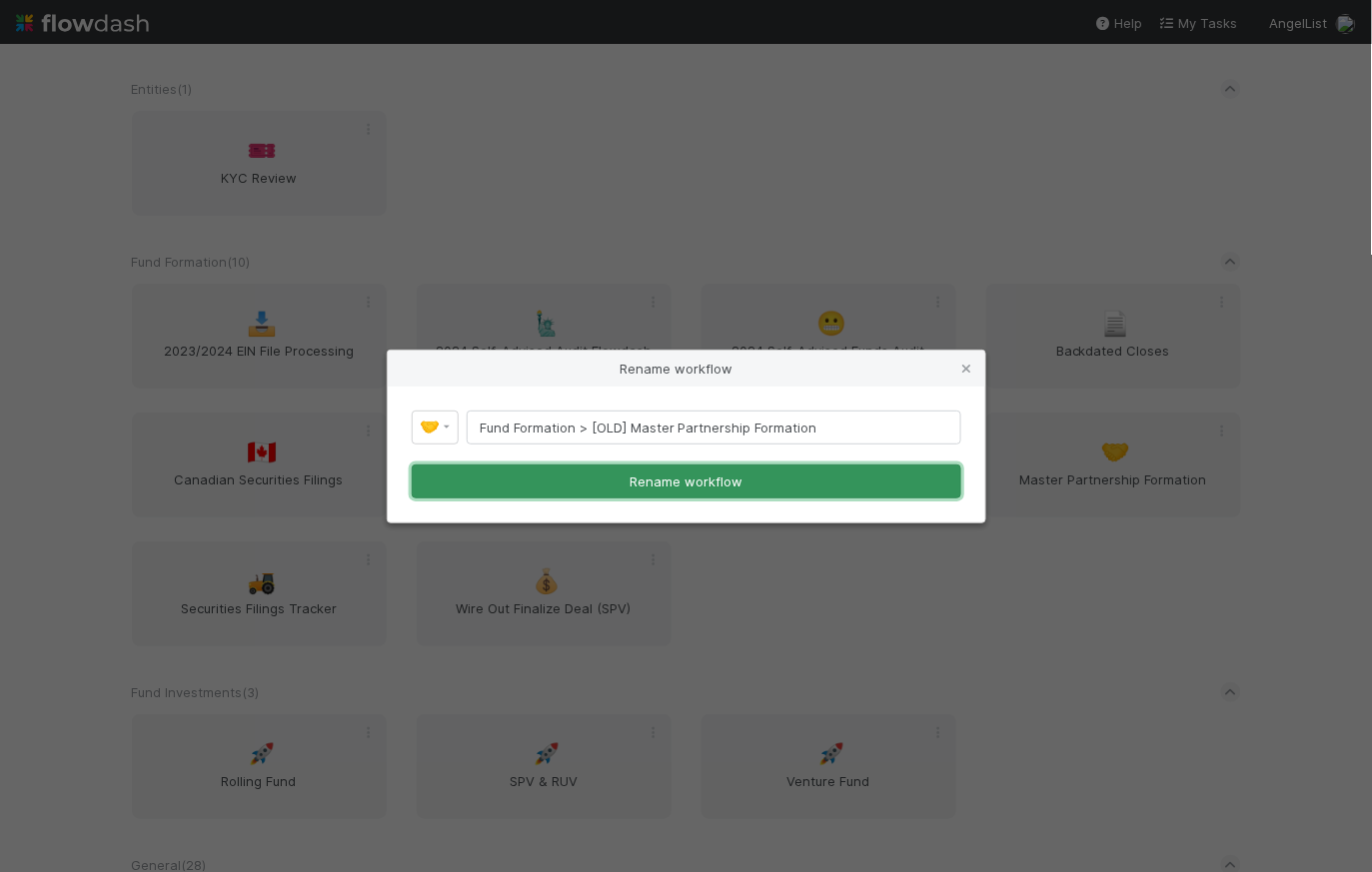 click on "Rename workflow" at bounding box center [686, 481] 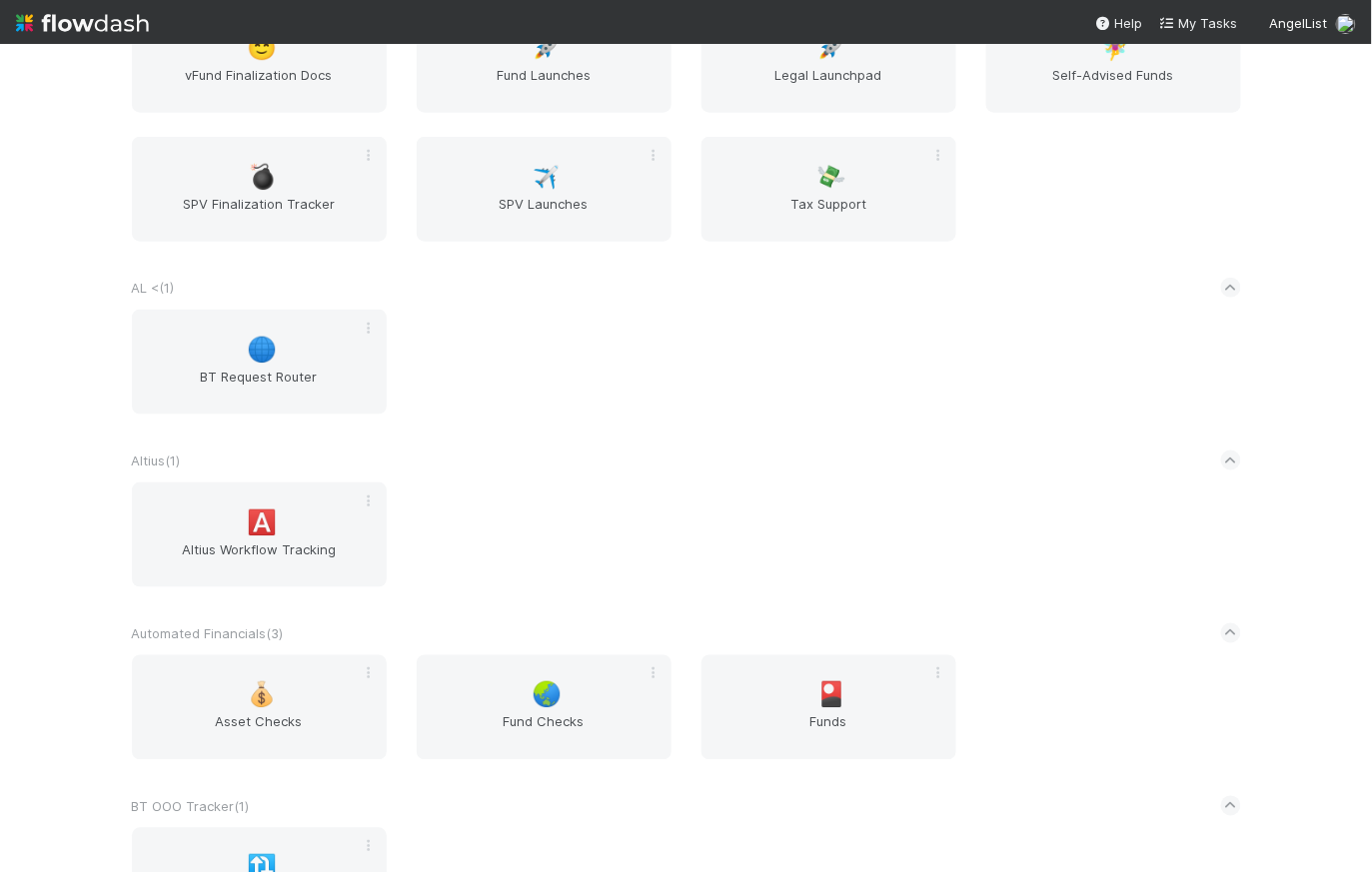 scroll, scrollTop: 20, scrollLeft: 0, axis: vertical 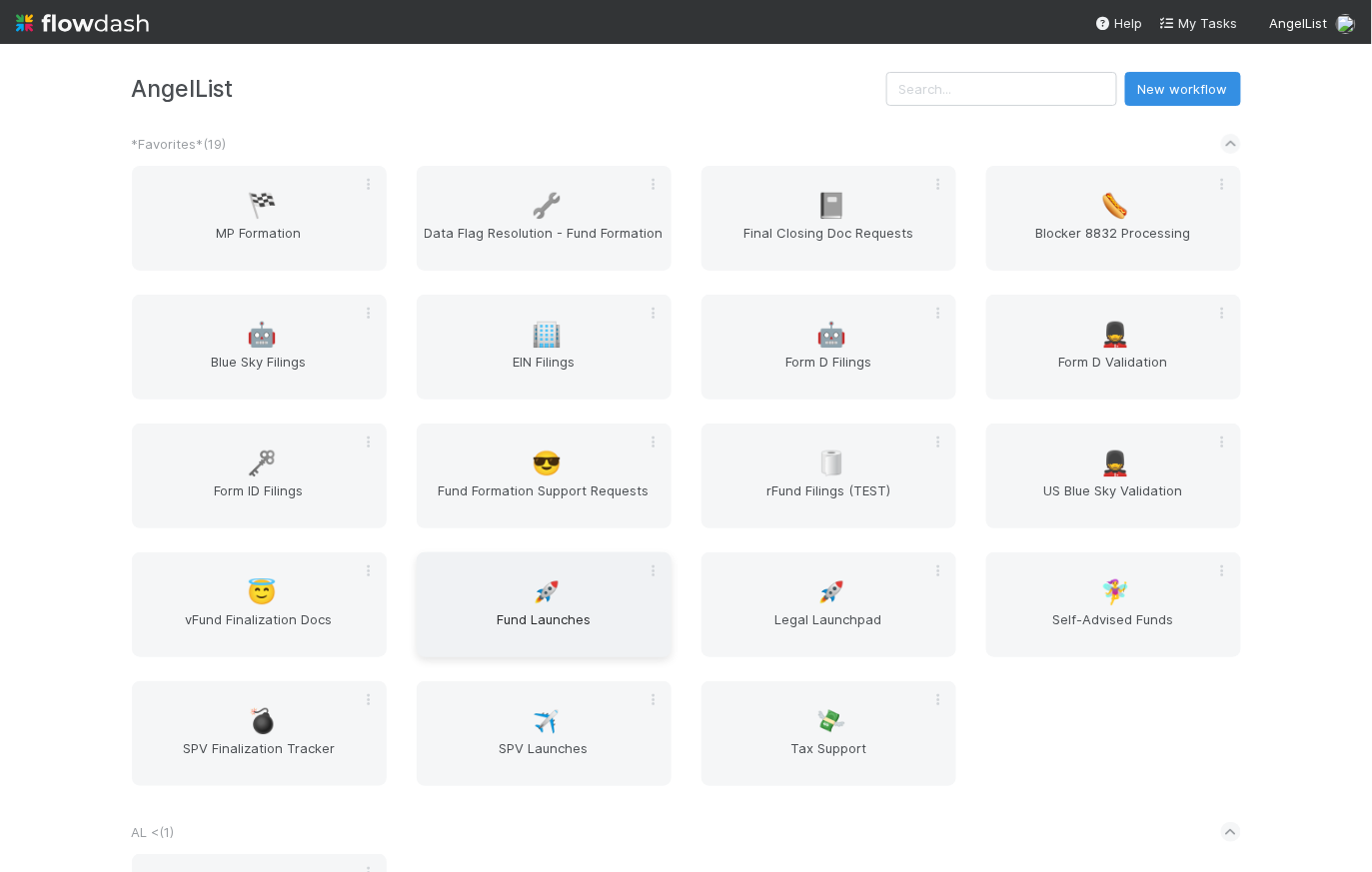 click on "Fund Launches" at bounding box center [544, 629] 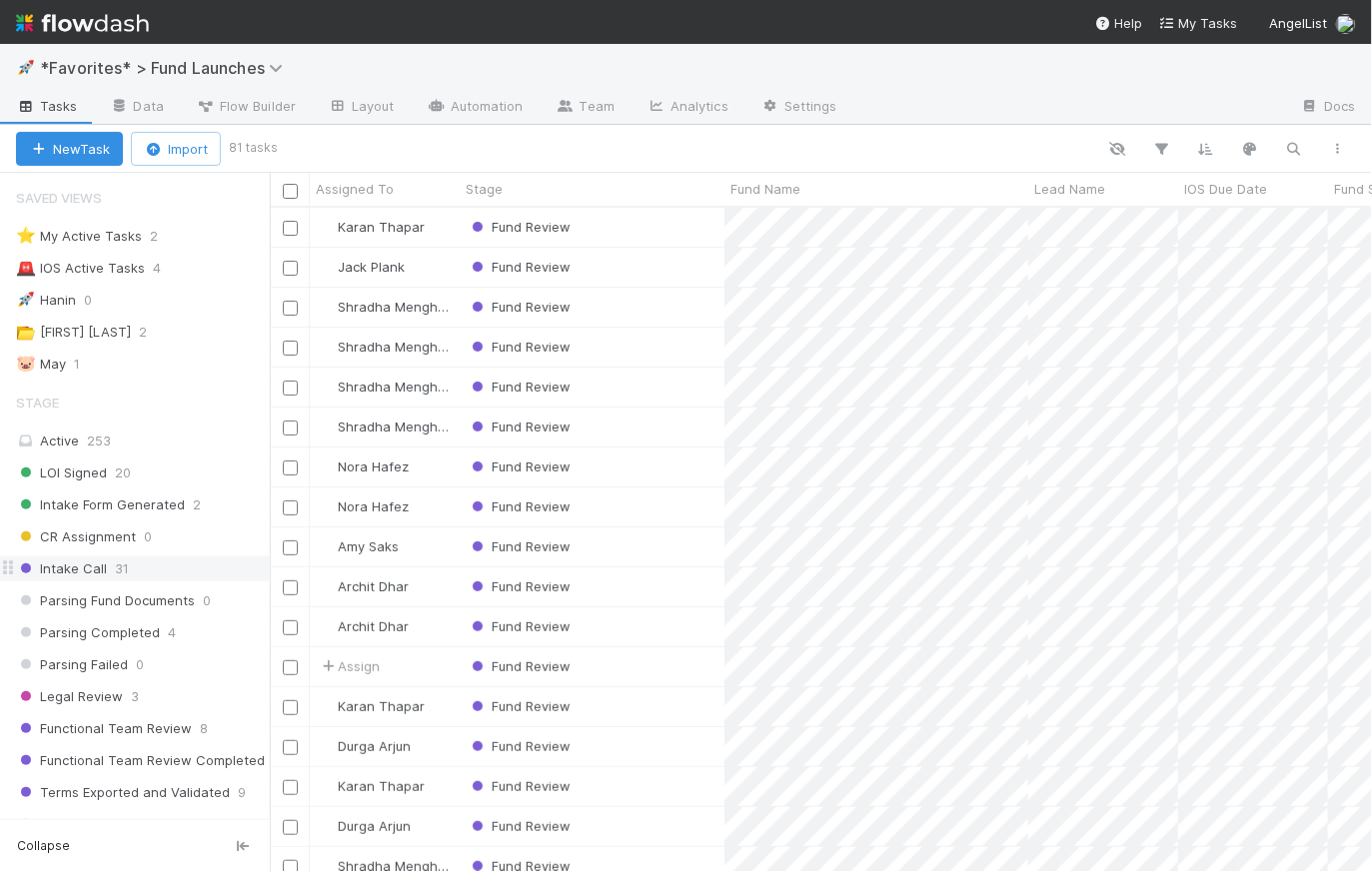 scroll, scrollTop: 14, scrollLeft: 15, axis: both 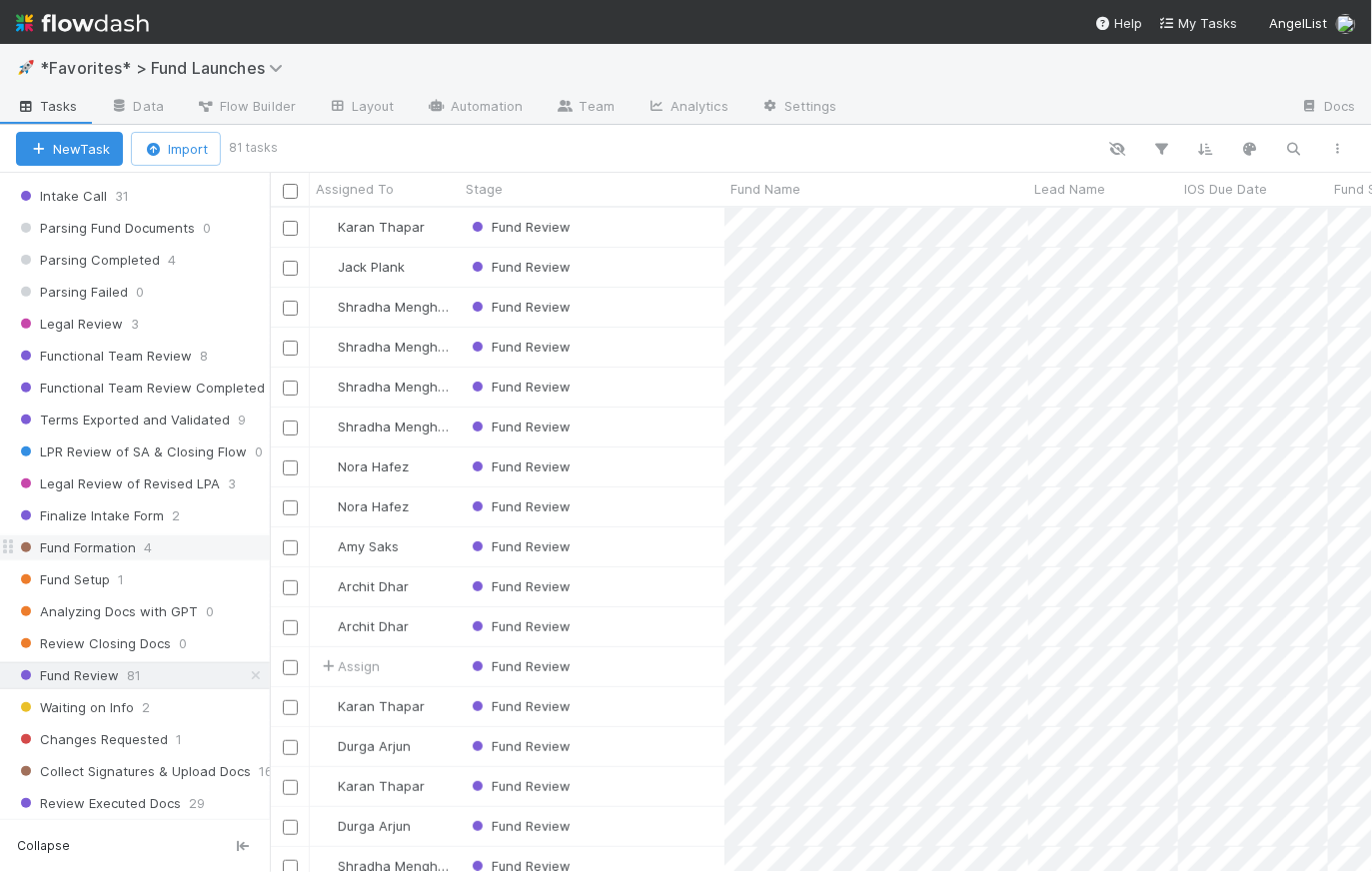 click on "Fund Formation" at bounding box center (76, 547) 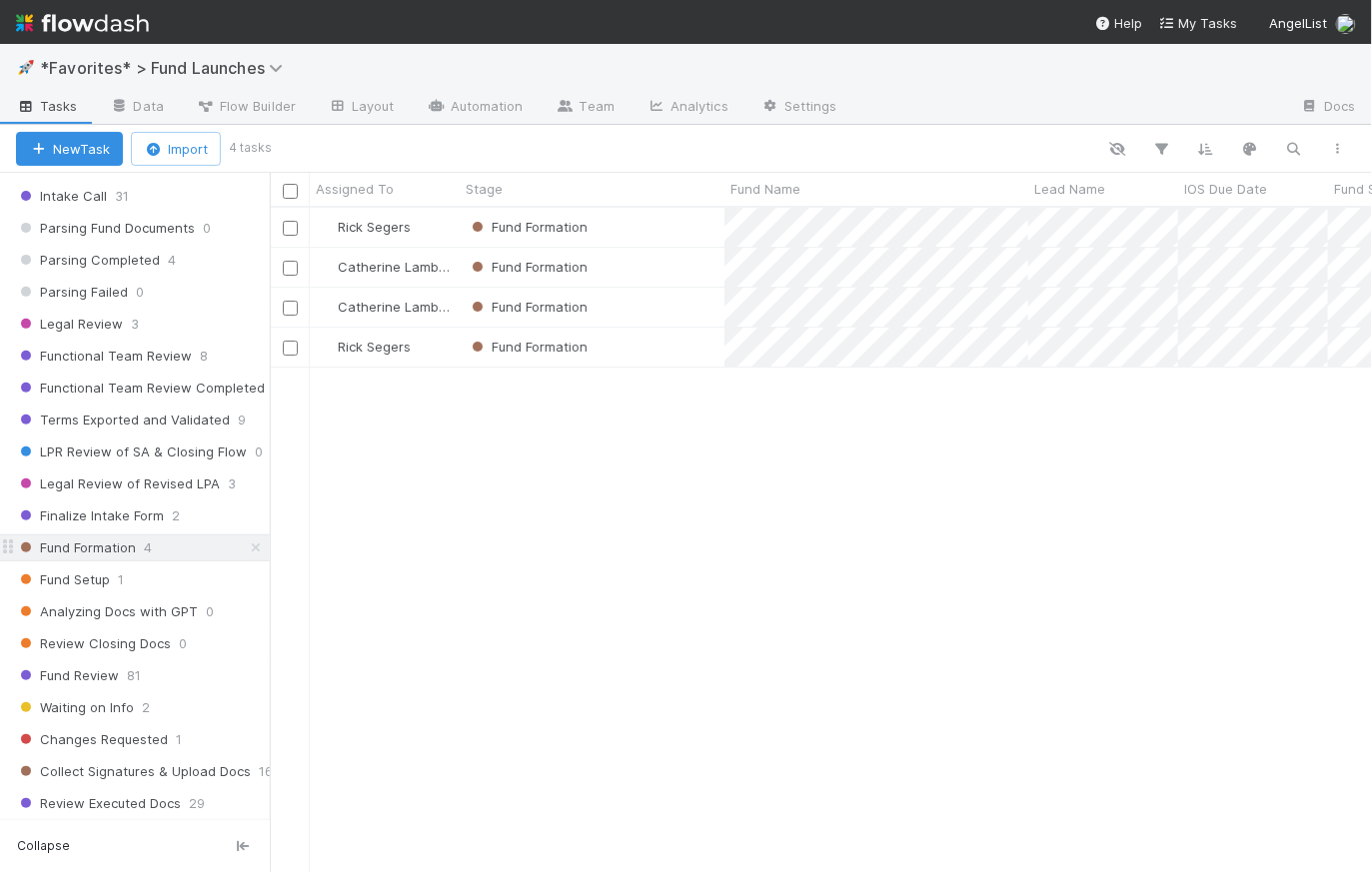 scroll, scrollTop: 14, scrollLeft: 15, axis: both 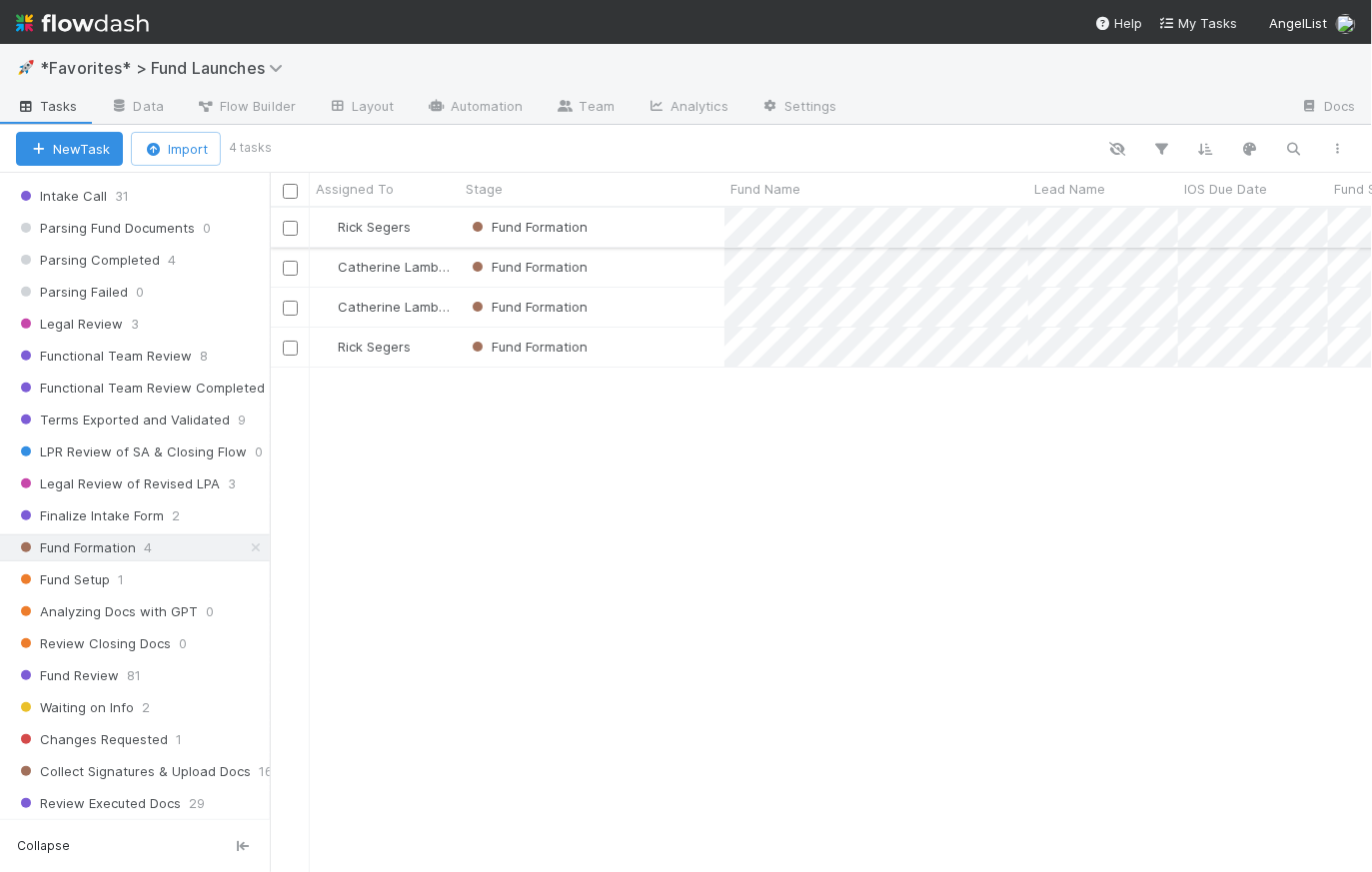 click on "Fund Formation" at bounding box center [592, 227] 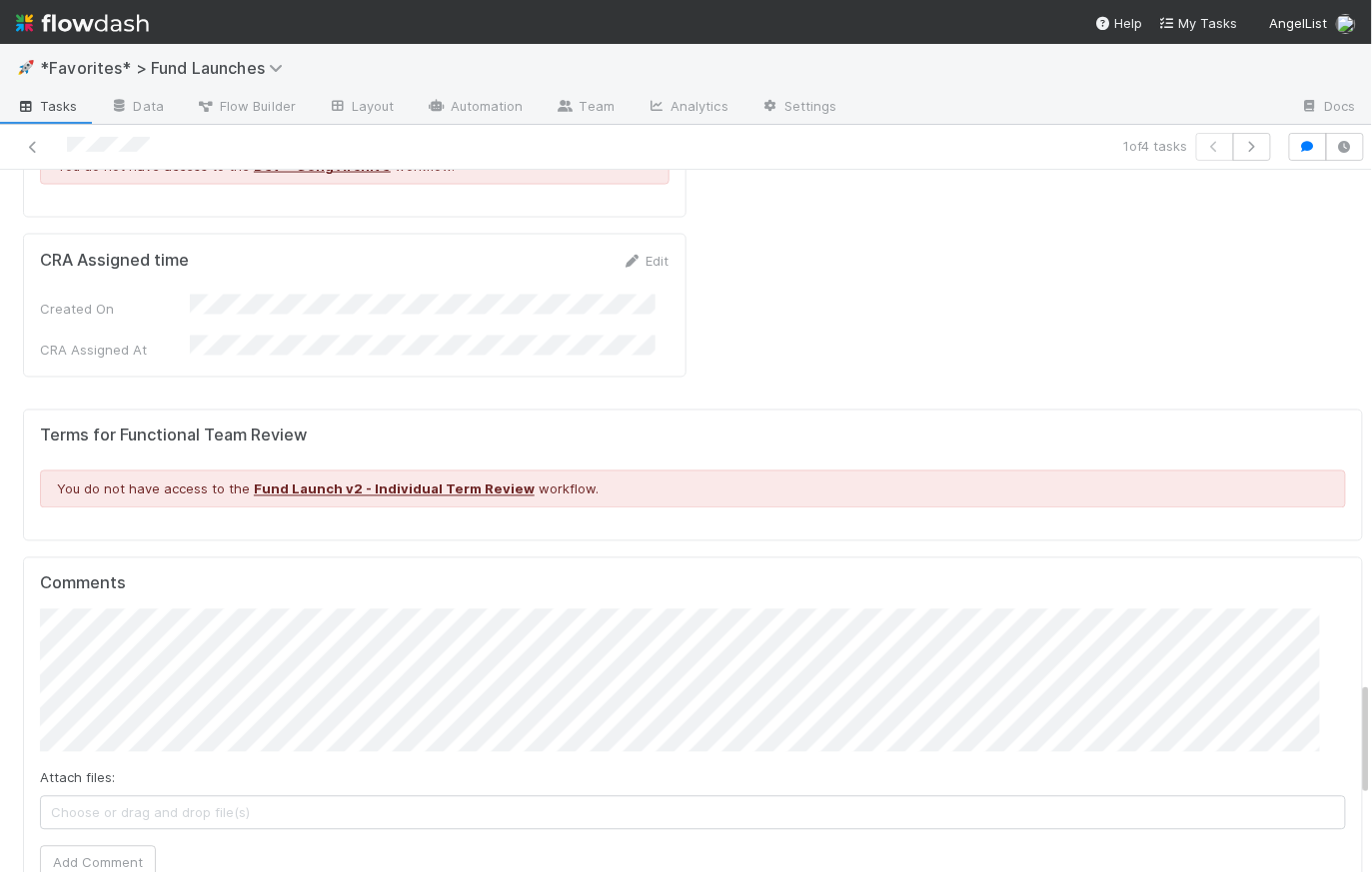 scroll, scrollTop: 3509, scrollLeft: 0, axis: vertical 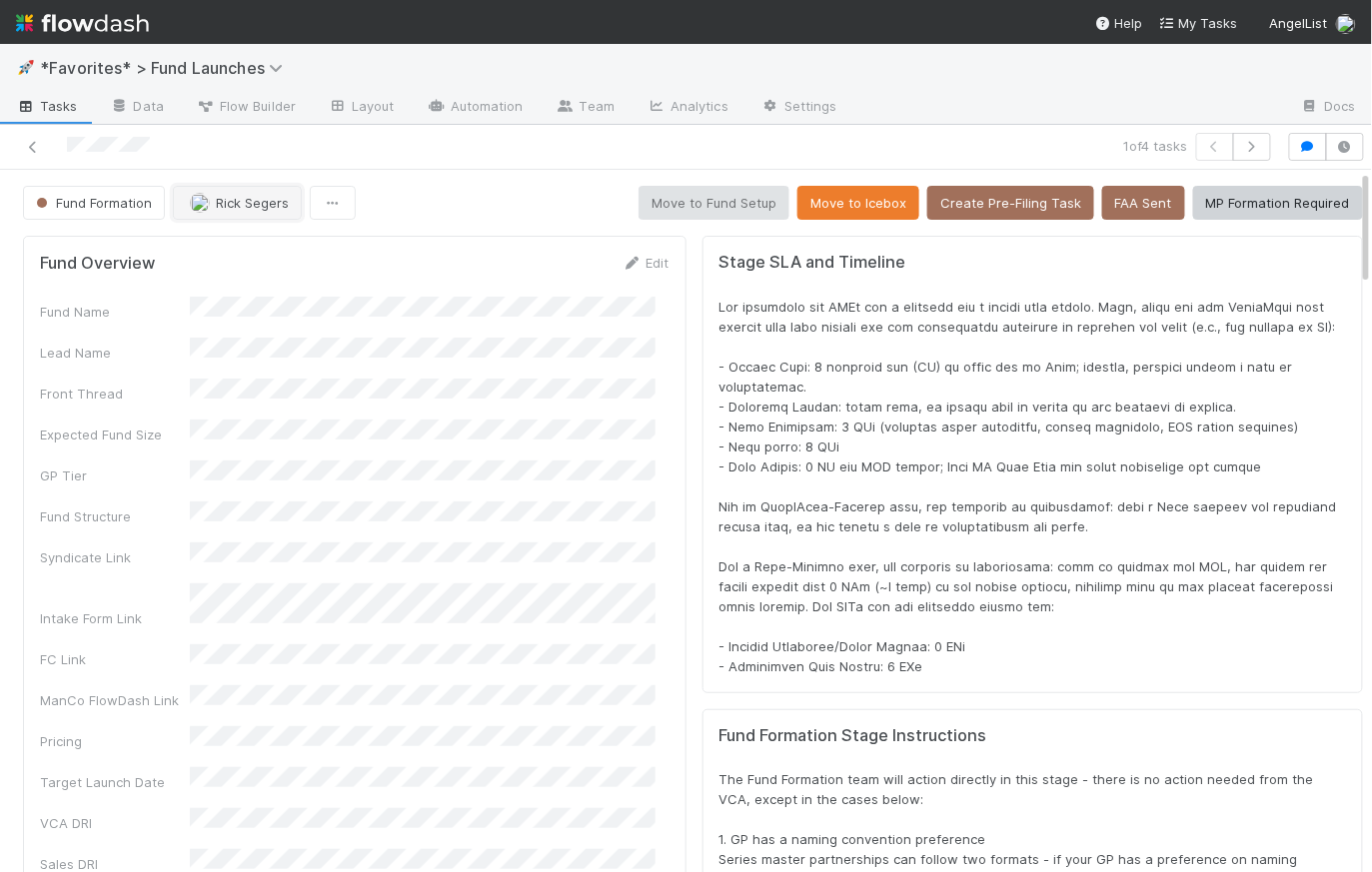 click on "Rick Segers" at bounding box center (252, 203) 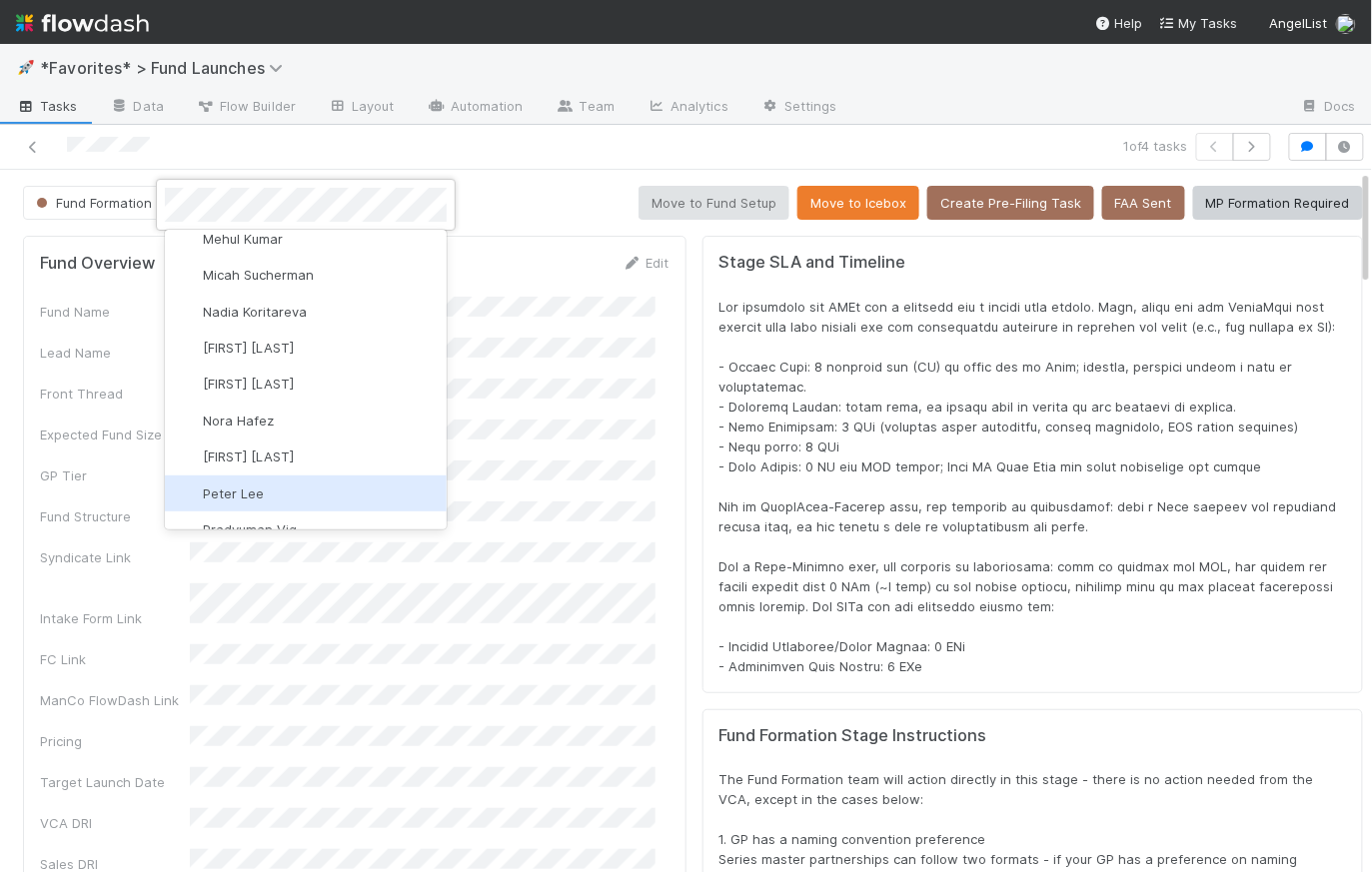 scroll, scrollTop: 2580, scrollLeft: 0, axis: vertical 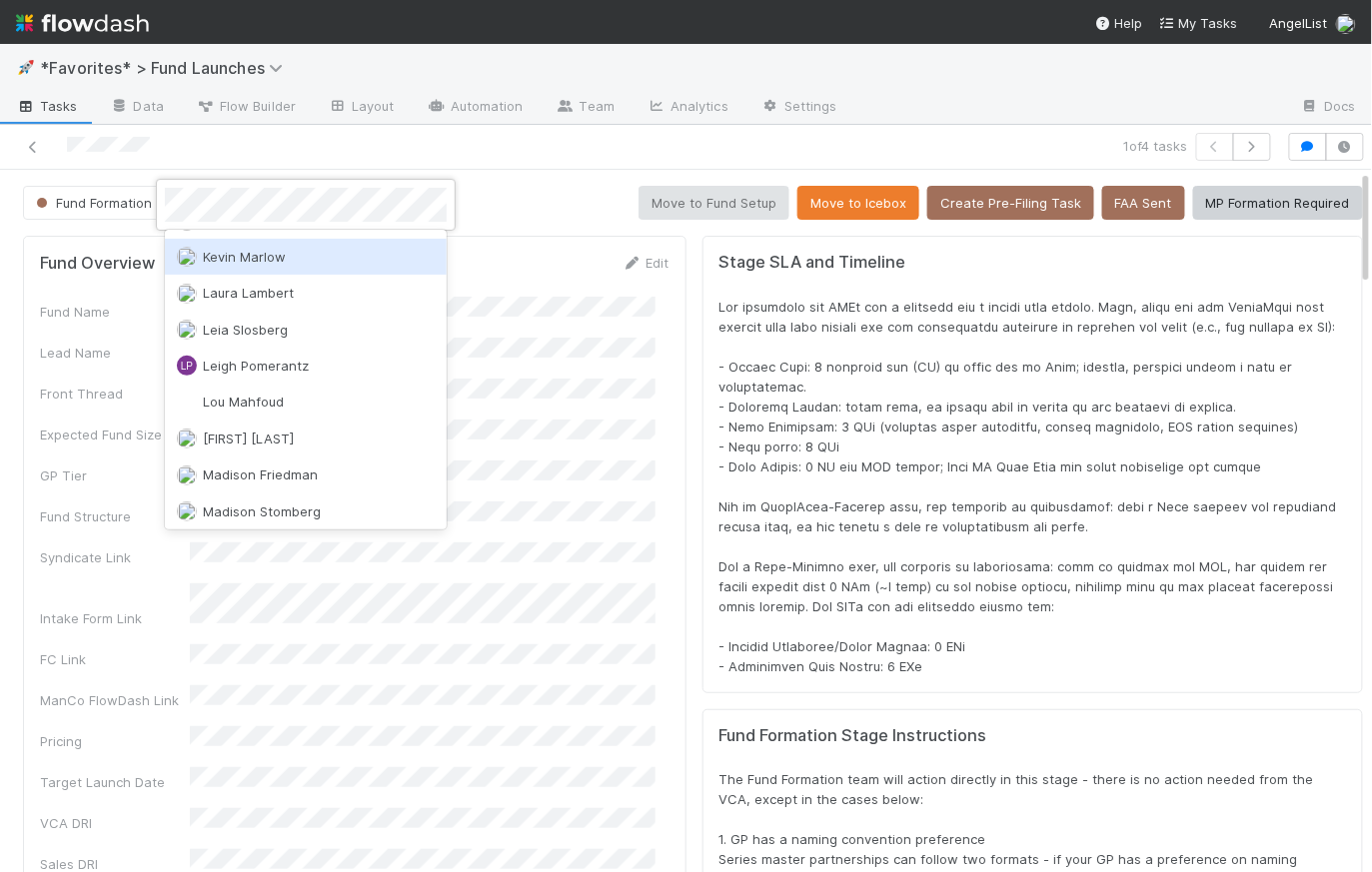 click at bounding box center [686, 436] 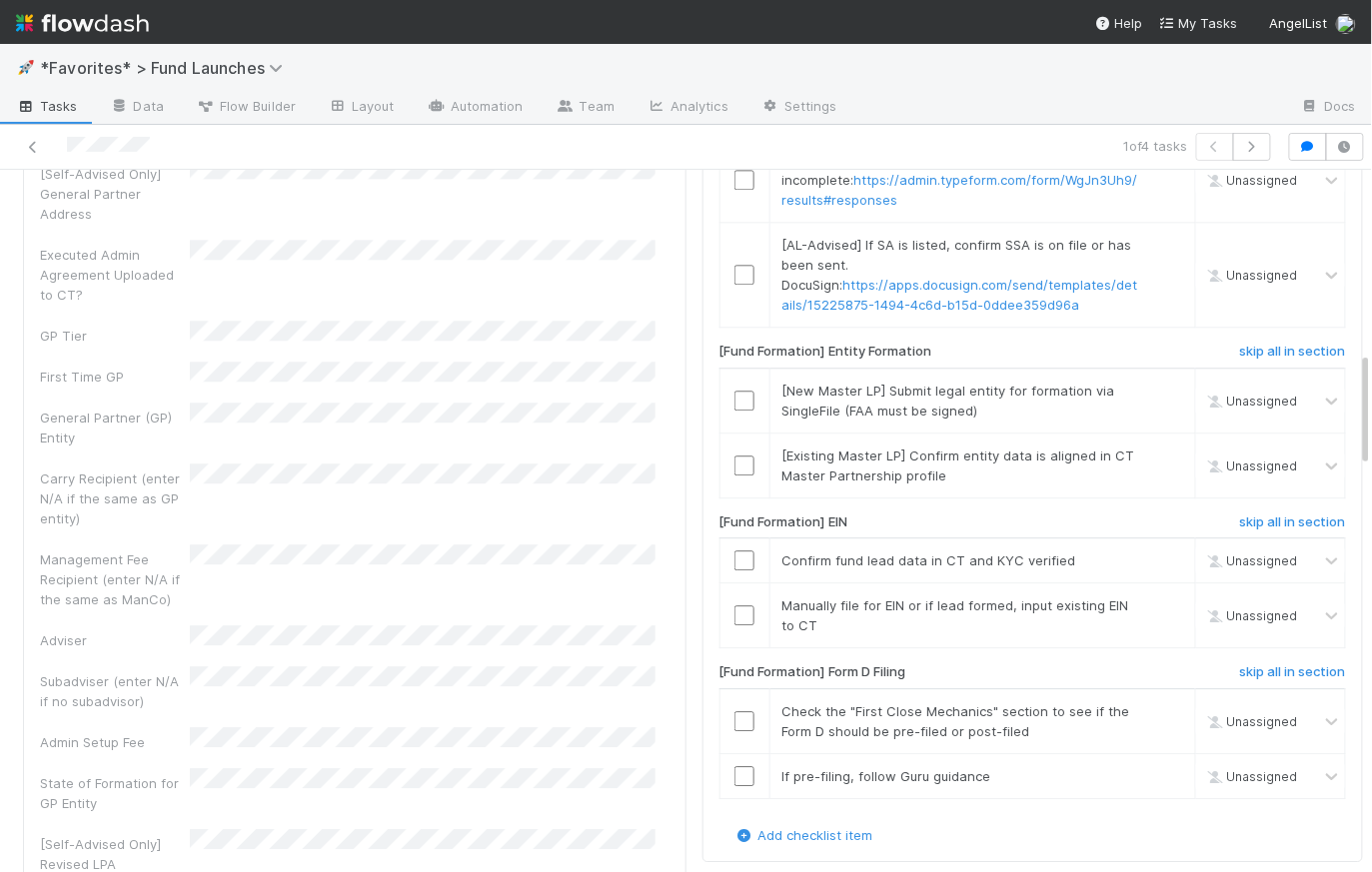 scroll, scrollTop: 1105, scrollLeft: 0, axis: vertical 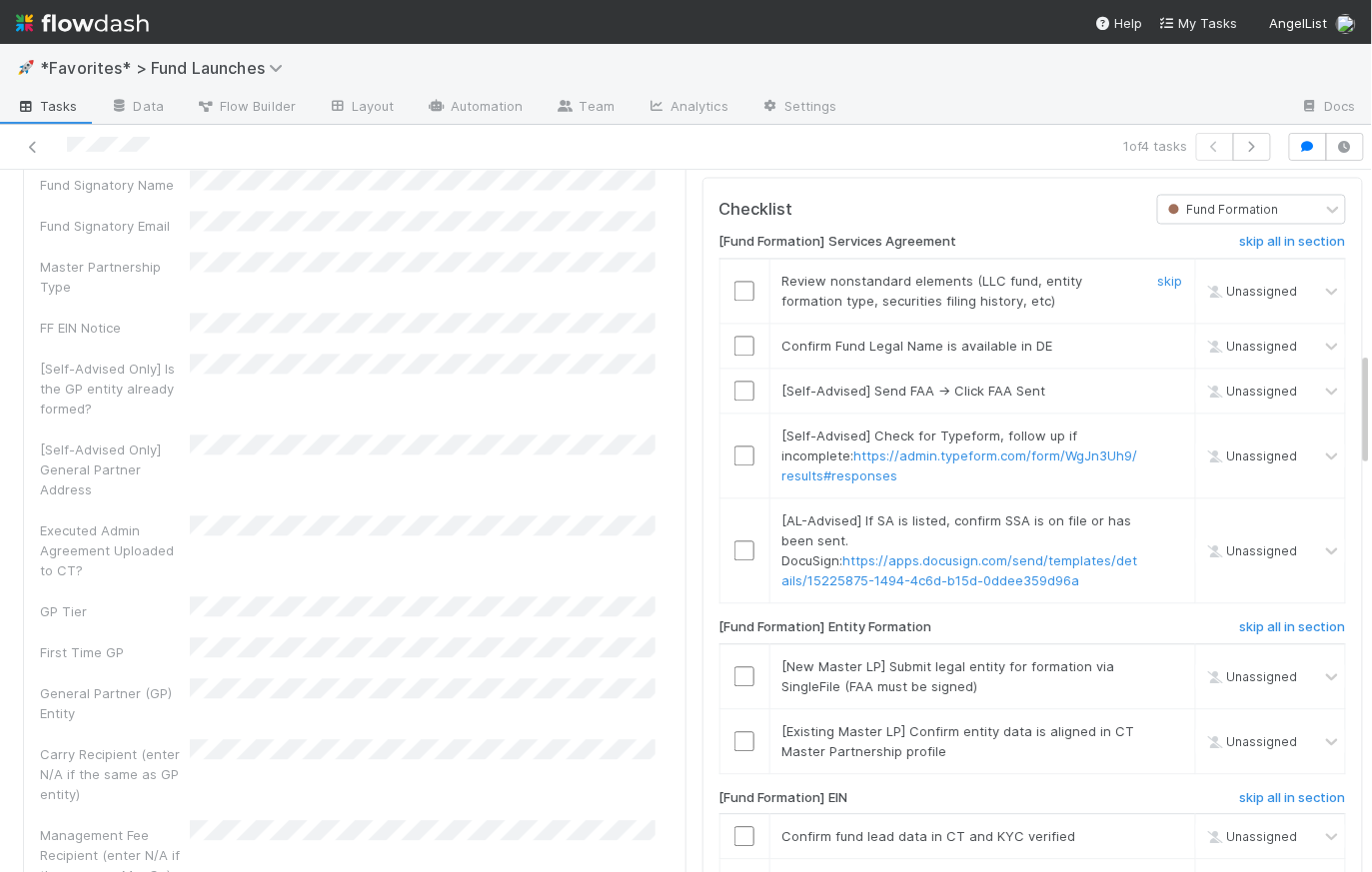 click at bounding box center [744, 291] 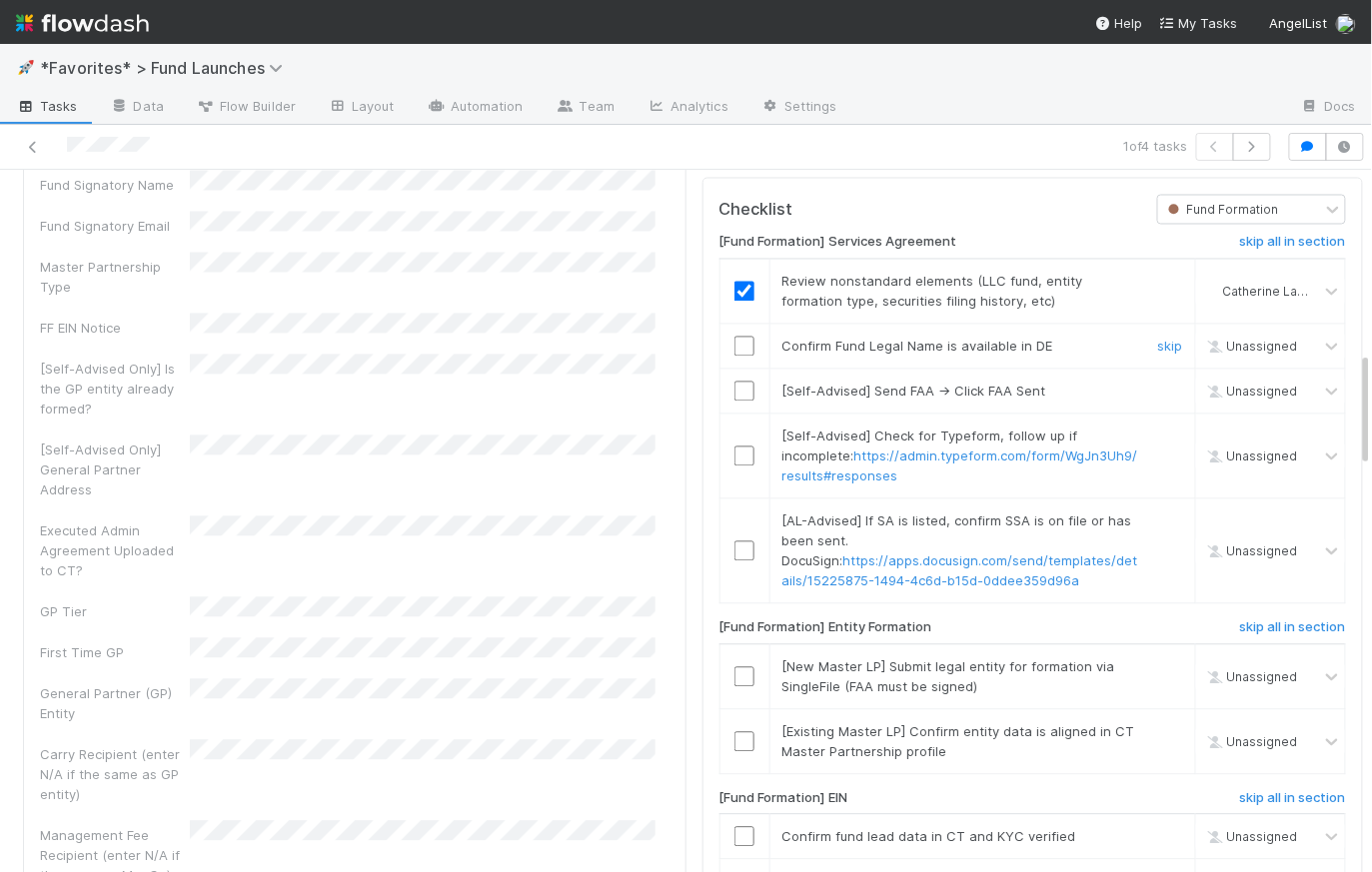 click at bounding box center (744, 346) 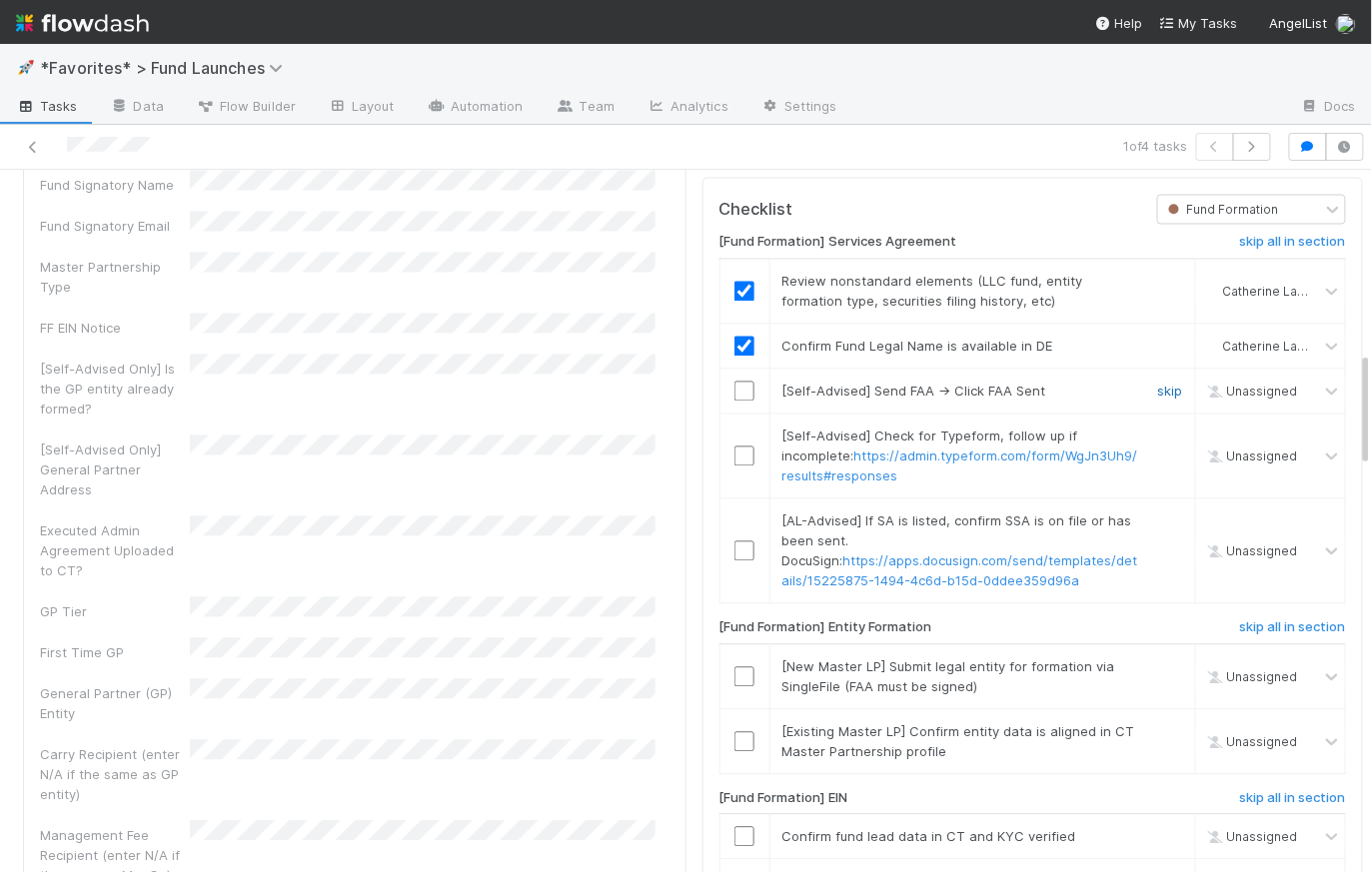 click on "skip" at bounding box center (1170, 391) 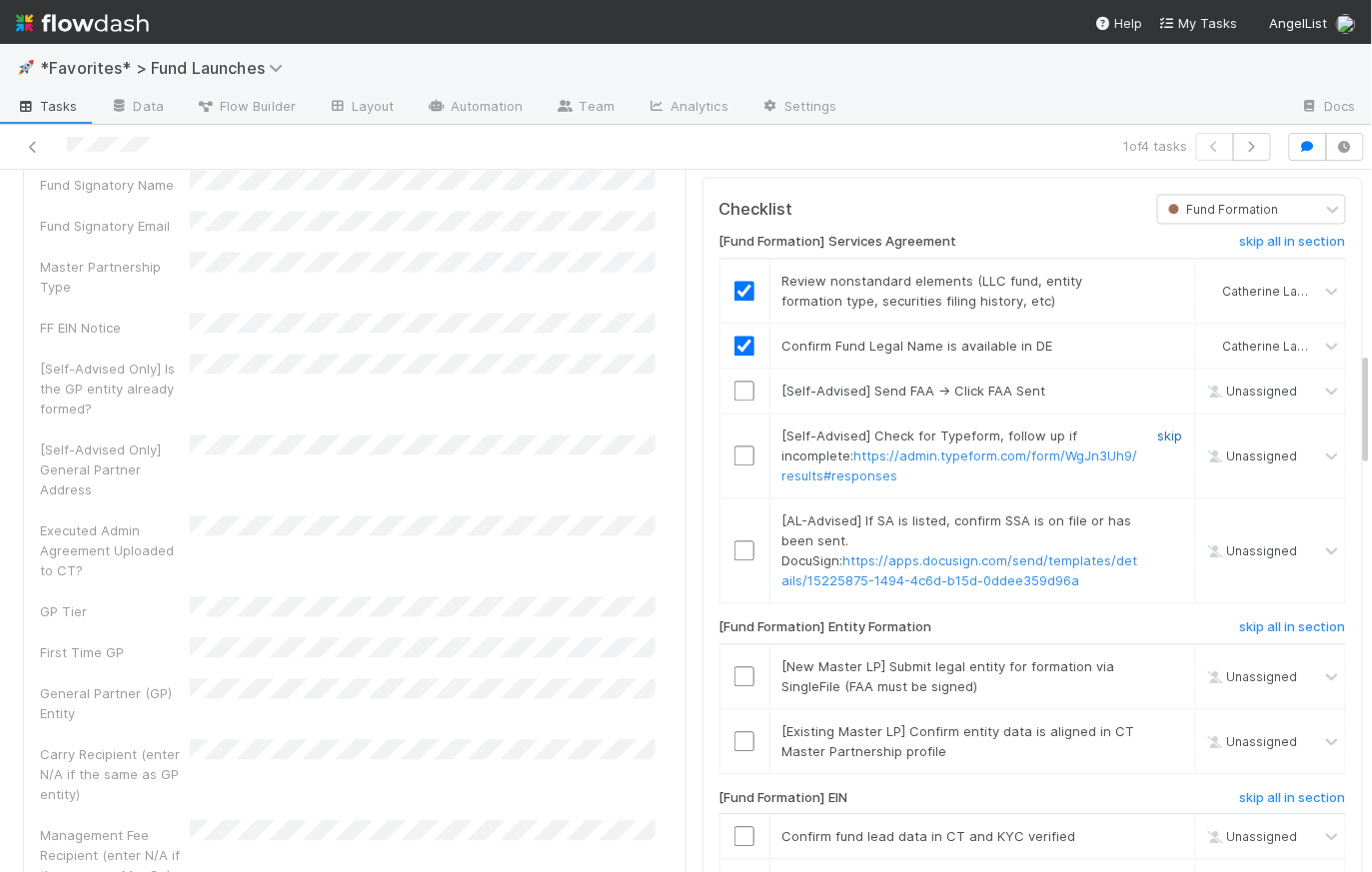 click on "skip" at bounding box center [1170, 436] 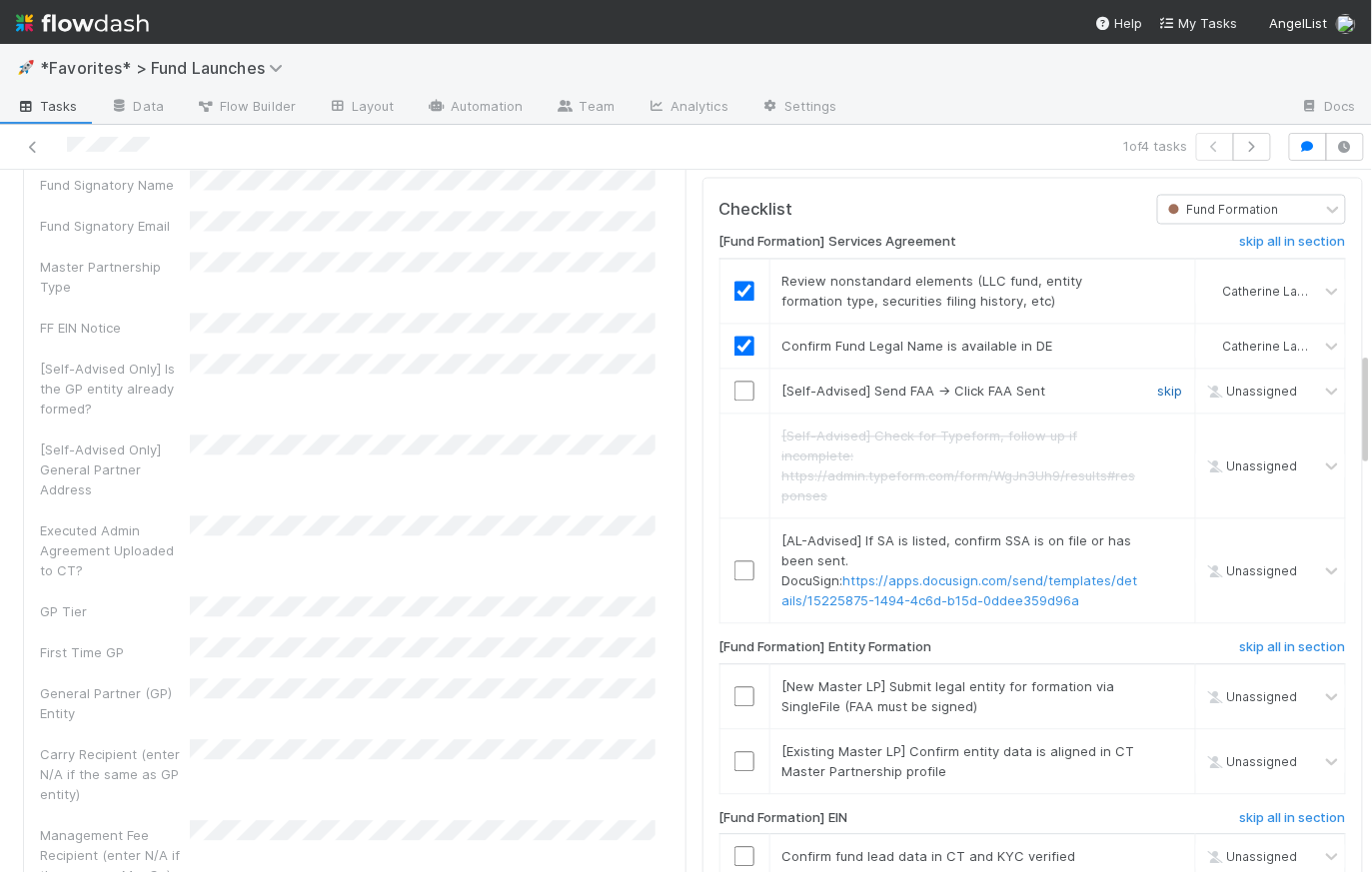 click on "skip" at bounding box center (1170, 391) 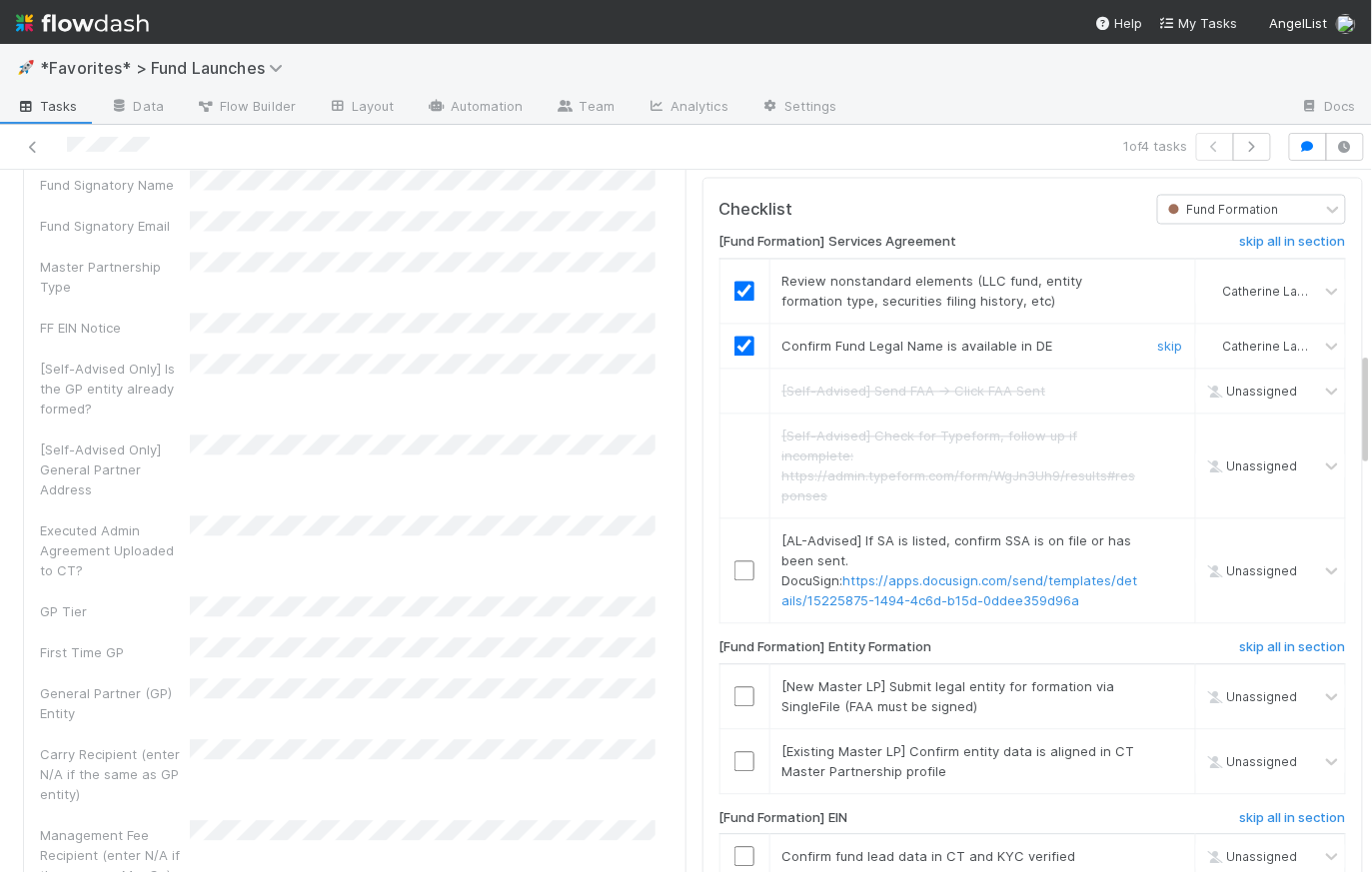 click at bounding box center [744, 346] 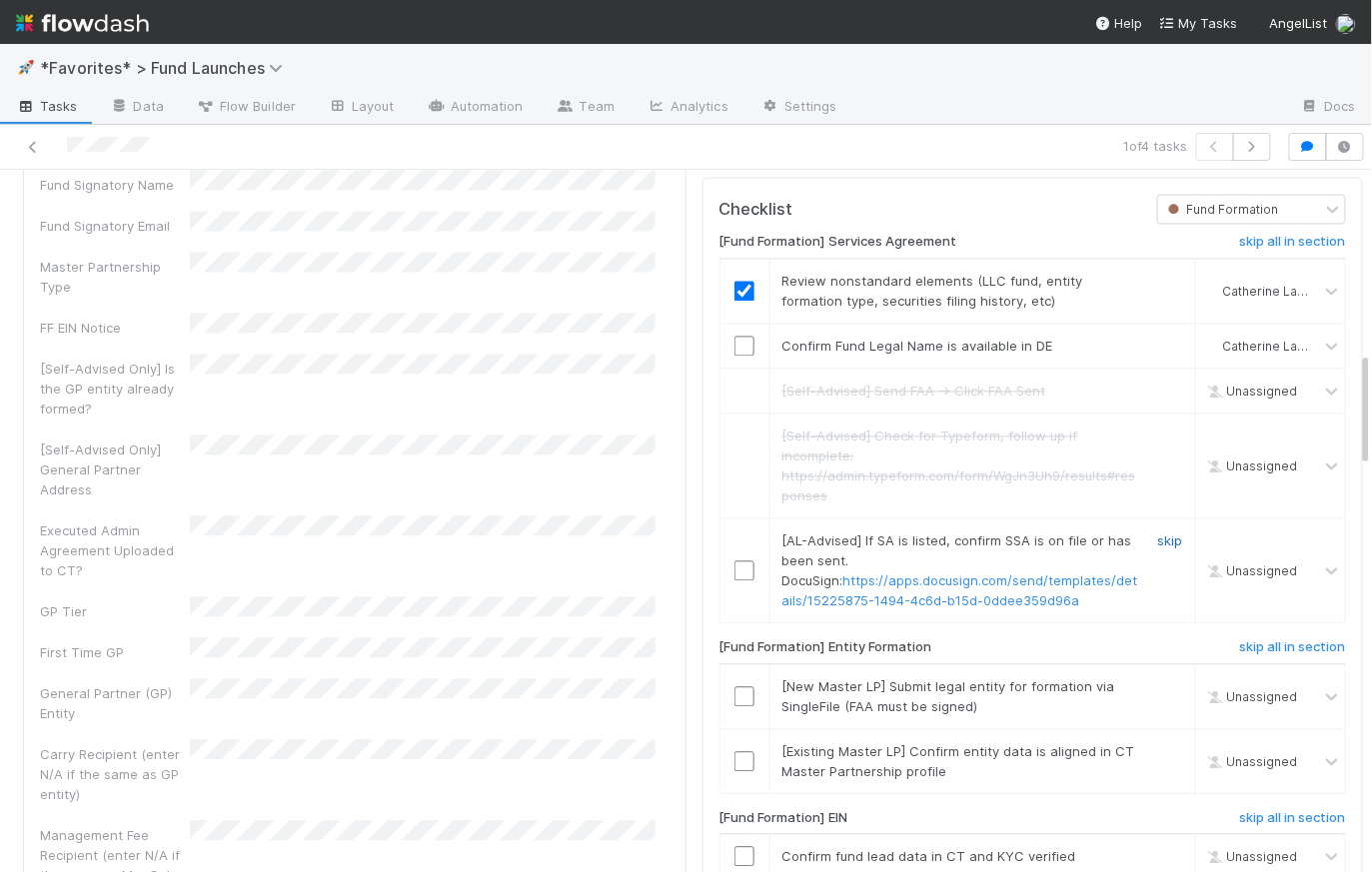 click on "skip" at bounding box center [1170, 540] 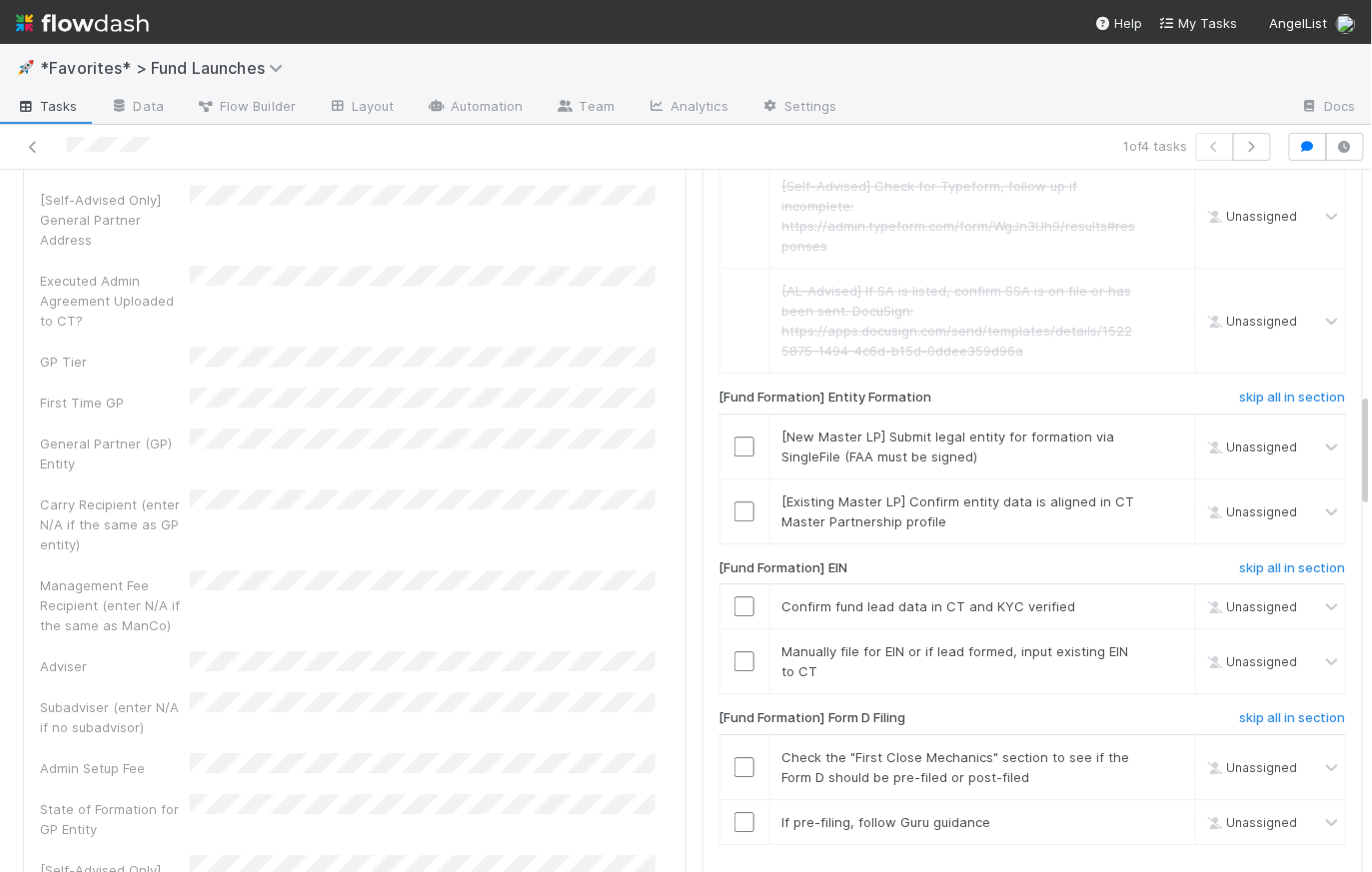 scroll, scrollTop: 1444, scrollLeft: 0, axis: vertical 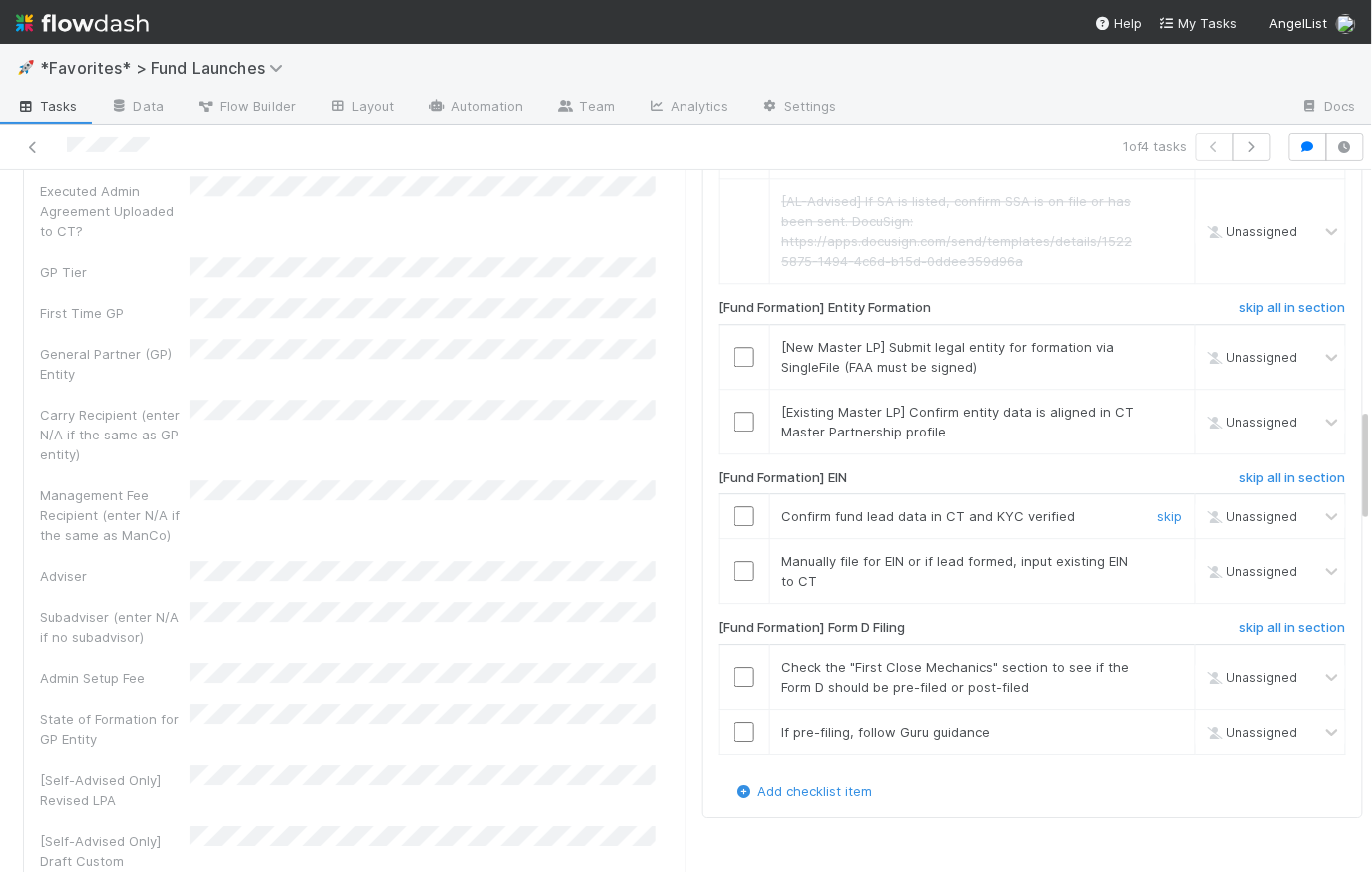 click at bounding box center (744, 516) 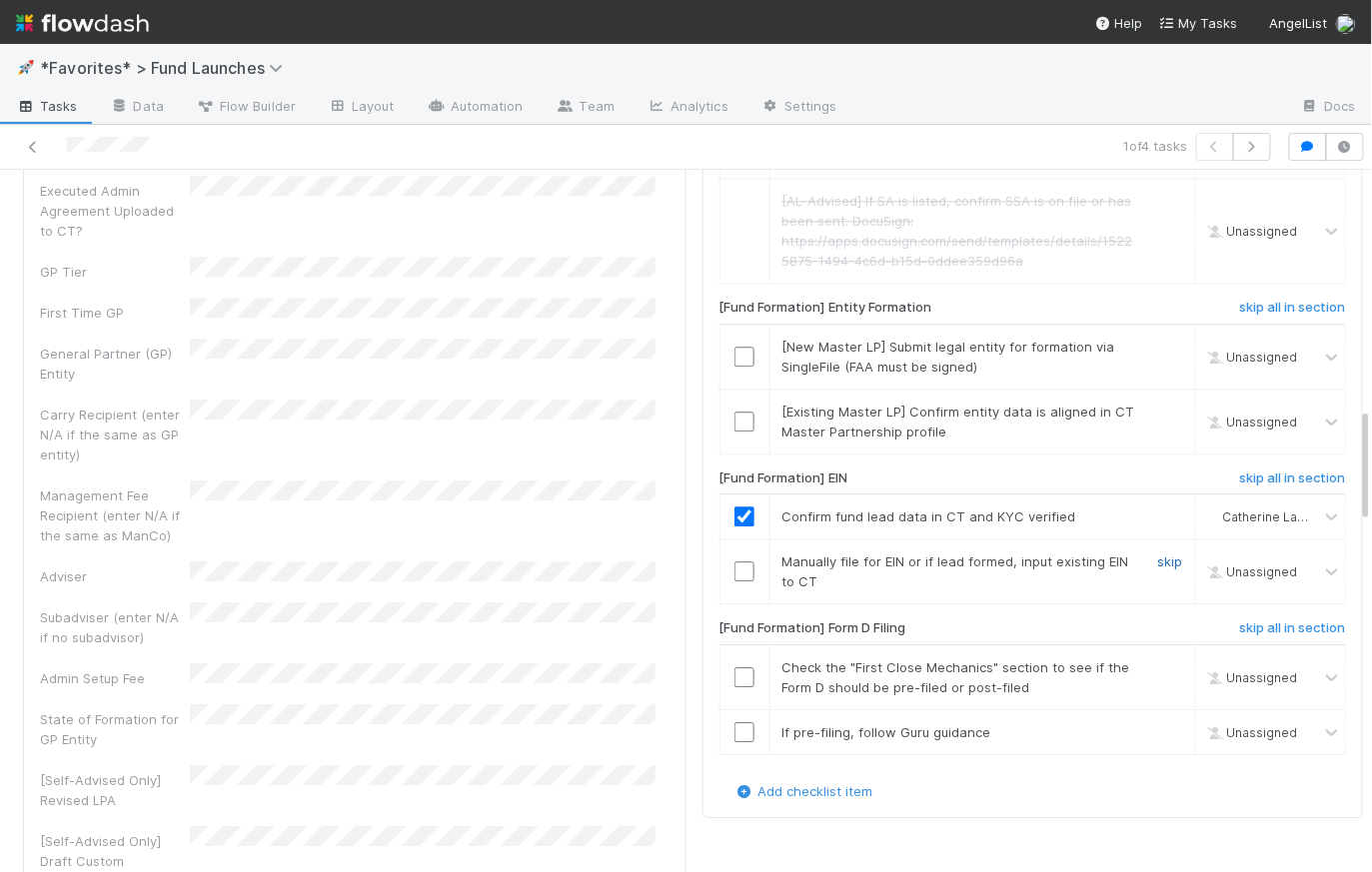 click on "skip" at bounding box center (1170, 561) 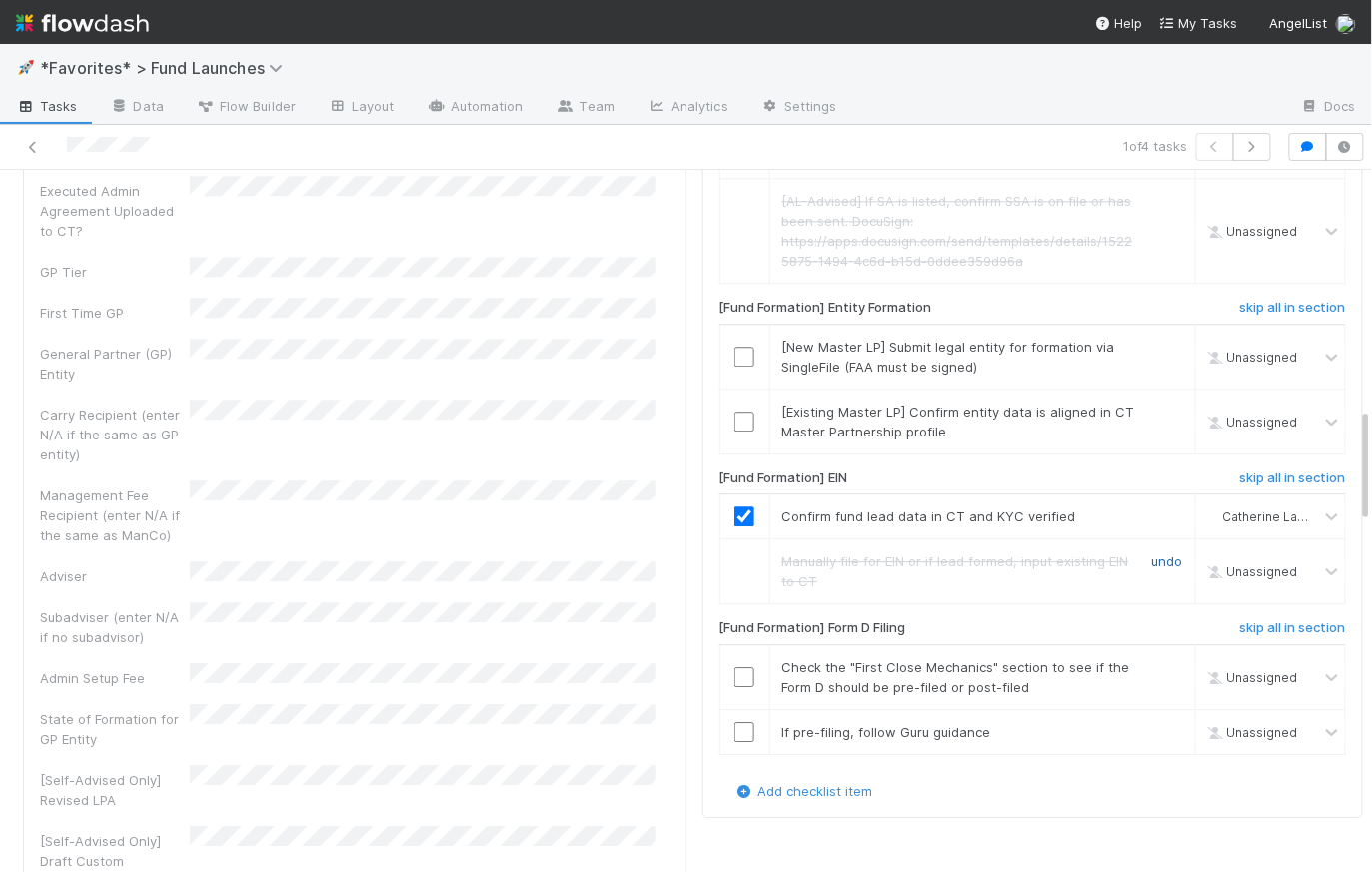 click on "undo" at bounding box center [1167, 561] 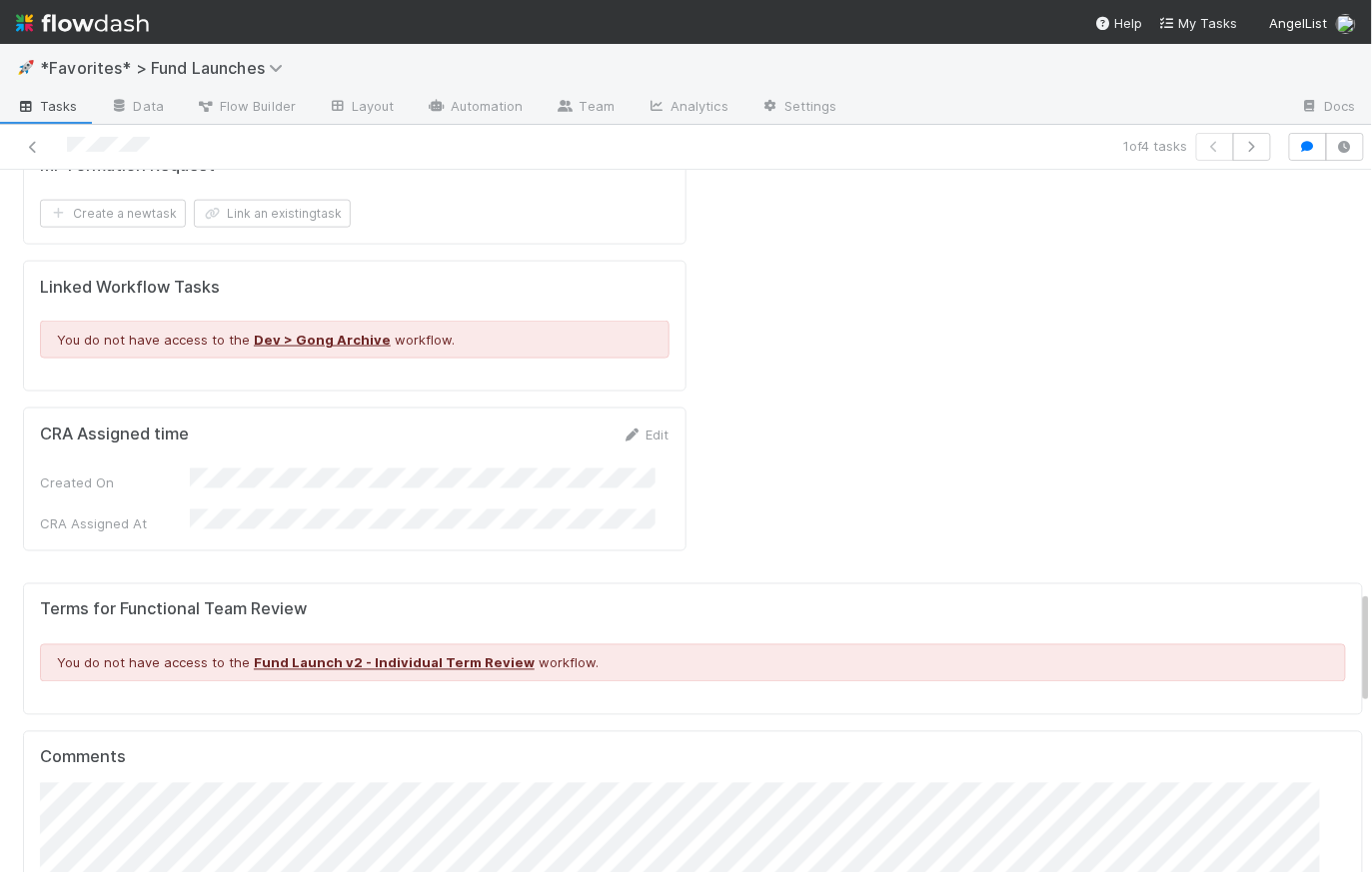 scroll, scrollTop: 3456, scrollLeft: 0, axis: vertical 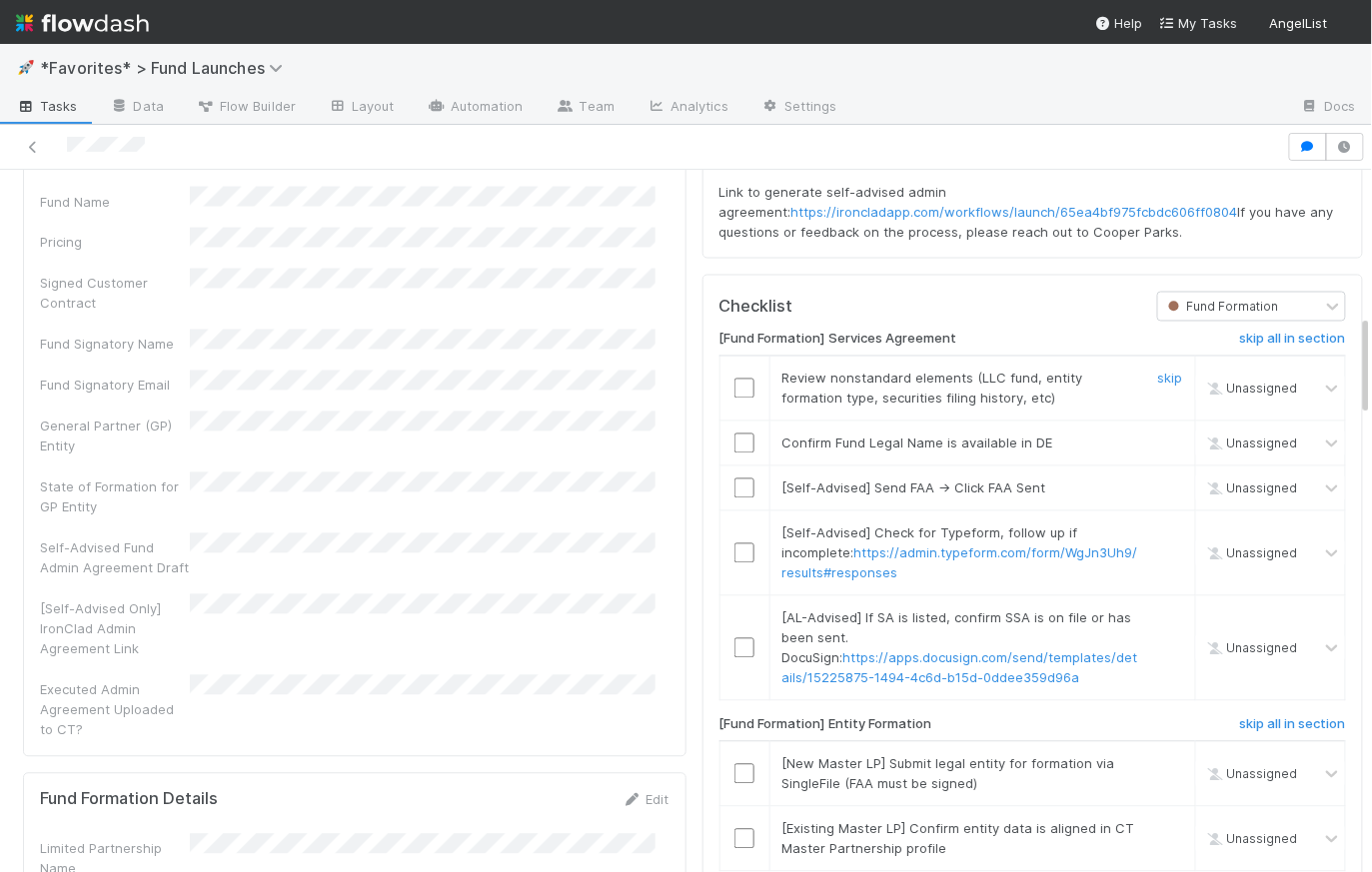 click at bounding box center (744, 389) 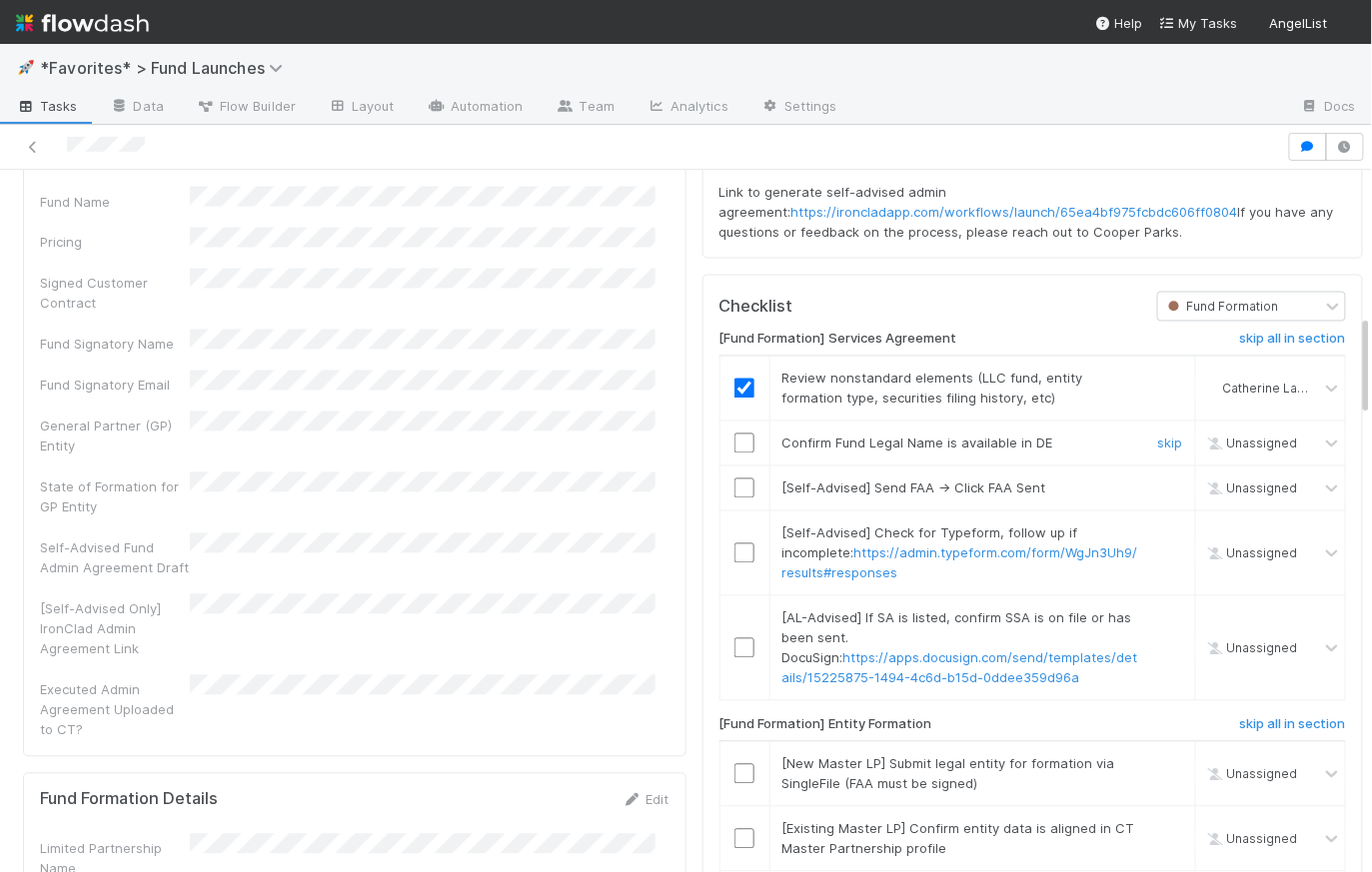 click at bounding box center [744, 443] 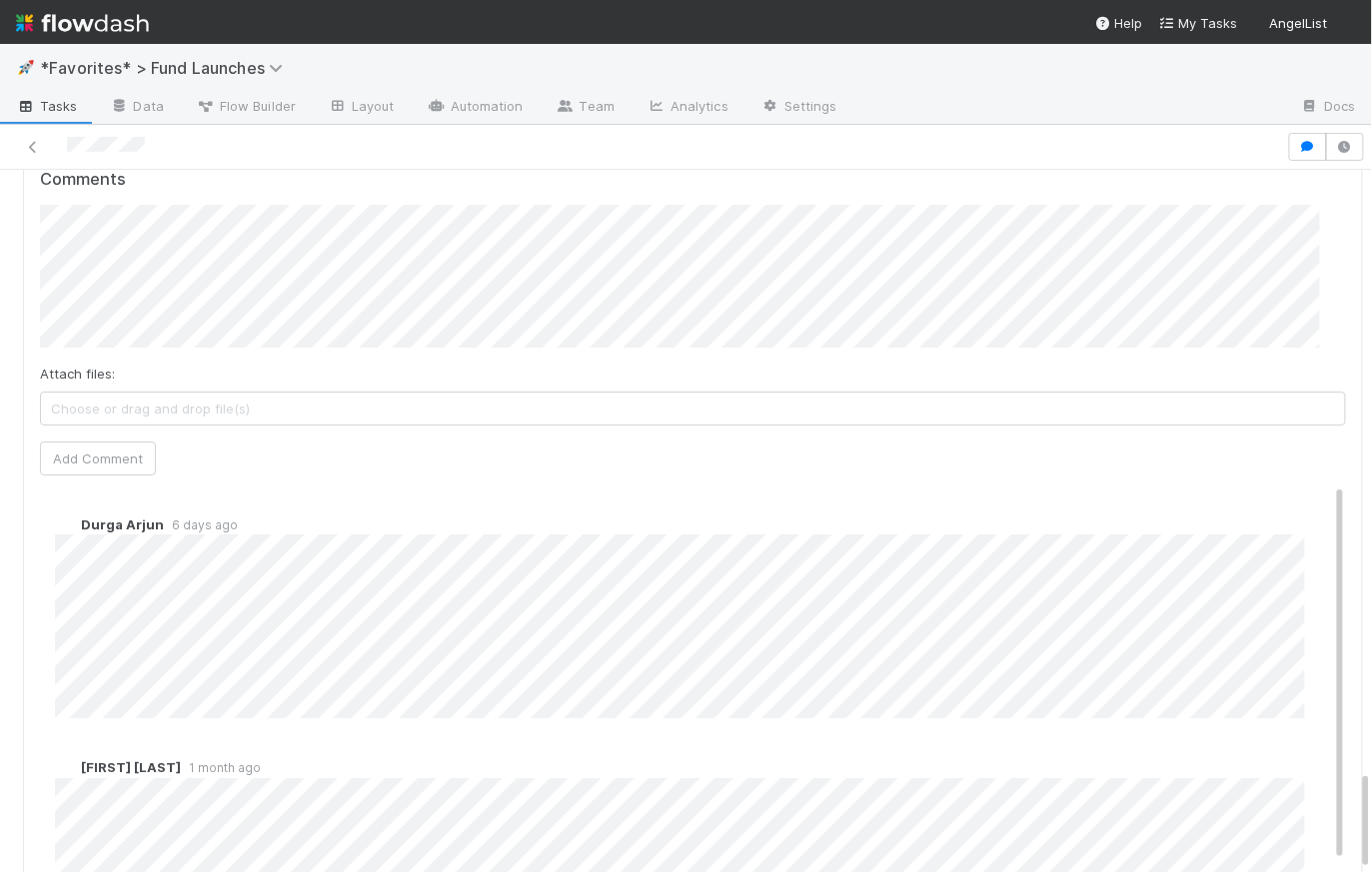 scroll, scrollTop: 4137, scrollLeft: 0, axis: vertical 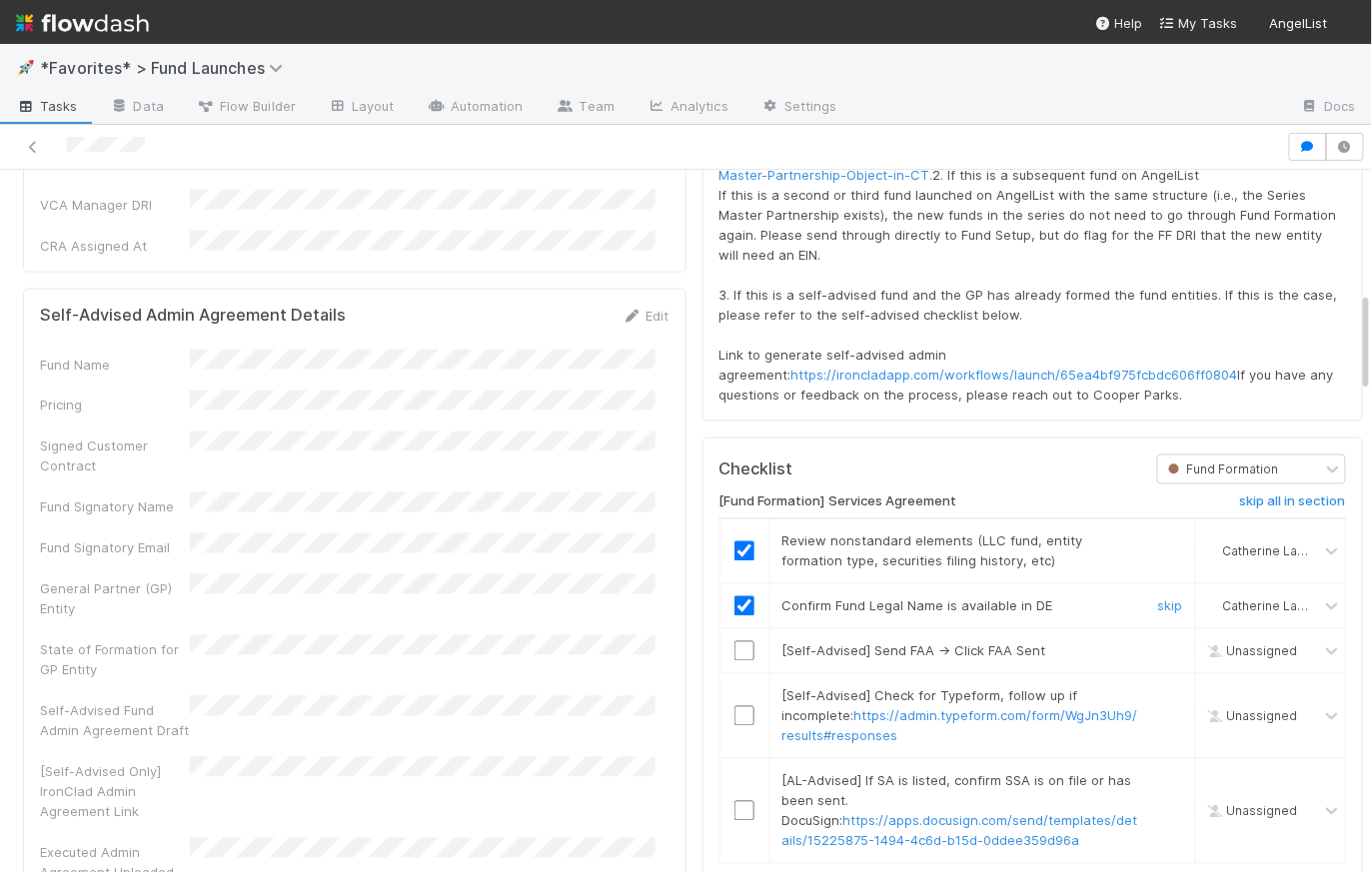click at bounding box center [744, 606] 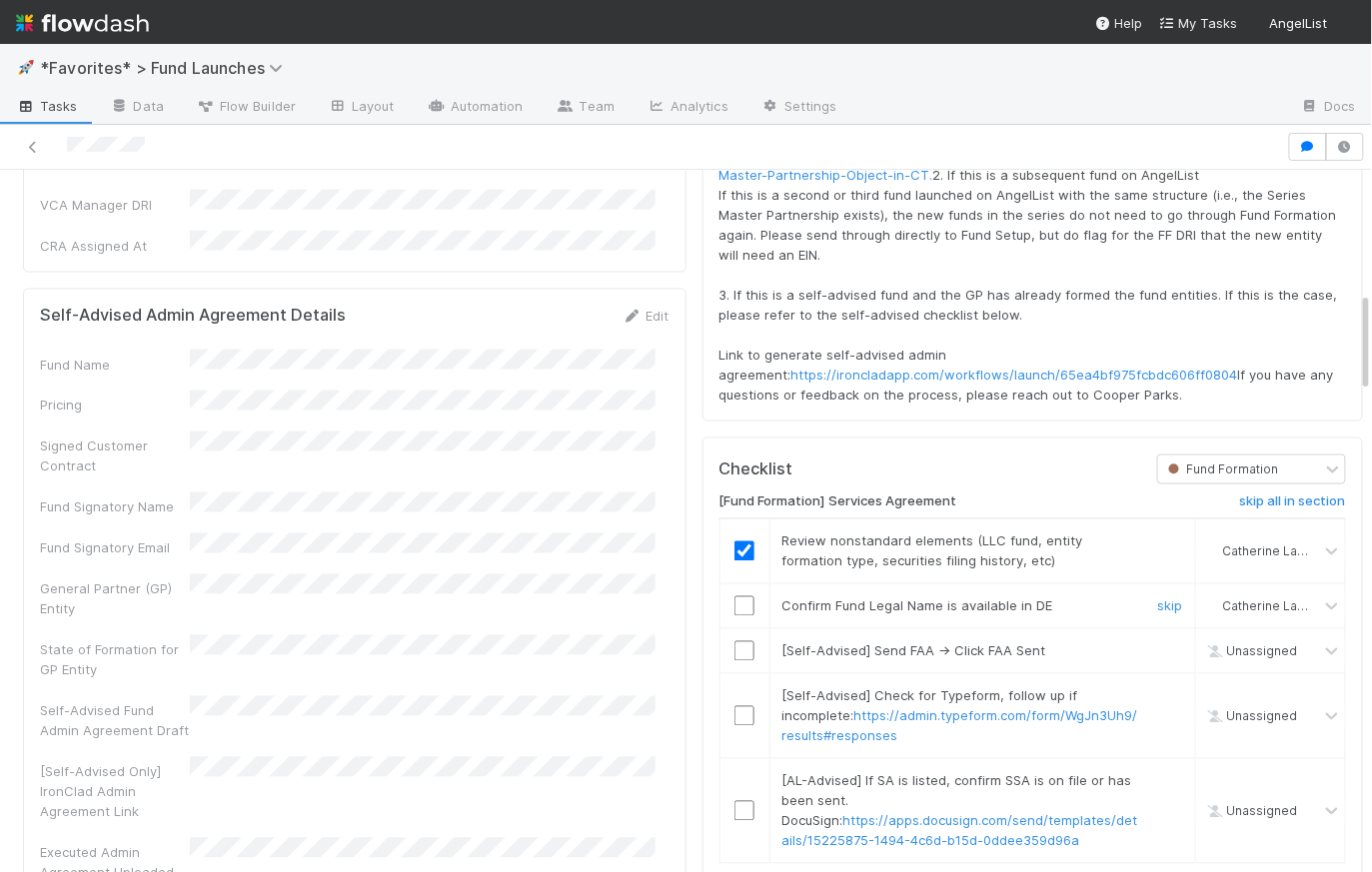 checkbox on "false" 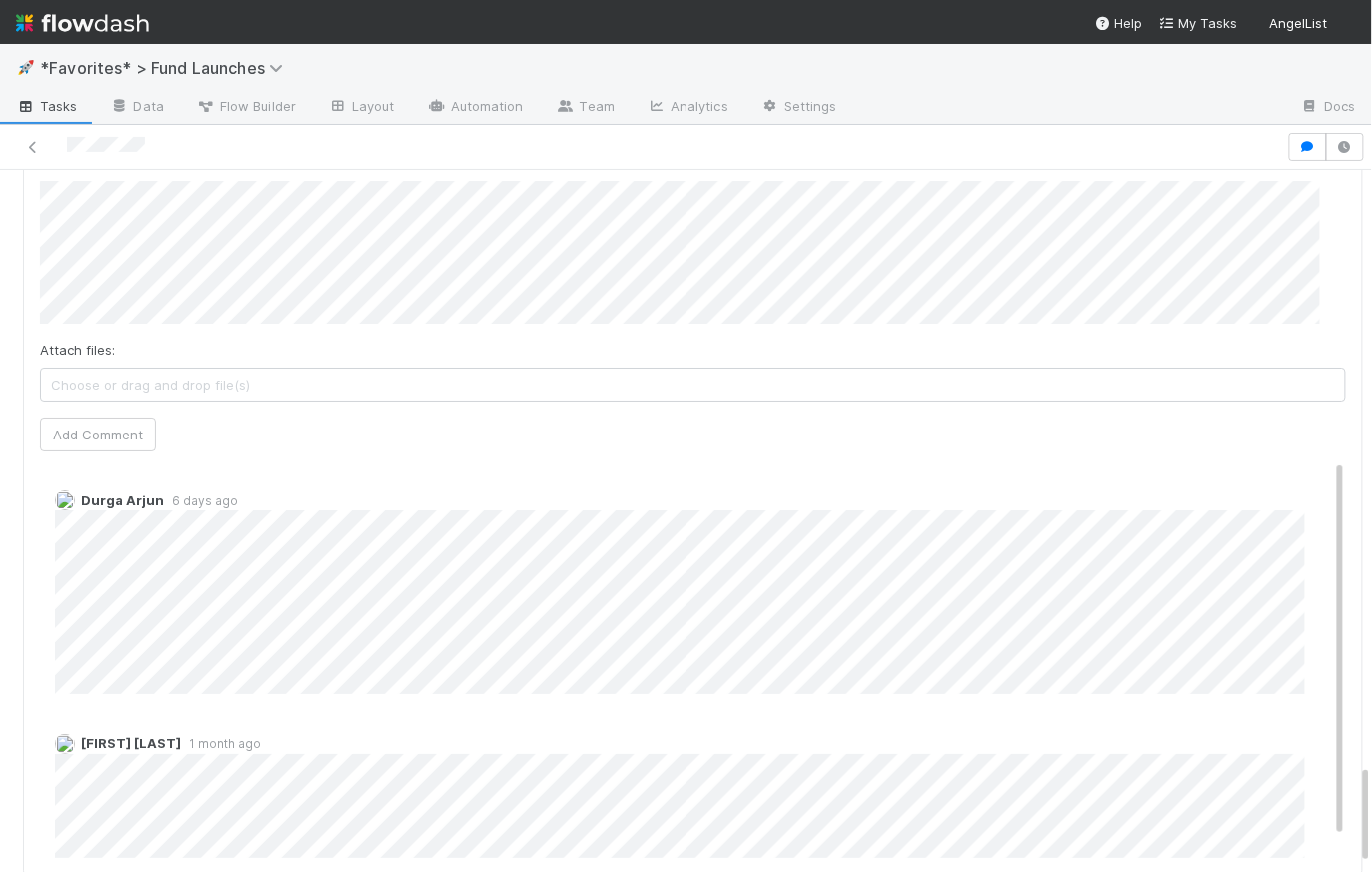 scroll, scrollTop: 4170, scrollLeft: 0, axis: vertical 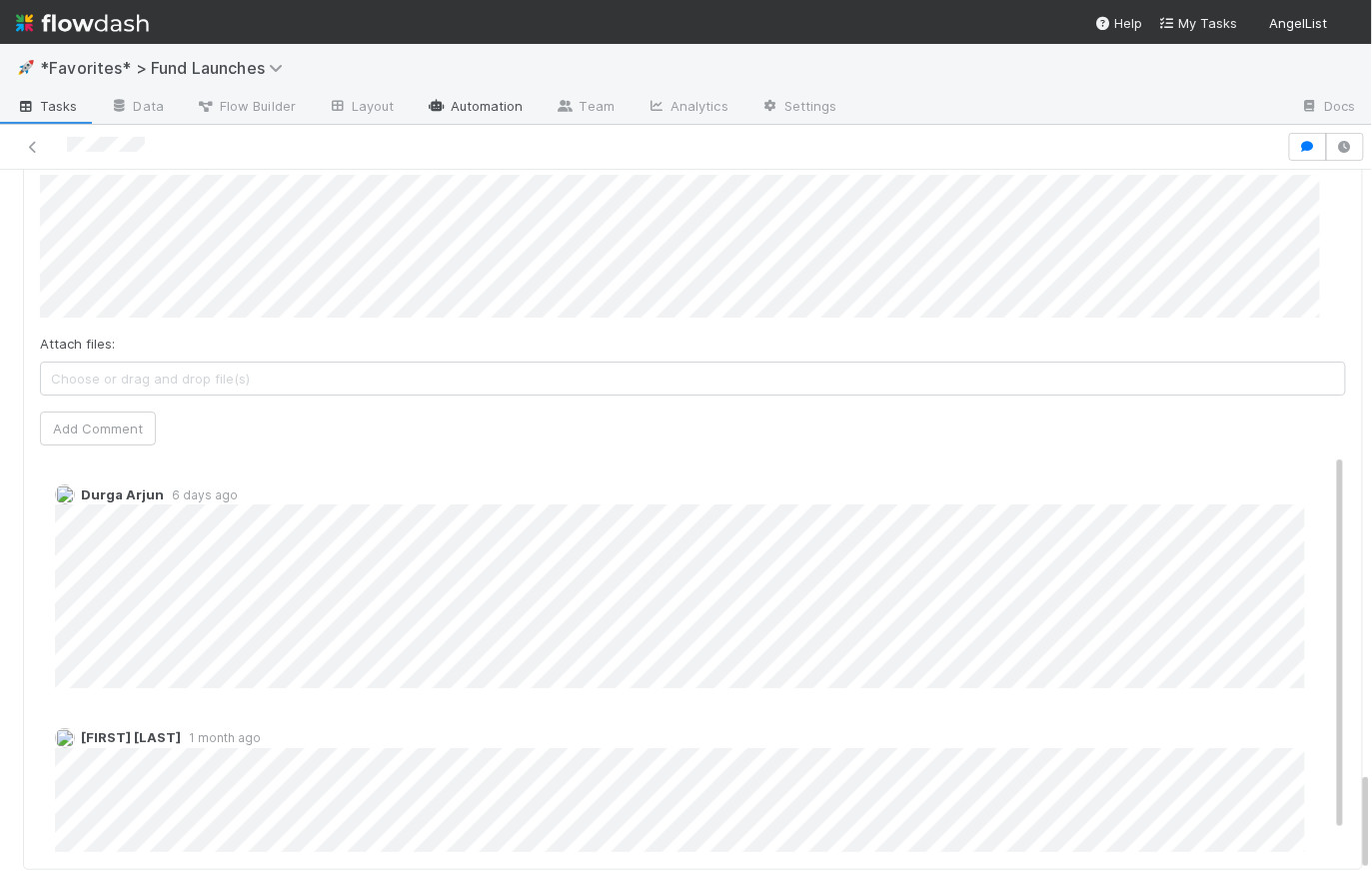 click on "Automation" at bounding box center [475, 108] 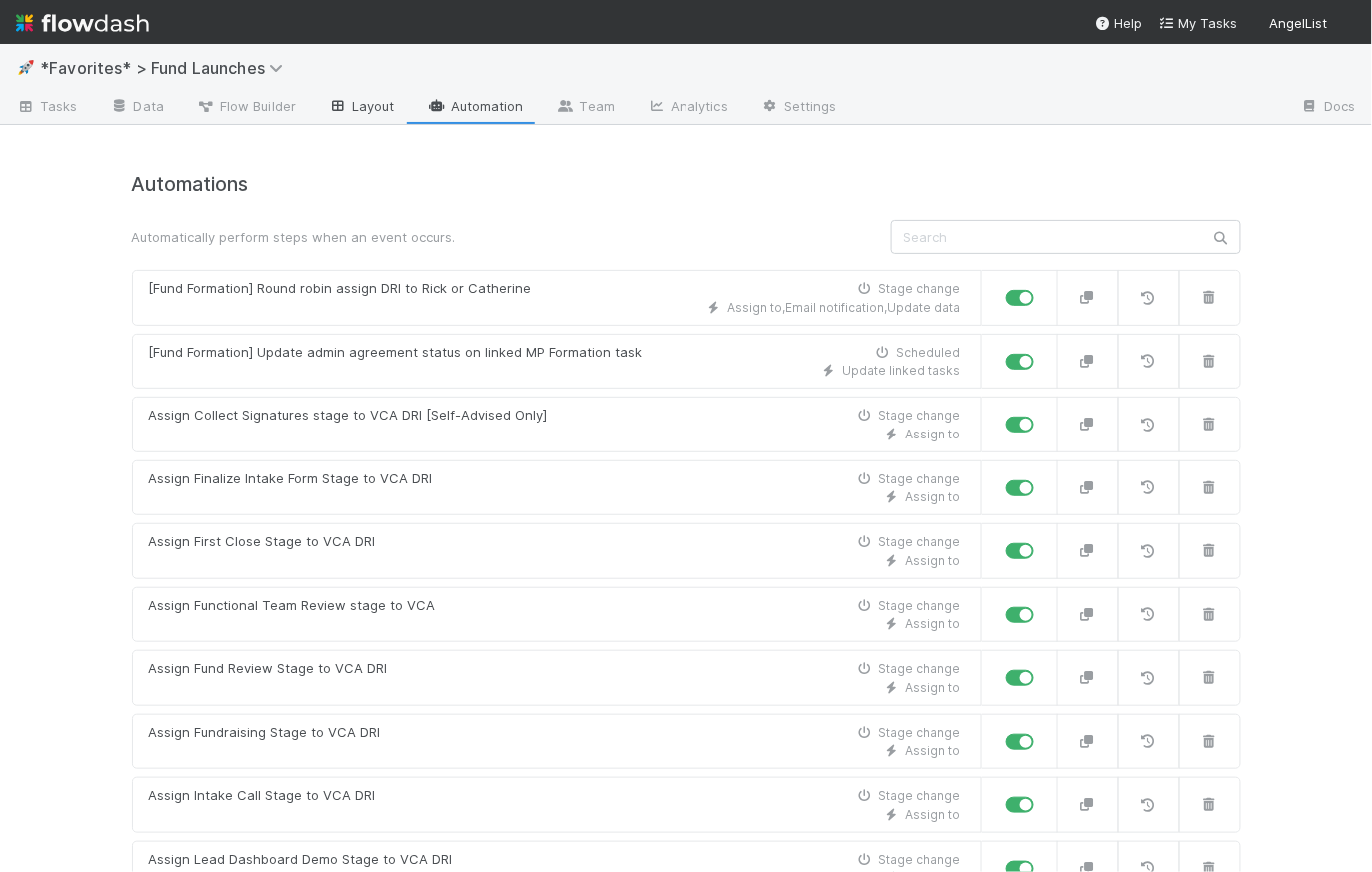 click on "Layout" at bounding box center (361, 108) 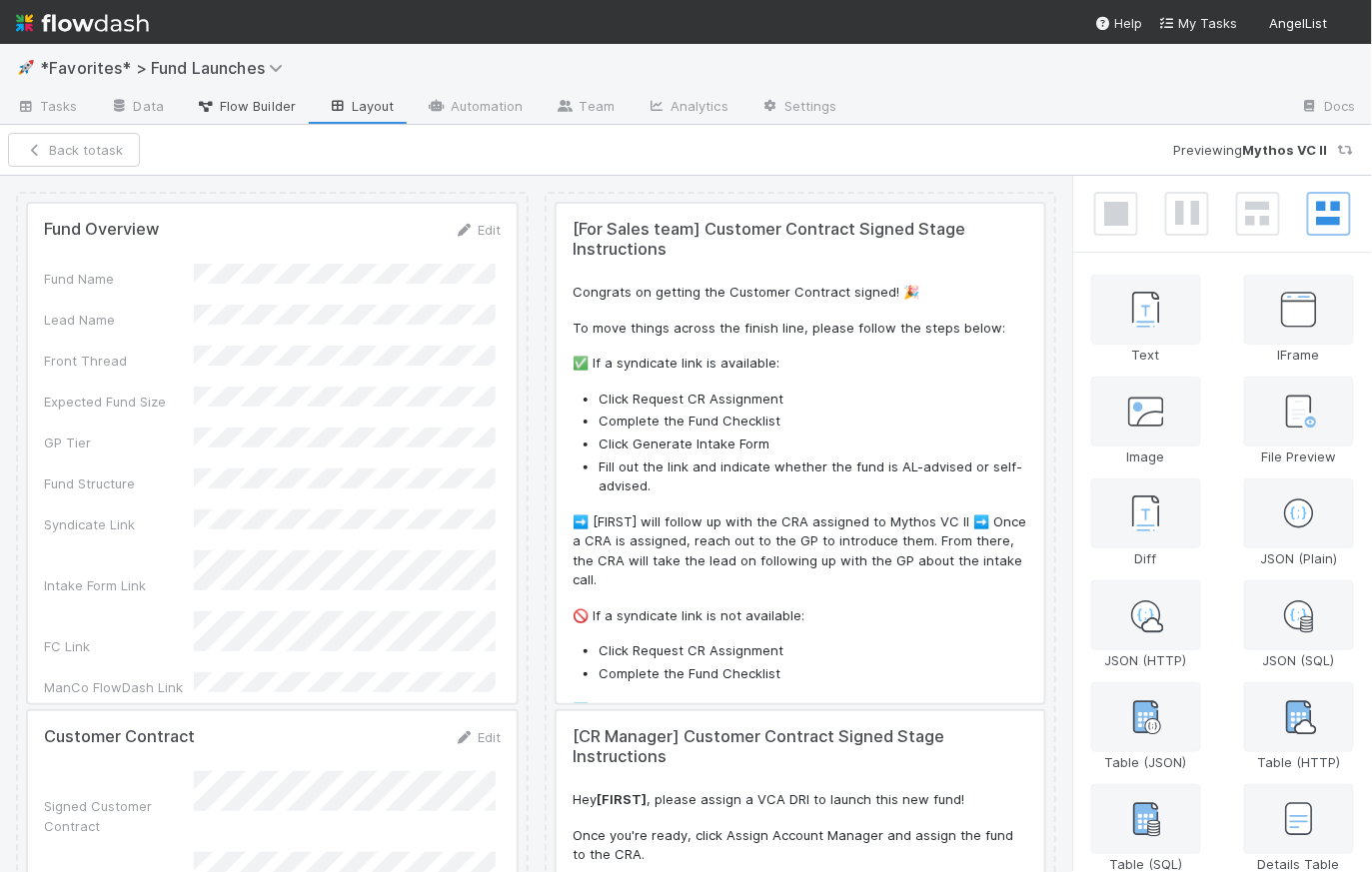 click on "Flow Builder" at bounding box center (246, 106) 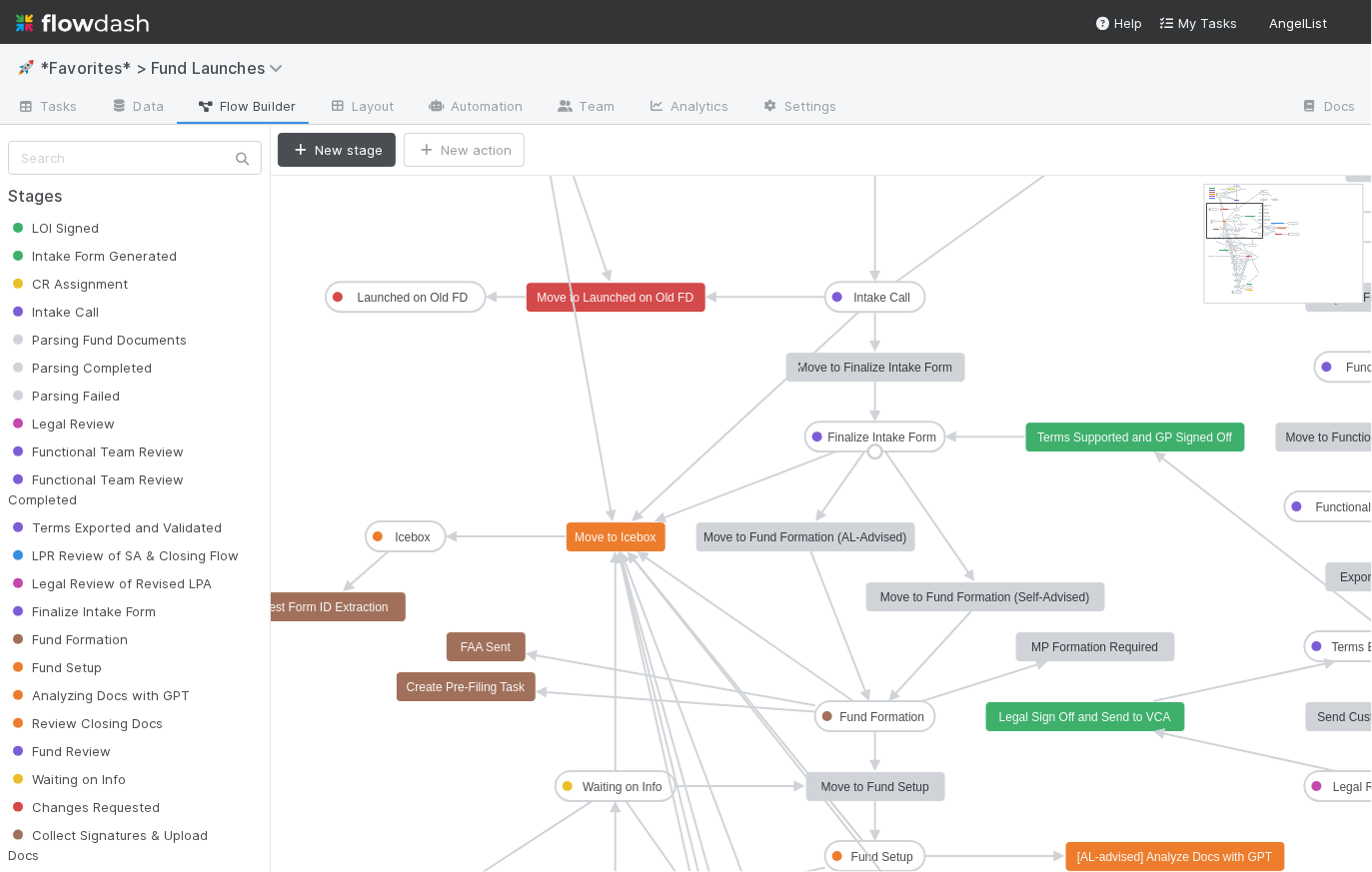 click 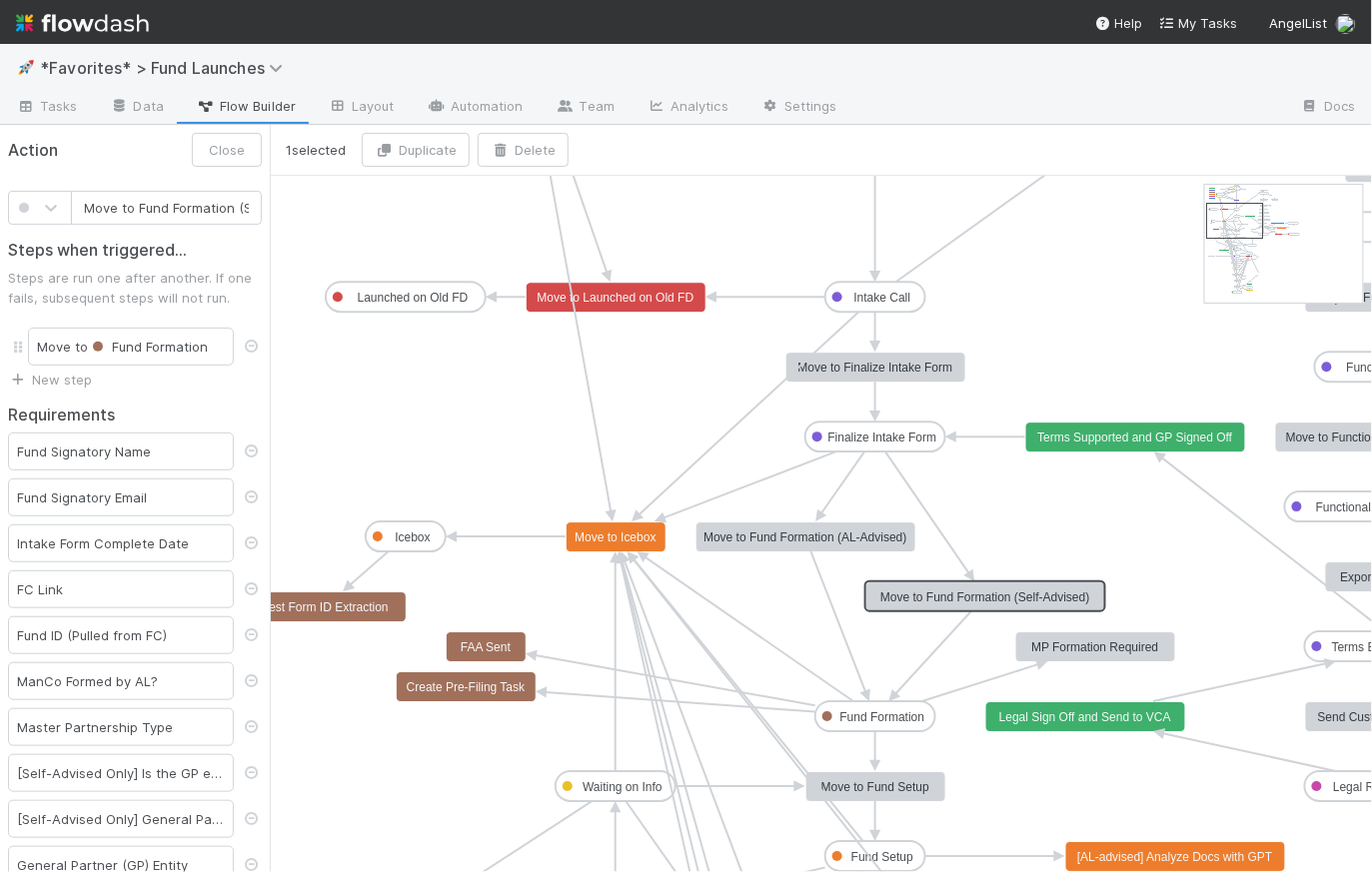 click on "Move to Fund Formation (Self-Advised)" 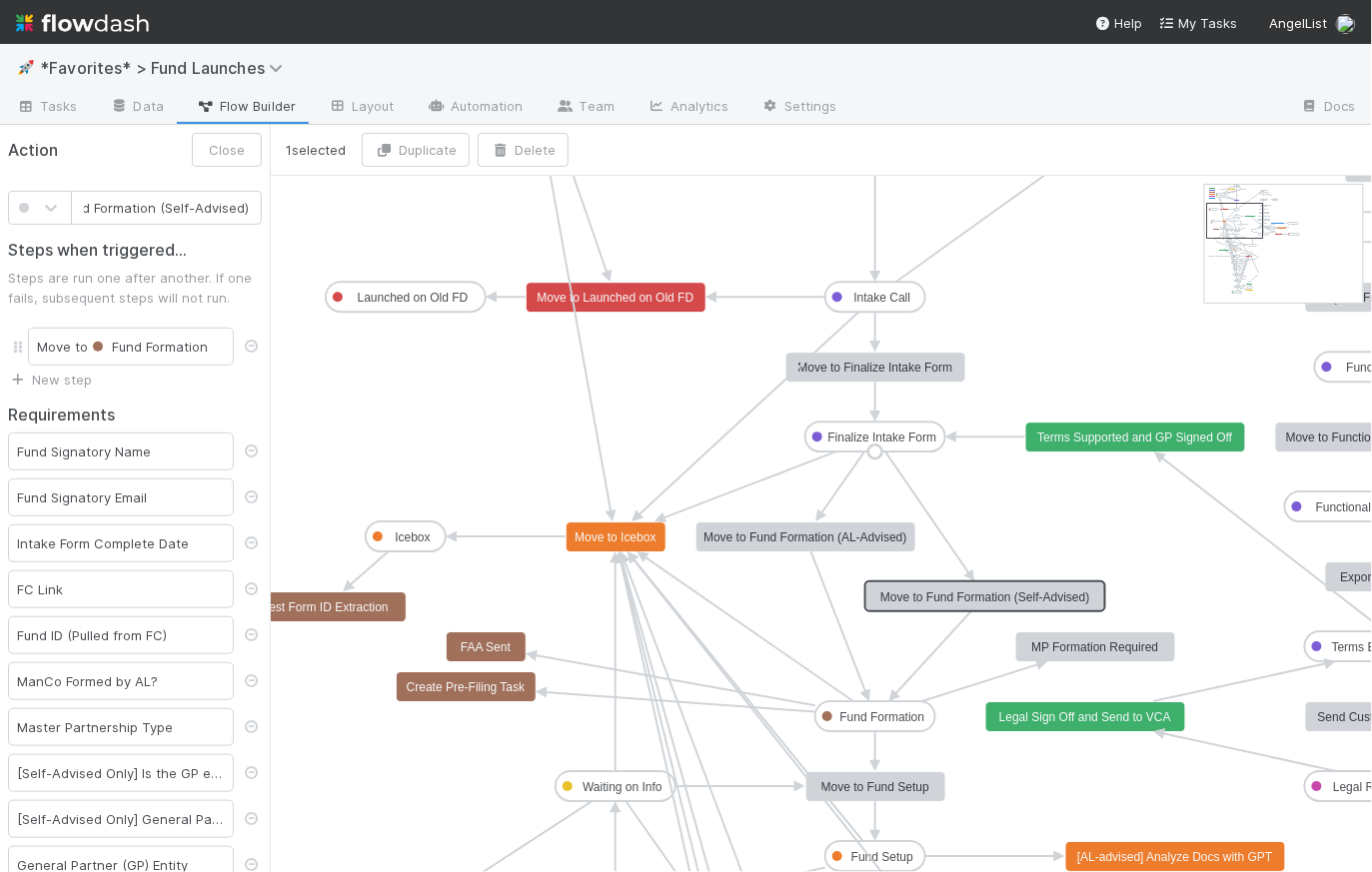 click on "Finalize Intake Form" 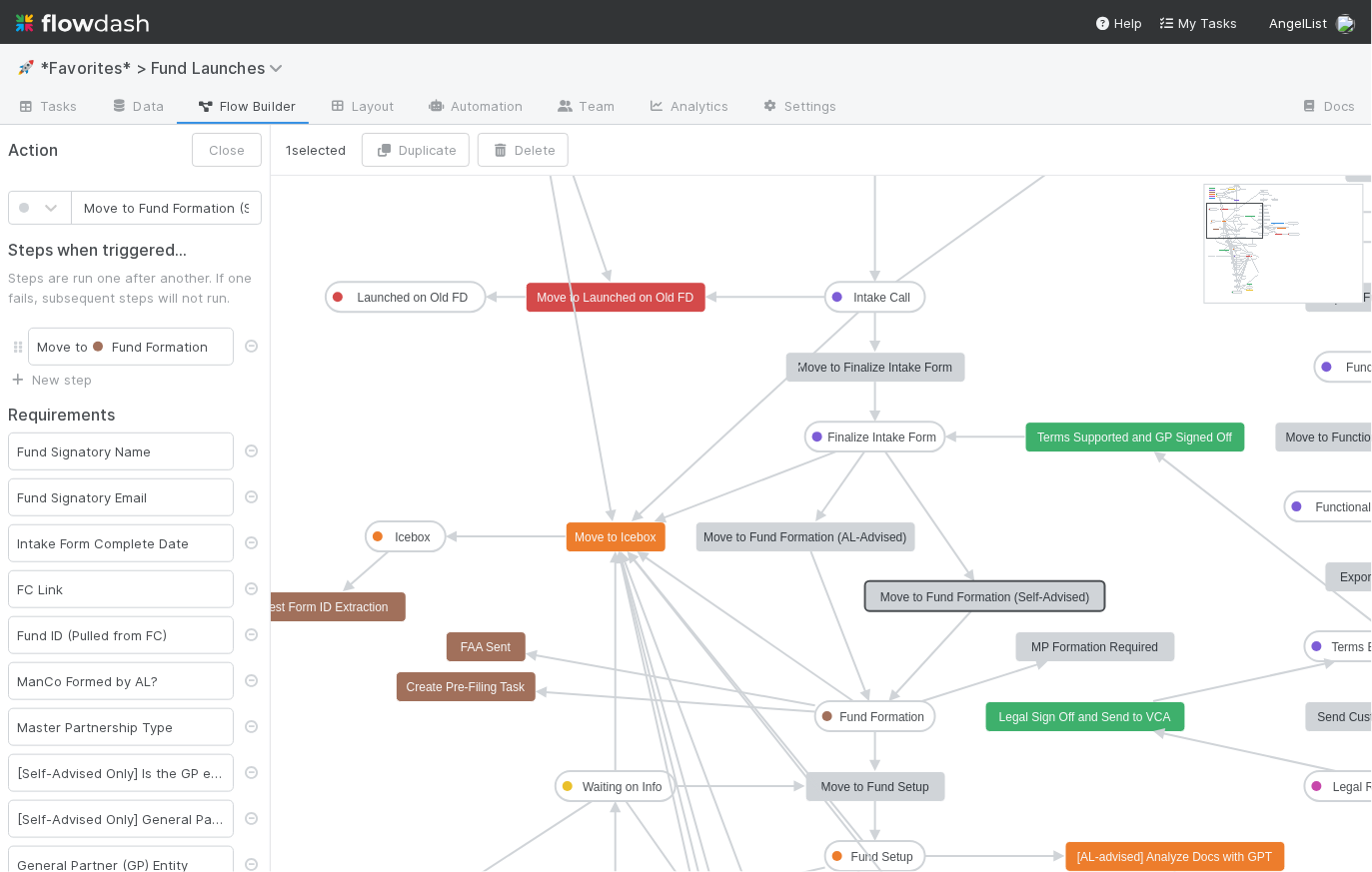 click on "Move to Fund Formation (Self-Advised)" 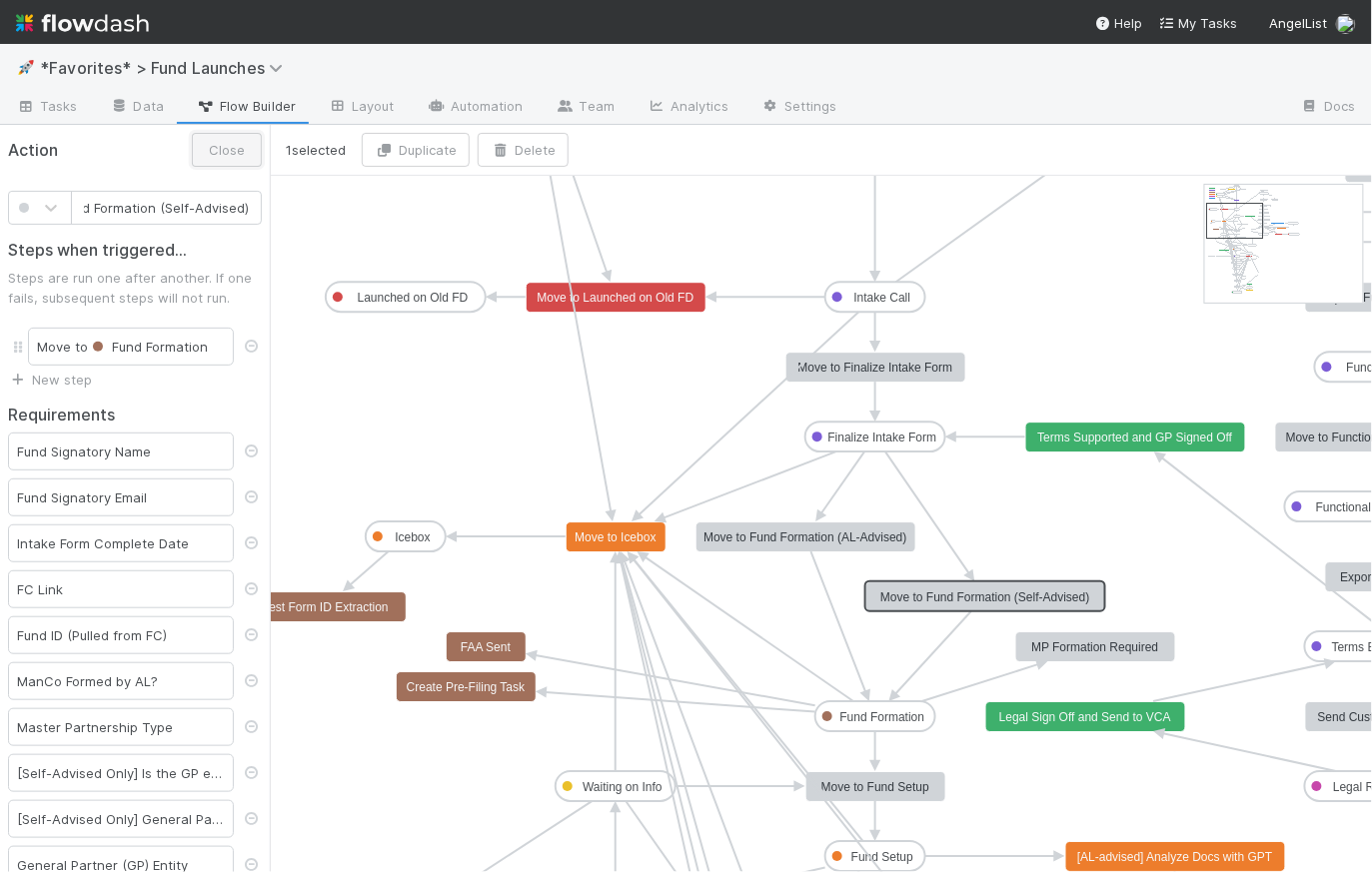 click on "Close" at bounding box center (227, 150) 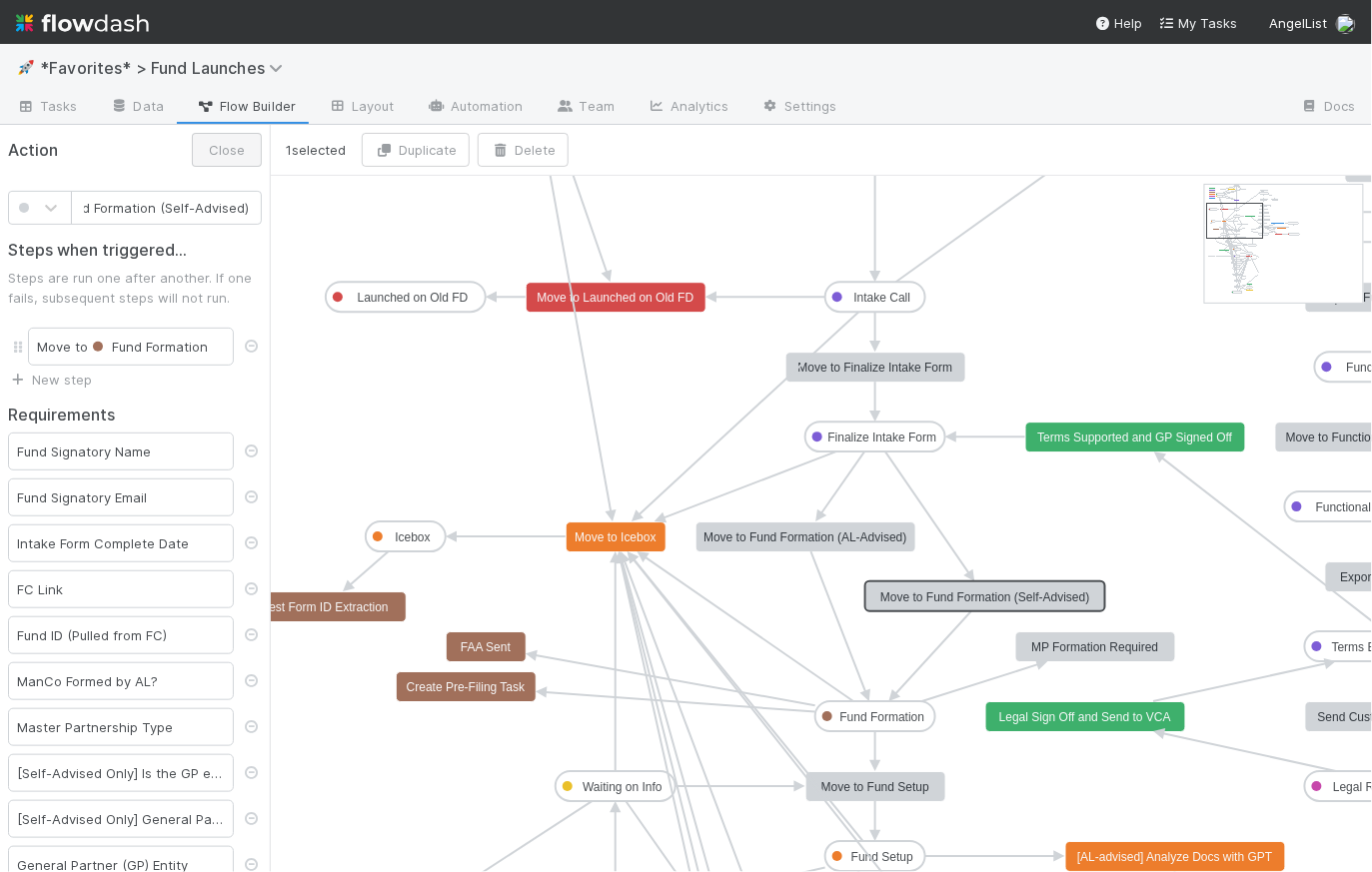 scroll, scrollTop: 0, scrollLeft: 0, axis: both 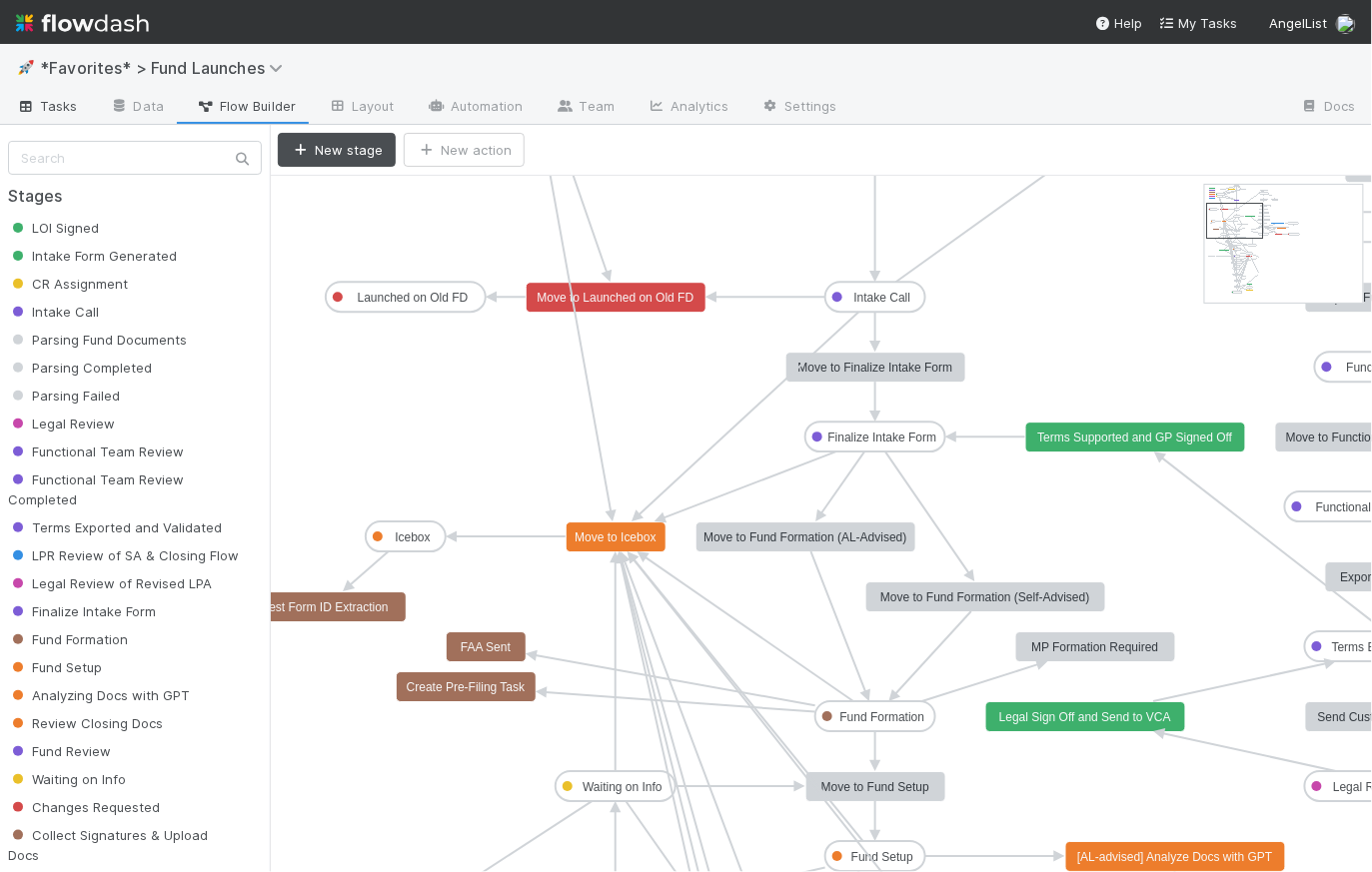 click on "Tasks" at bounding box center (47, 106) 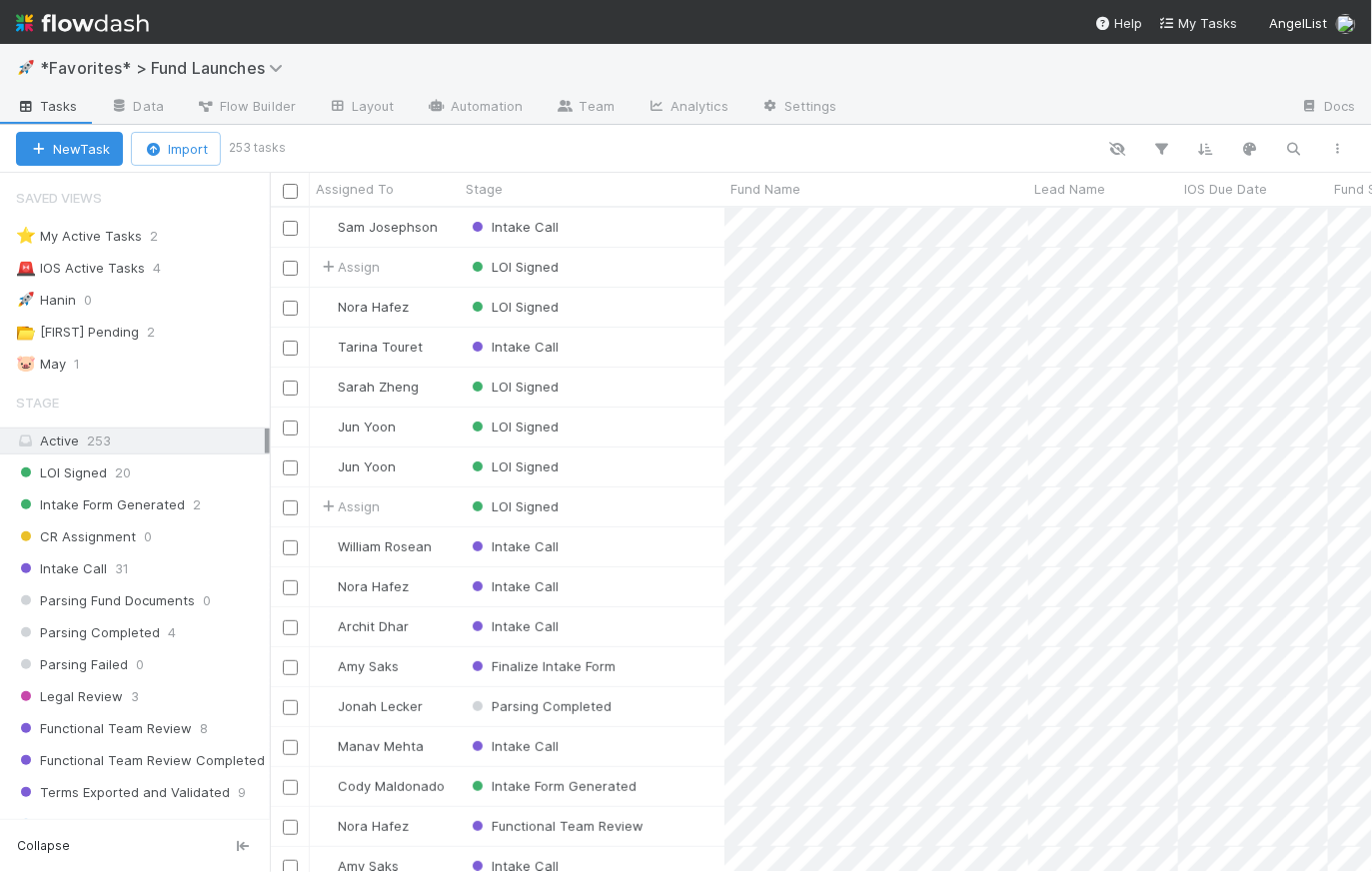 scroll, scrollTop: 14, scrollLeft: 15, axis: both 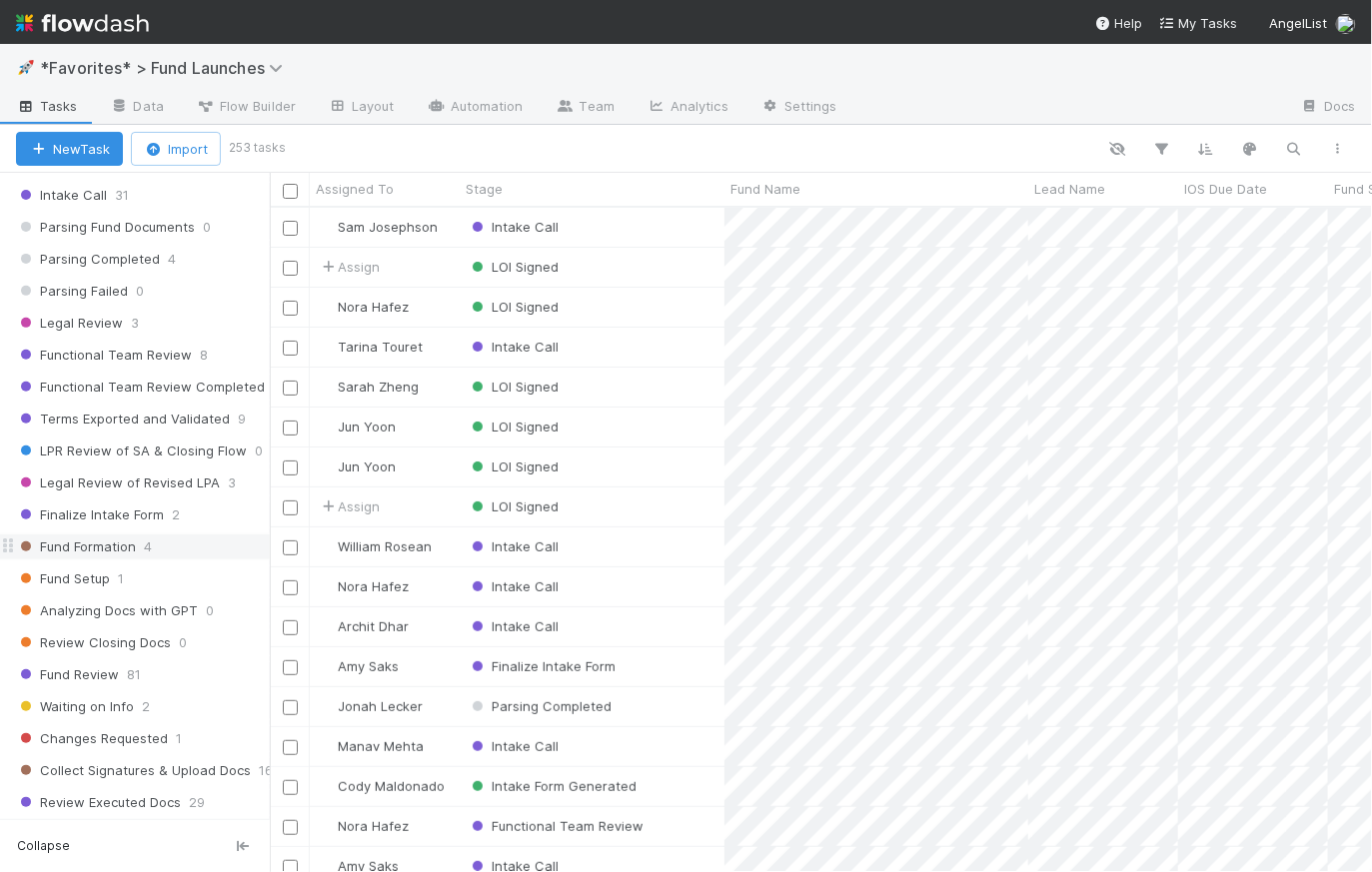 click on "Fund Formation   4" at bounding box center [143, 546] 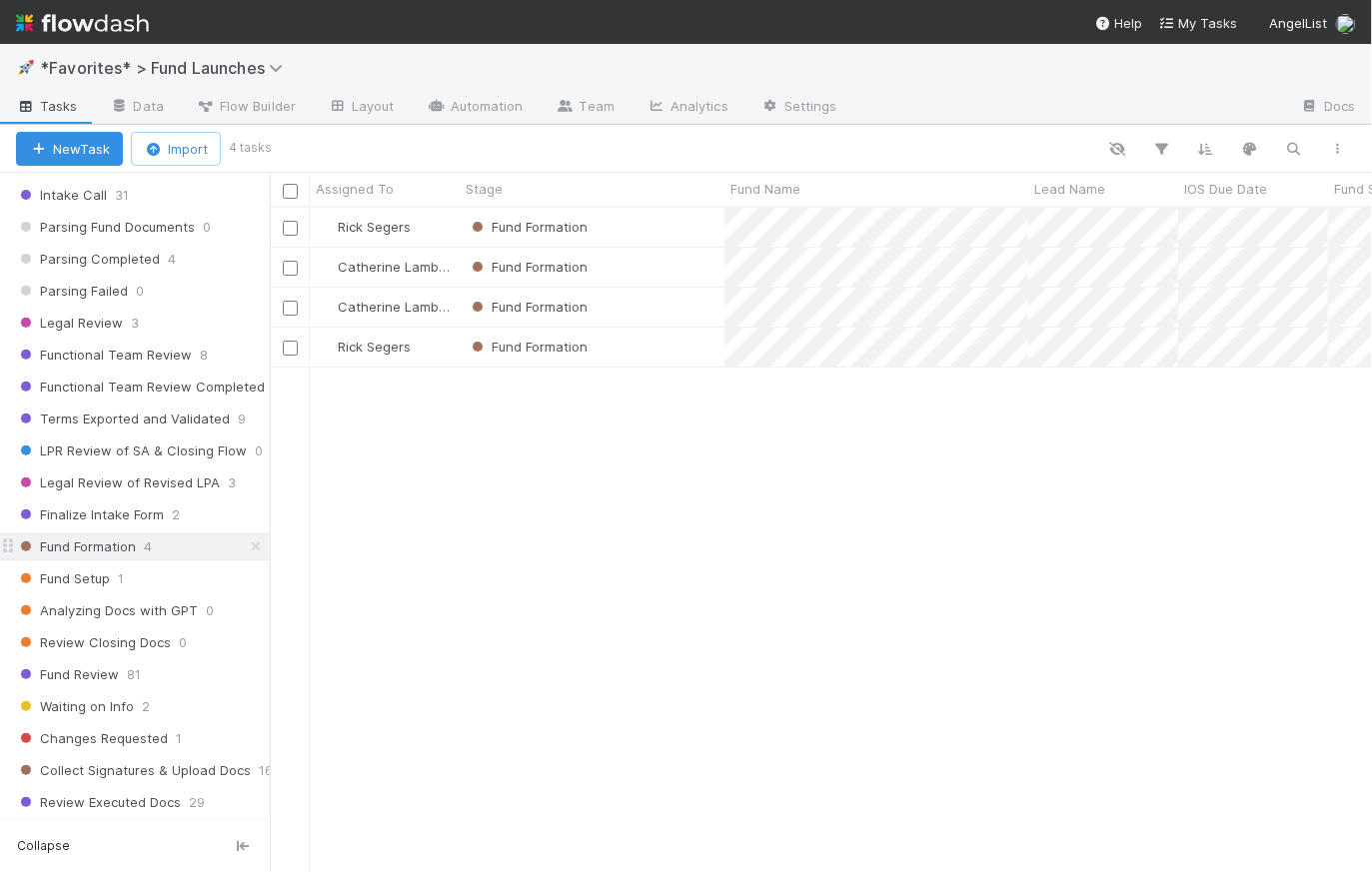 scroll, scrollTop: 14, scrollLeft: 15, axis: both 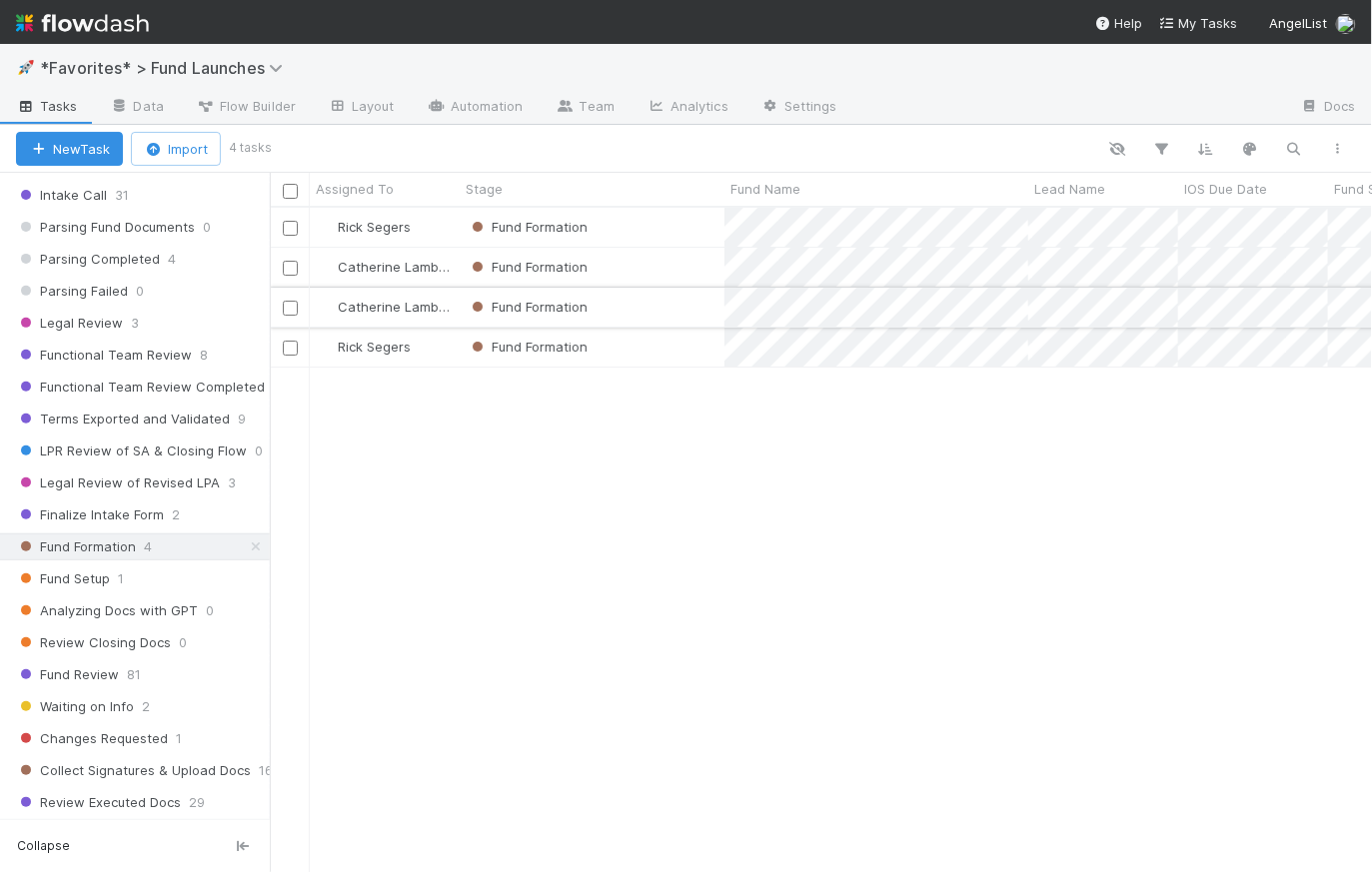 click on "Fund Formation" at bounding box center (592, 307) 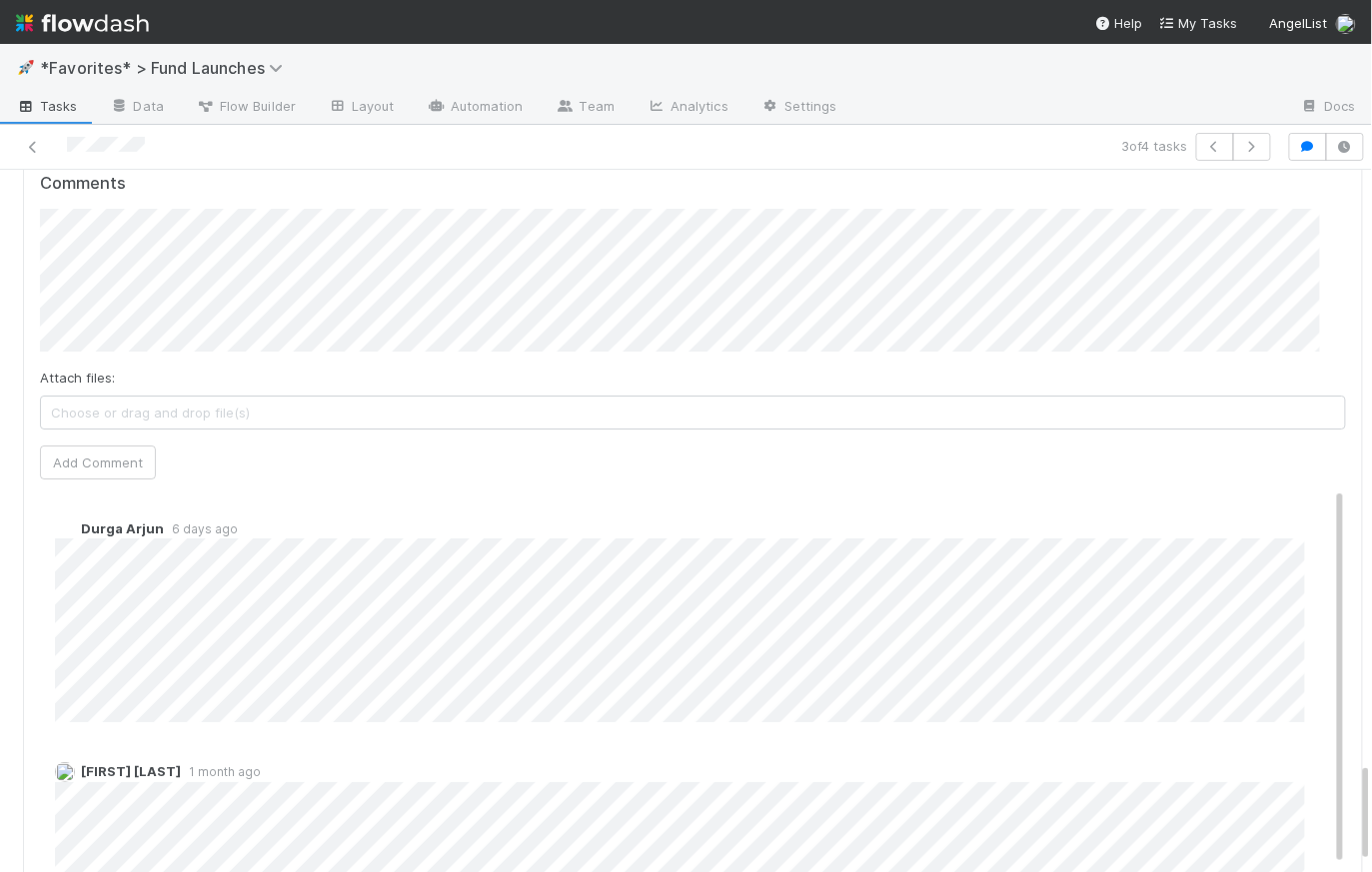 scroll, scrollTop: 4137, scrollLeft: 0, axis: vertical 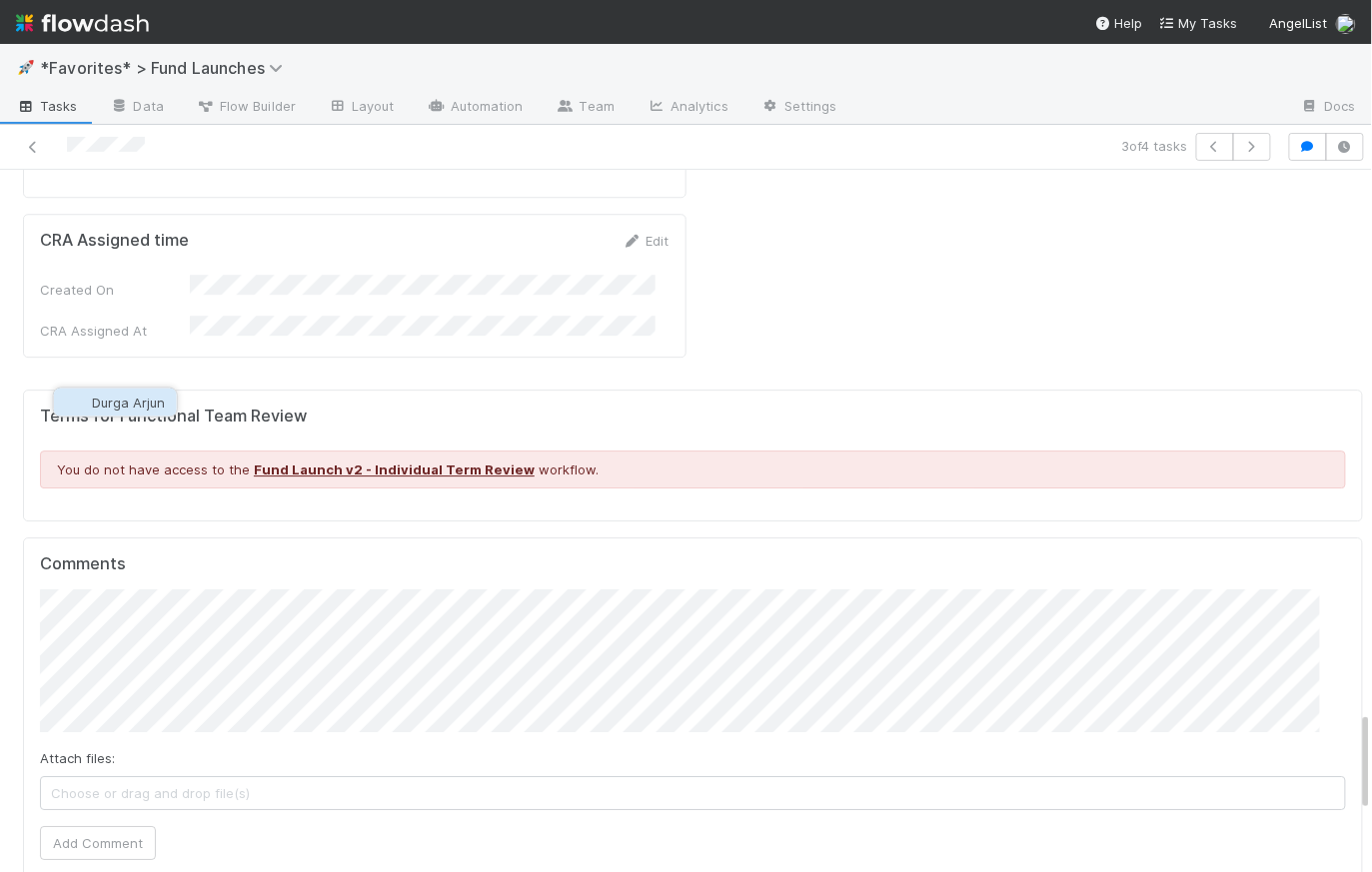 click on "Durga Arjun" at bounding box center [115, 403] 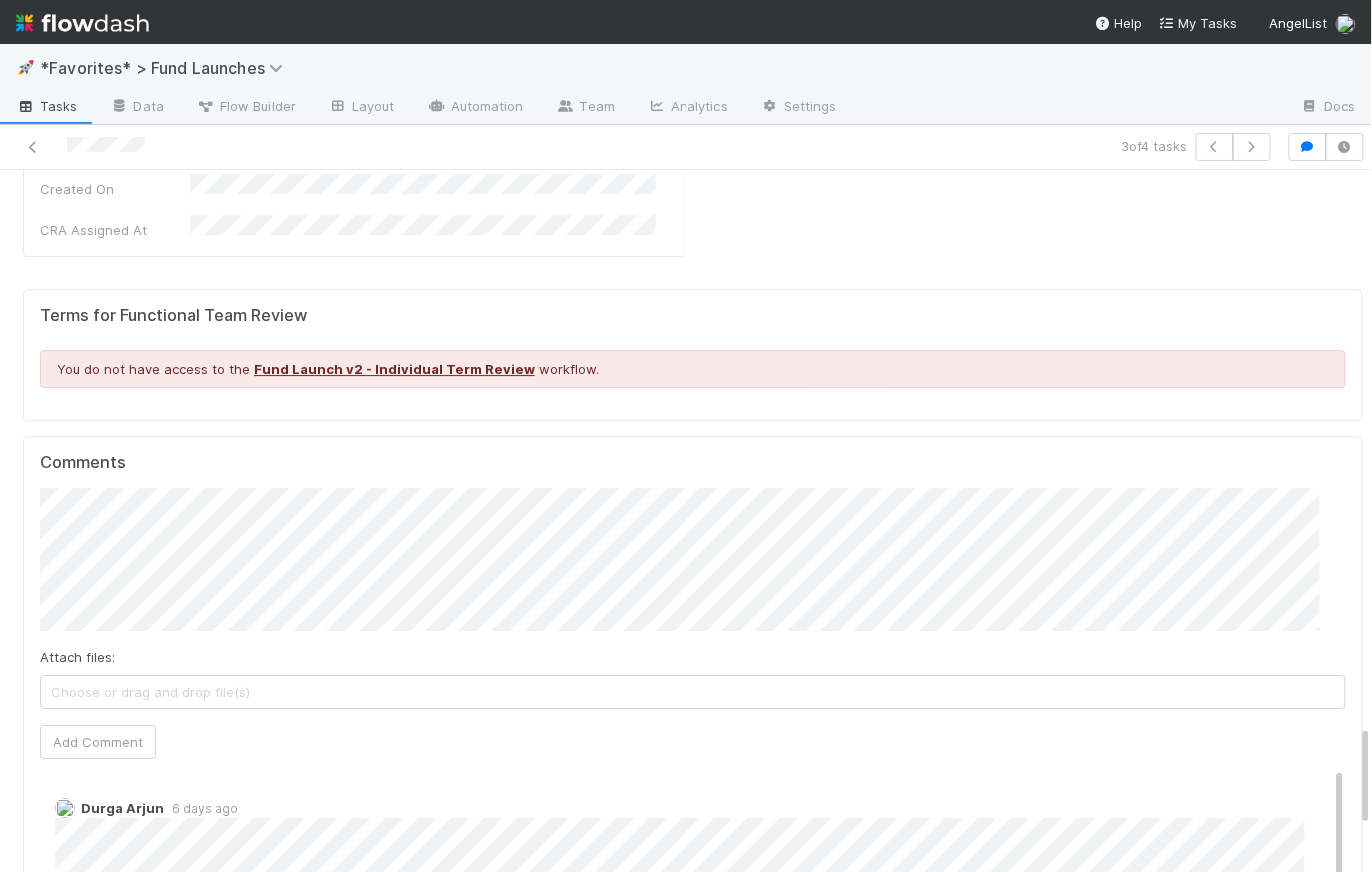 scroll, scrollTop: 3853, scrollLeft: 0, axis: vertical 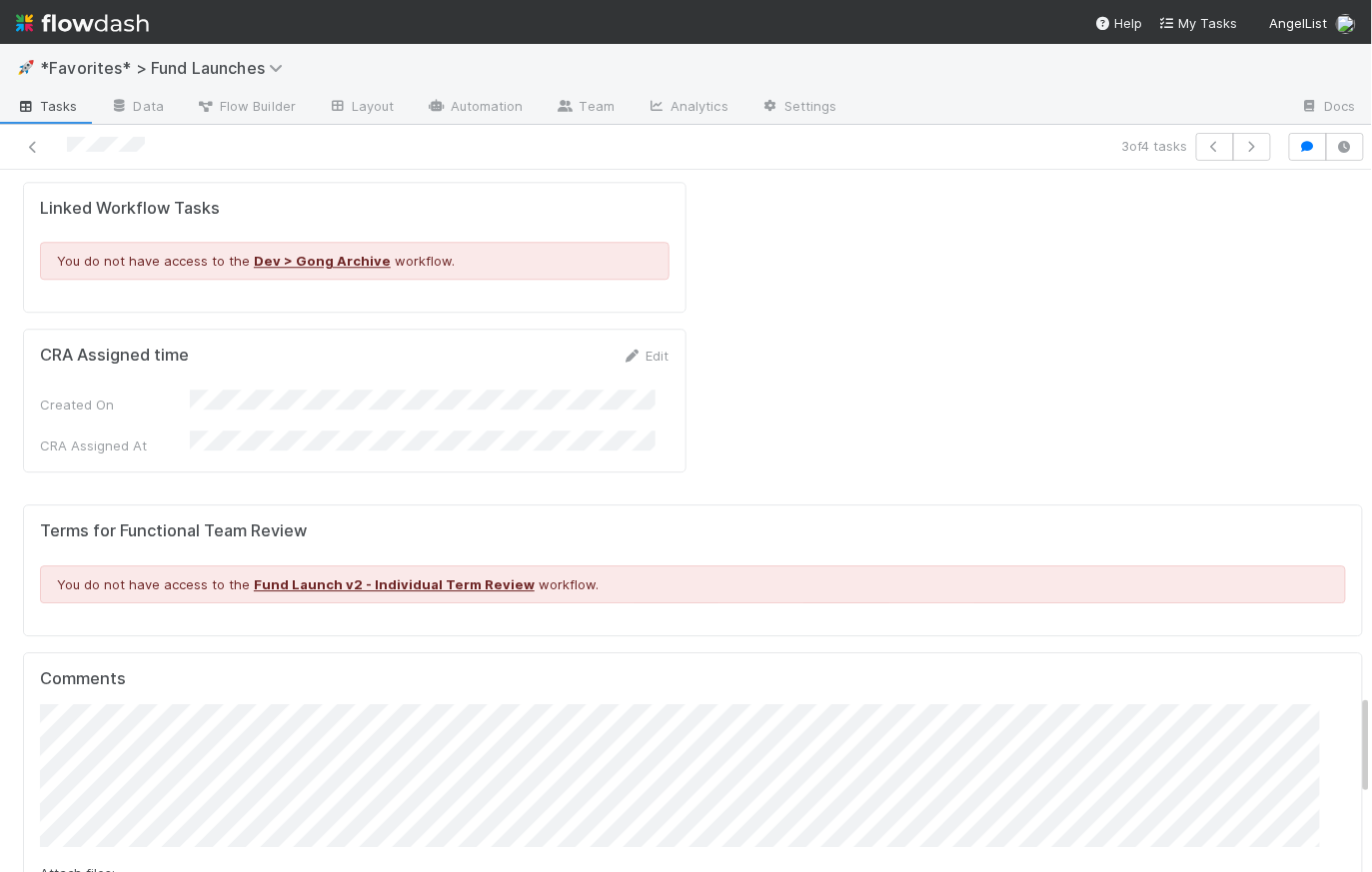 click on "Add Comment" at bounding box center (98, 958) 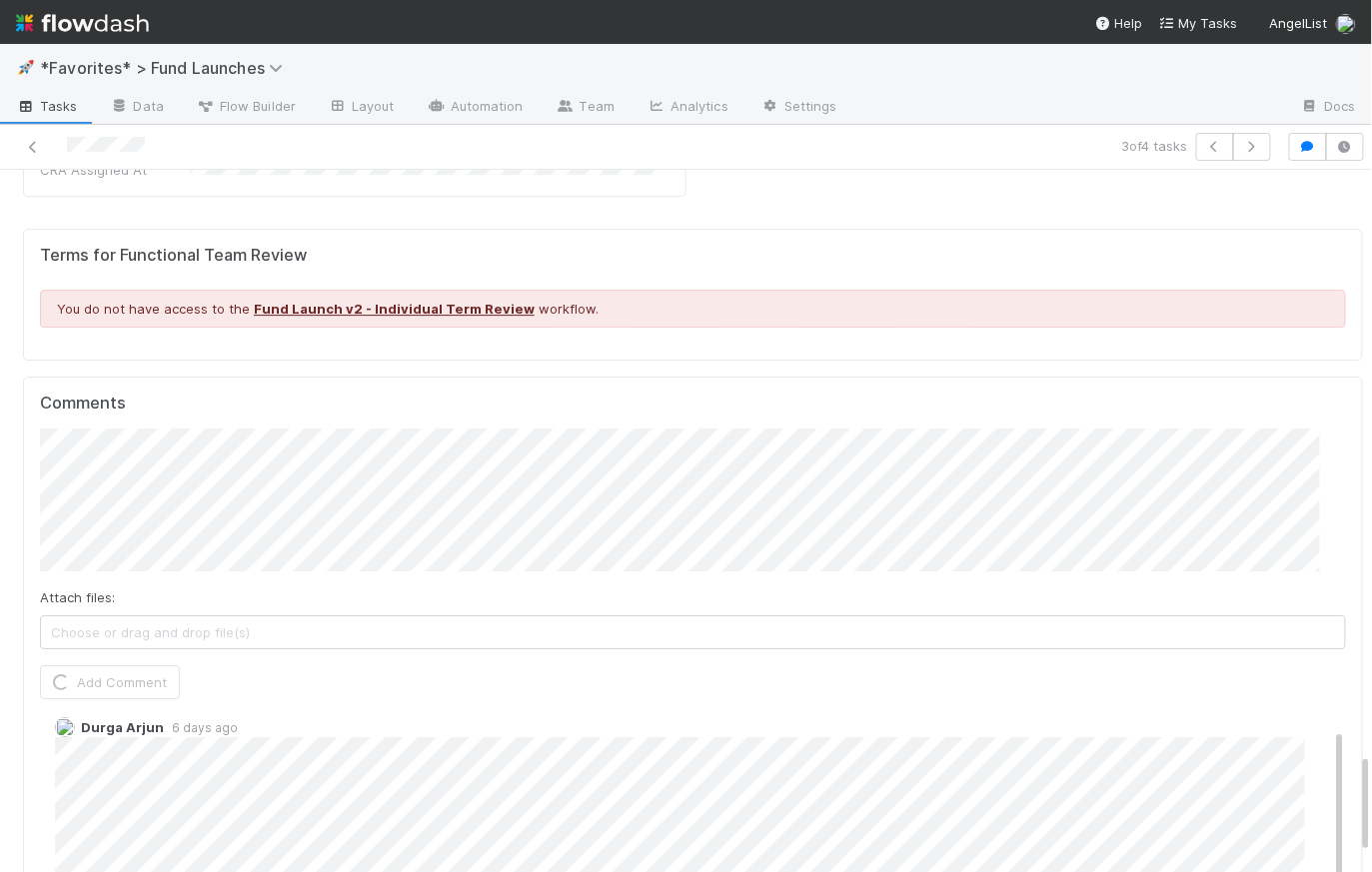 scroll, scrollTop: 4048, scrollLeft: 0, axis: vertical 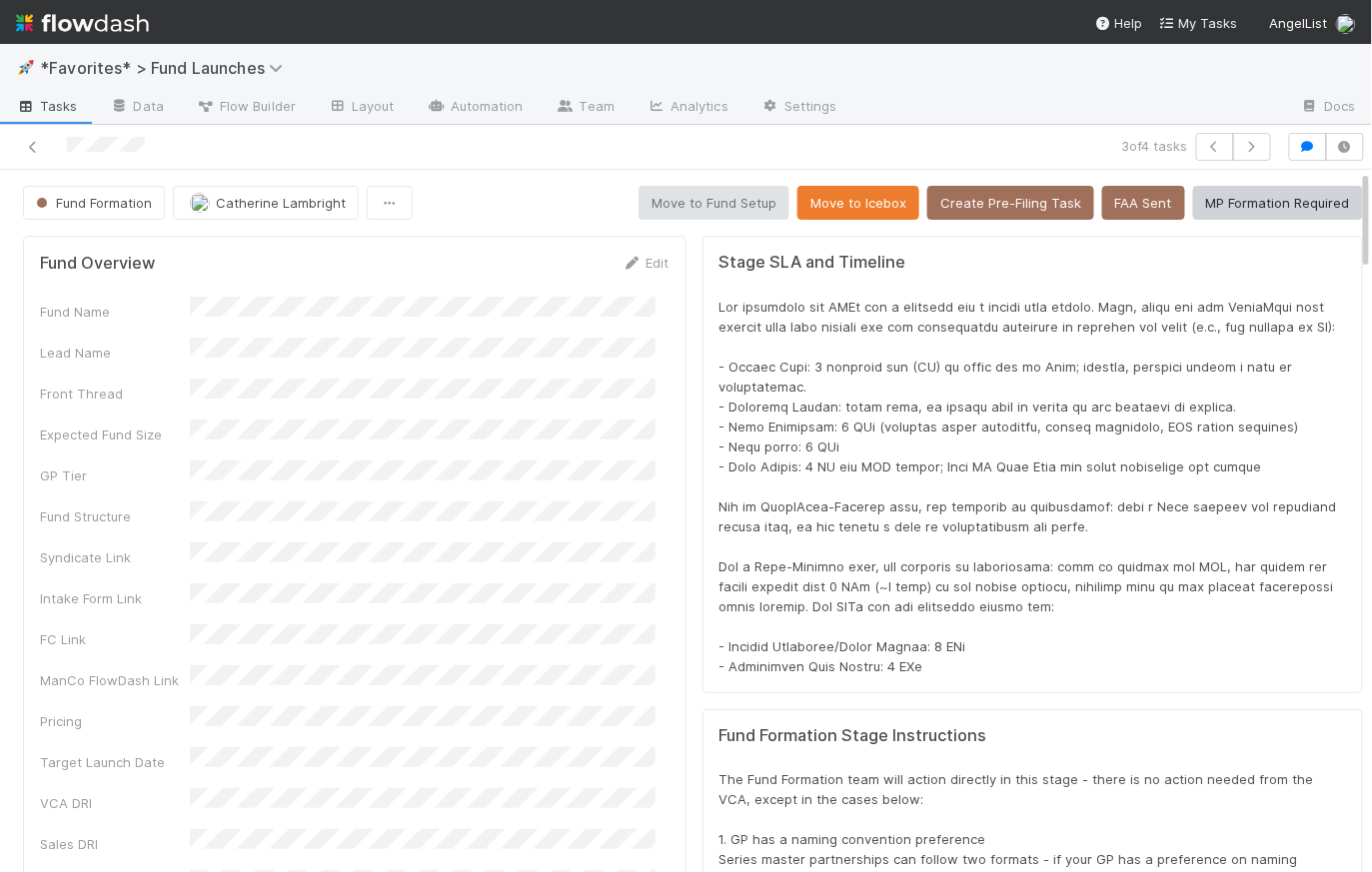 click on "Fund Formation Catherine  Lambright  Move to Fund Setup Move to Icebox Create Pre-Filing Task FAA Sent MP Formation Required Fund Overview Edit Fund Name  Lead Name  Front Thread  Expected Fund Size  GP Tier  Fund Structure  Syndicate Link  Intake Form Link  FC Link  ManCo FlowDash Link  Pricing  Target Launch Date  VCA DRI  Sales DRI  IOS DRI  FF DRI  Fund ID (Pulled from FC)  Due Date   VCA Manager DRI  CRA Assigned At  Self-Advised Admin Agreement Details Edit Fund Name  Pricing  Signed Customer Contract  Fund Signatory Name  Fund Signatory Email  General Partner (GP) Entity  State of Formation for GP Entity  Self-Advised Fund Admin Agreement Draft  [Self-Advised Only] IronClad Admin Agreement Link  Executed Admin Agreement Uploaded to CT?  Fund Formation Details Edit Limited Partnership Name  Fund Signatory Name  Fund Signatory Email  Master Partnership Type  FF EIN Notice  [Self-Advised Only] Is the GP entity already formed?  [Self-Advised Only] General Partner Address  GP Tier  First Time GP  Adviser" at bounding box center (692, 2739) 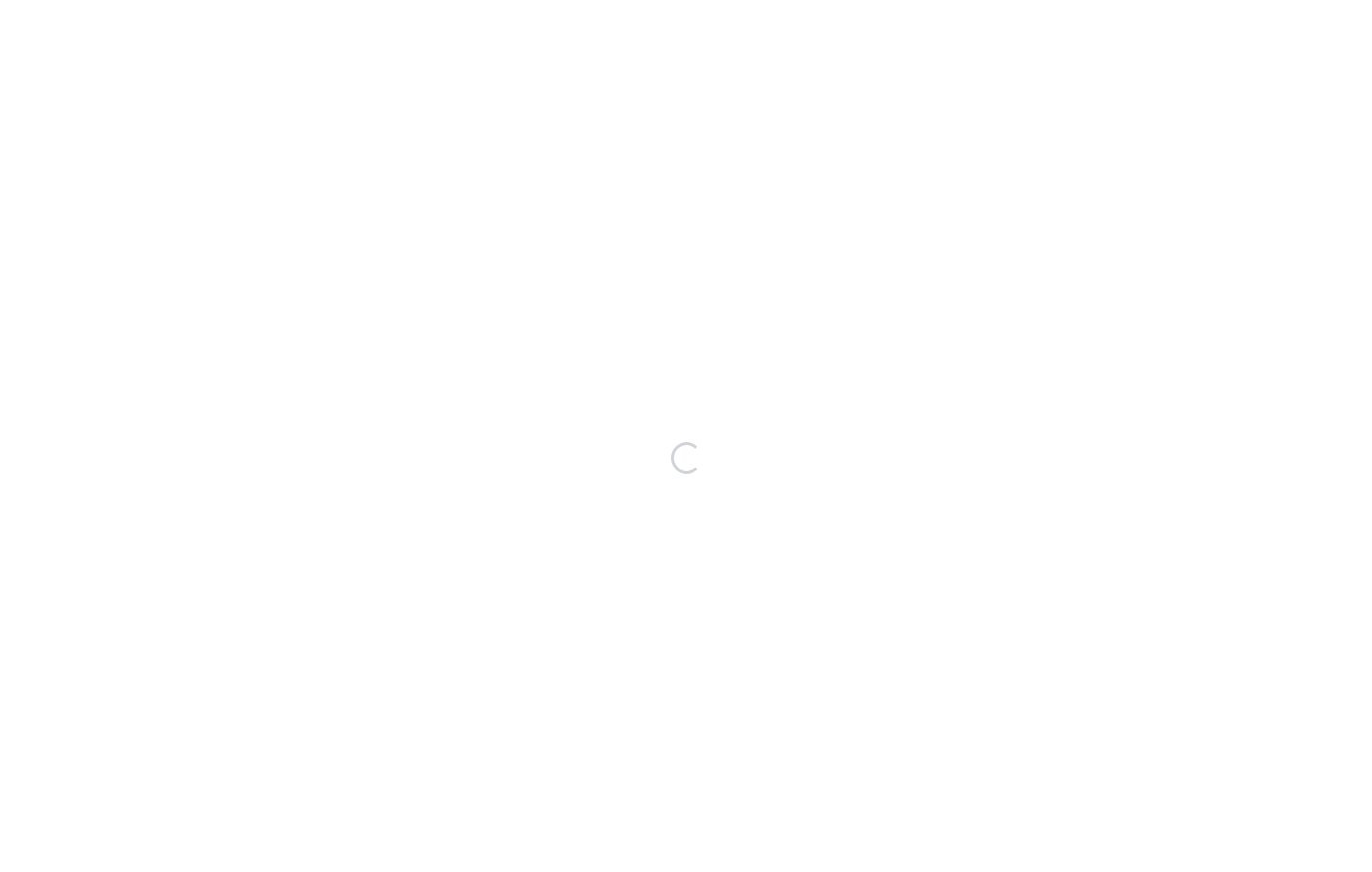scroll, scrollTop: 0, scrollLeft: 0, axis: both 